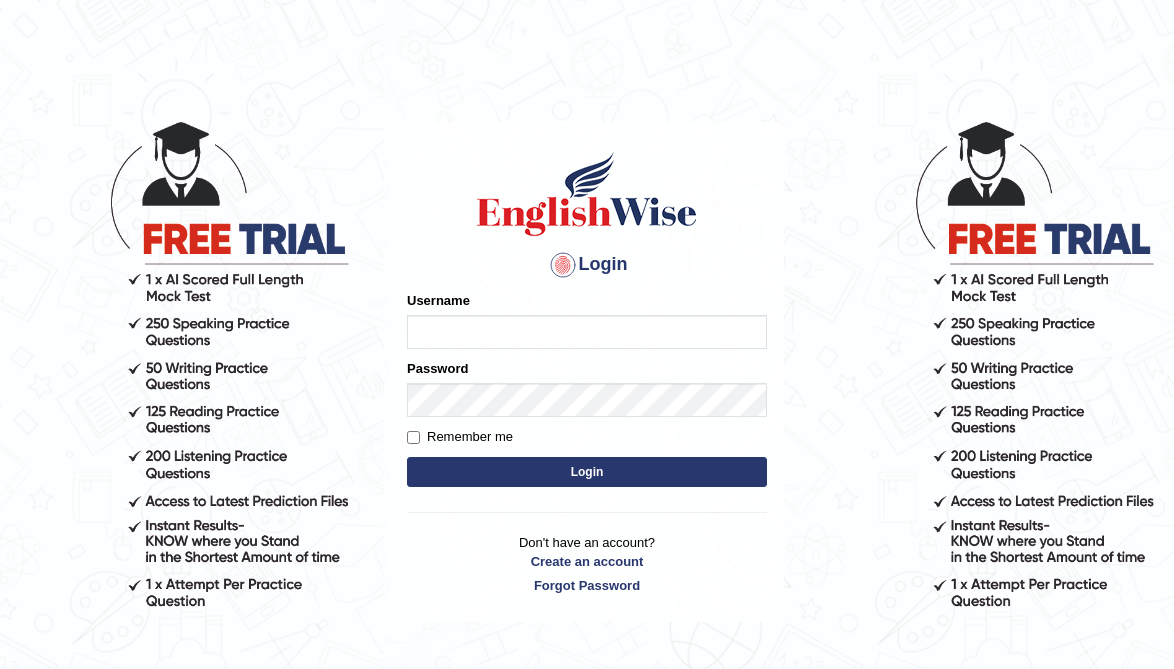 scroll, scrollTop: 0, scrollLeft: 0, axis: both 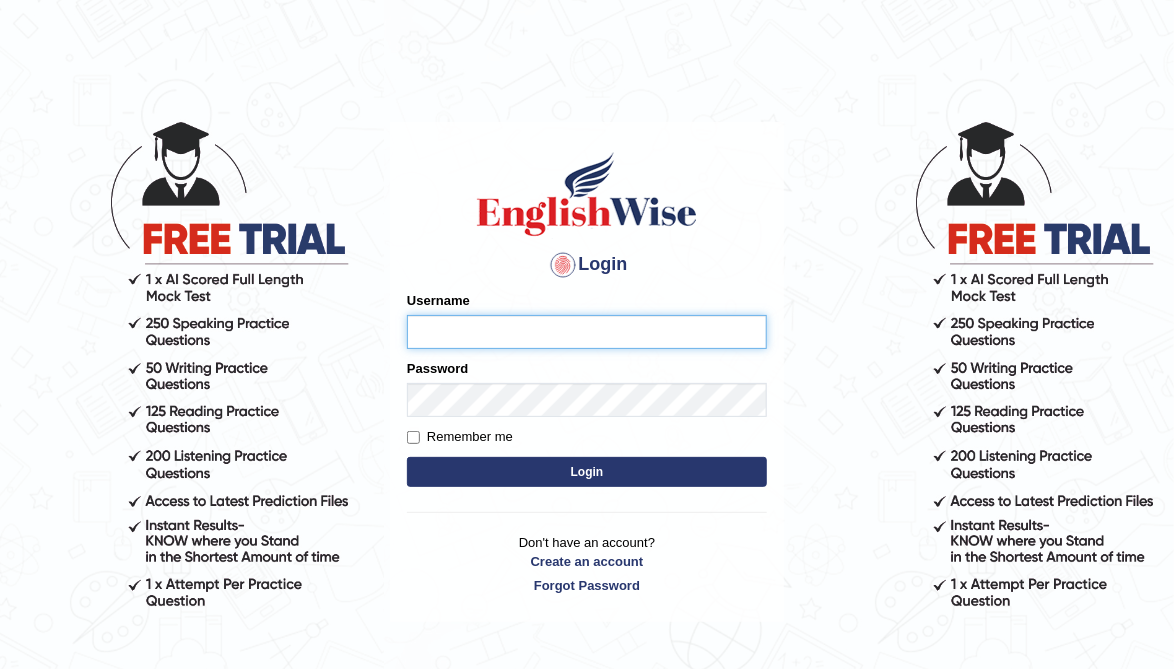click on "Username" at bounding box center (587, 332) 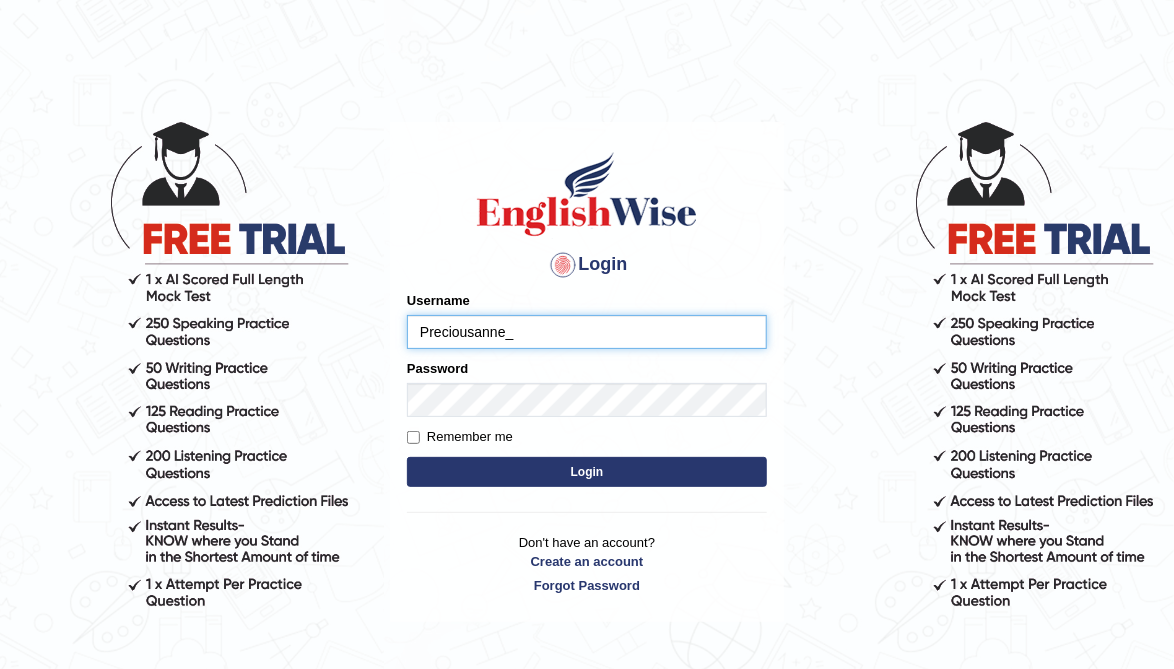 type on "Preciousanne_" 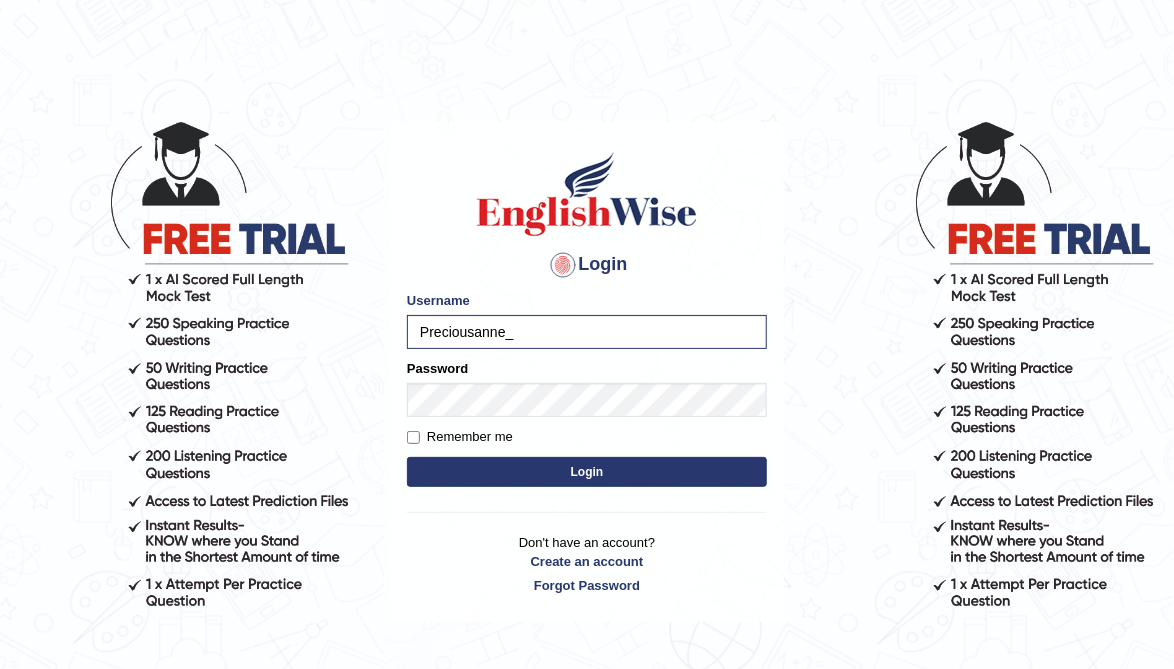 click on "Login" at bounding box center (587, 472) 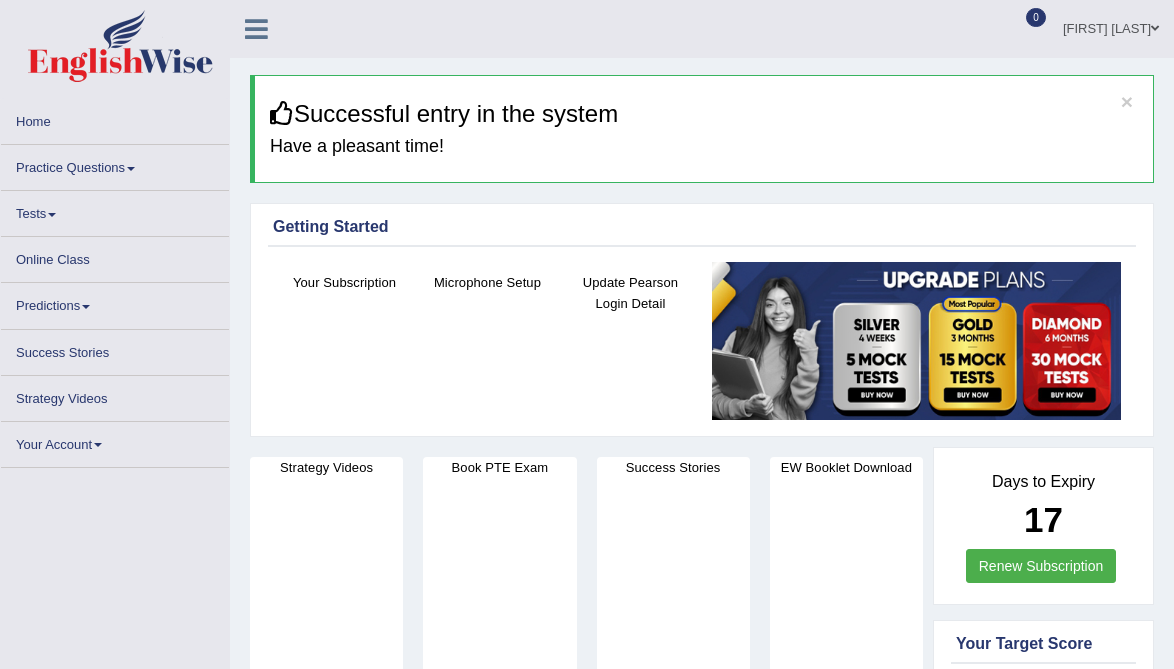 scroll, scrollTop: 0, scrollLeft: 0, axis: both 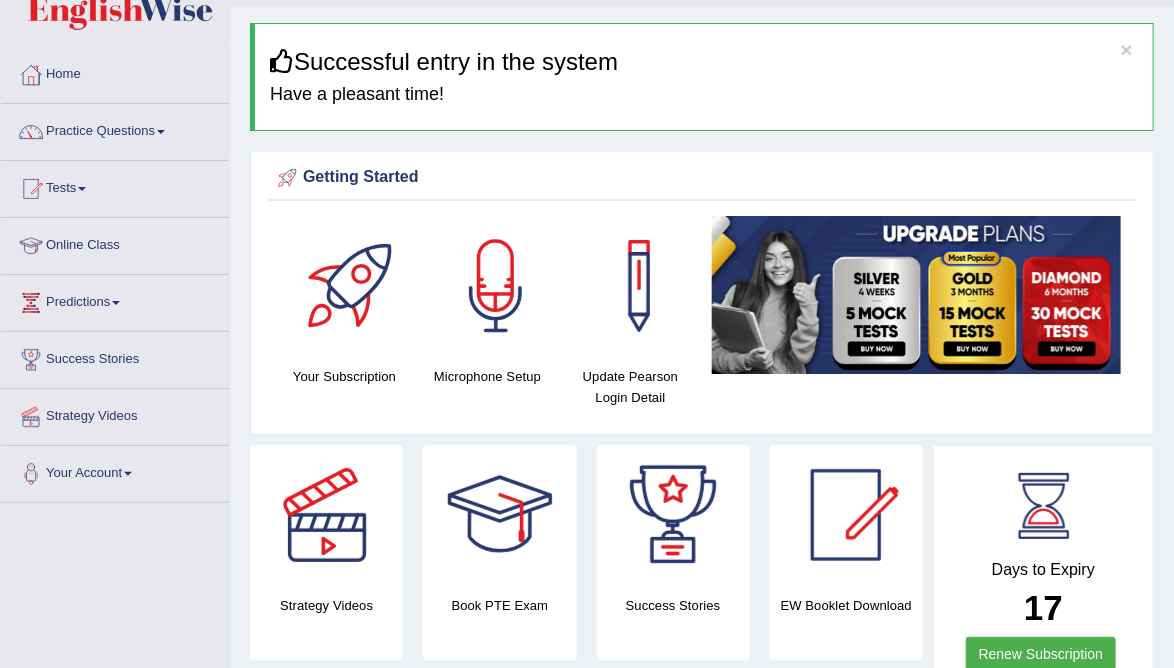 click at bounding box center [31, 189] 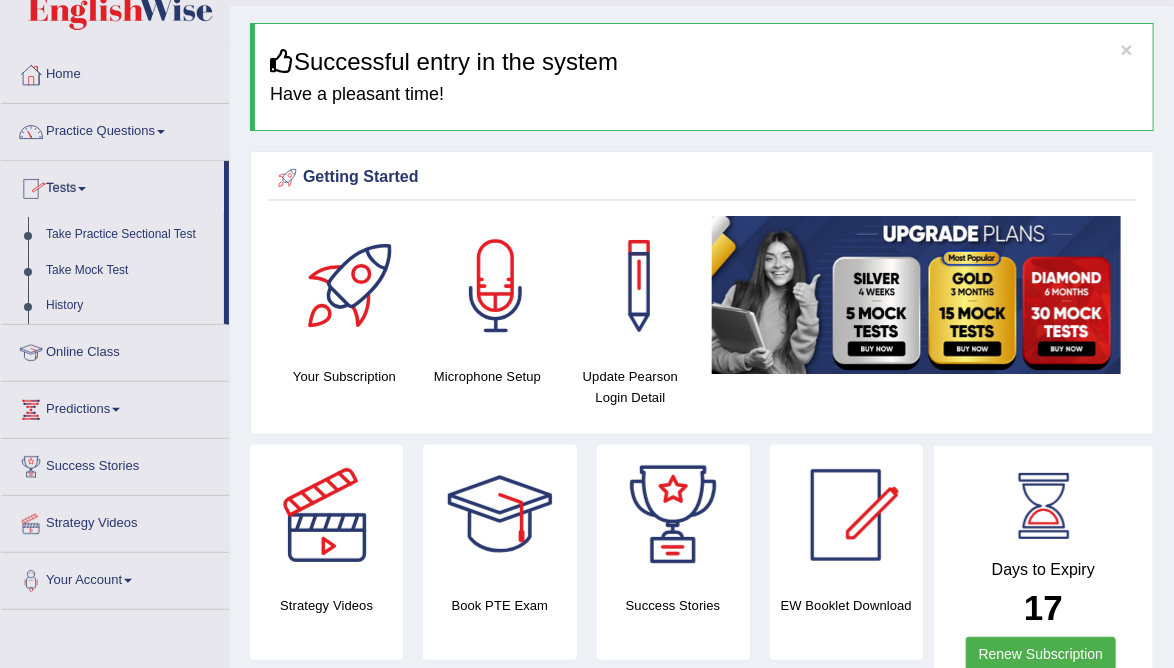 click at bounding box center [587, 334] 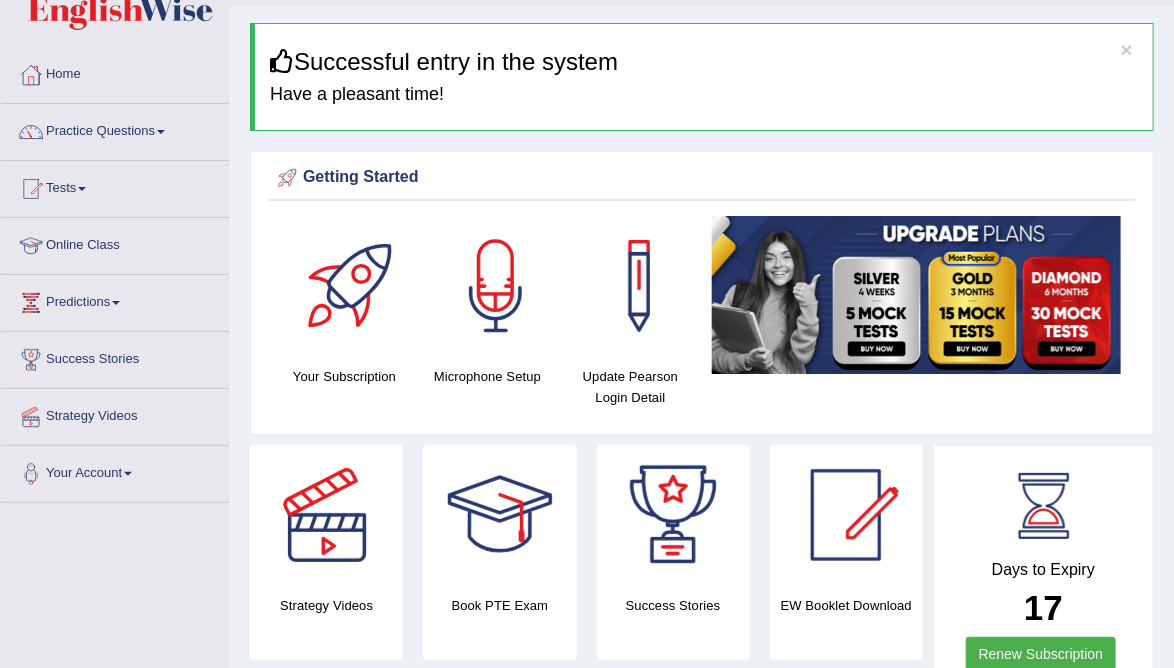 click on "Practice Questions" at bounding box center (115, 129) 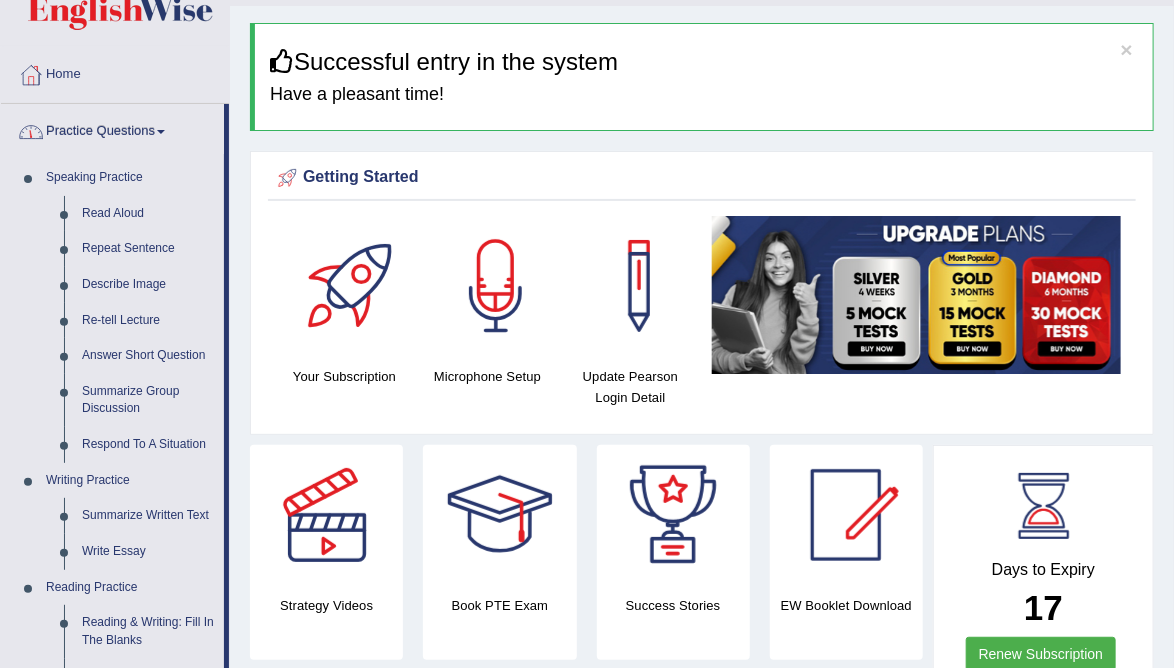 click at bounding box center (587, 334) 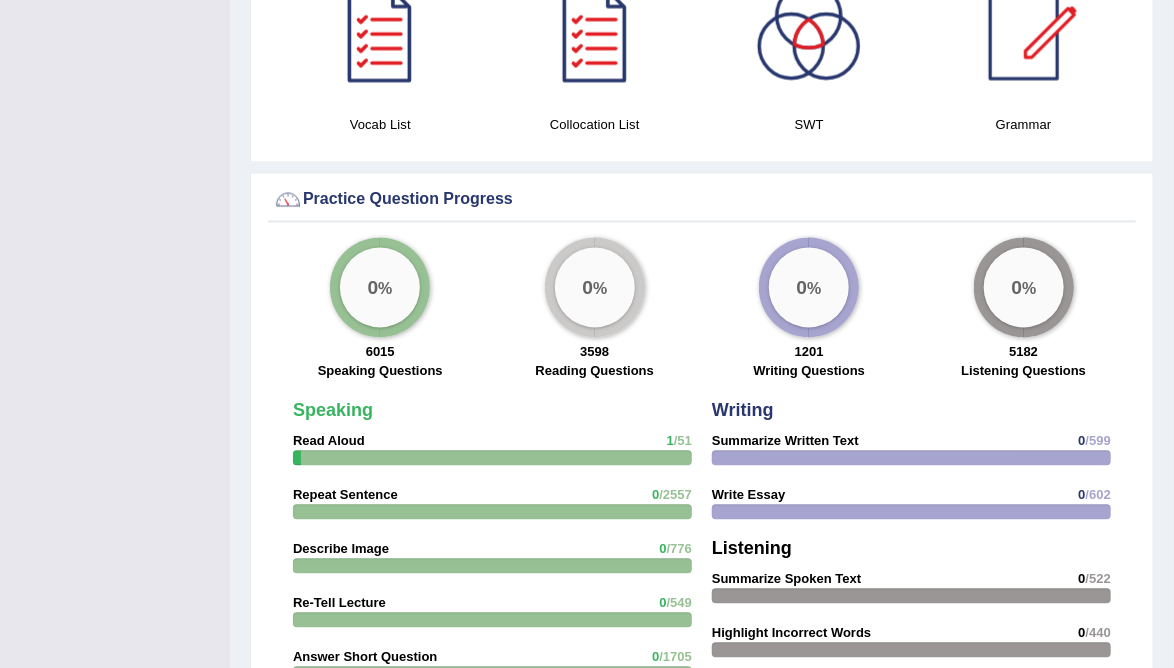 scroll, scrollTop: 1419, scrollLeft: 0, axis: vertical 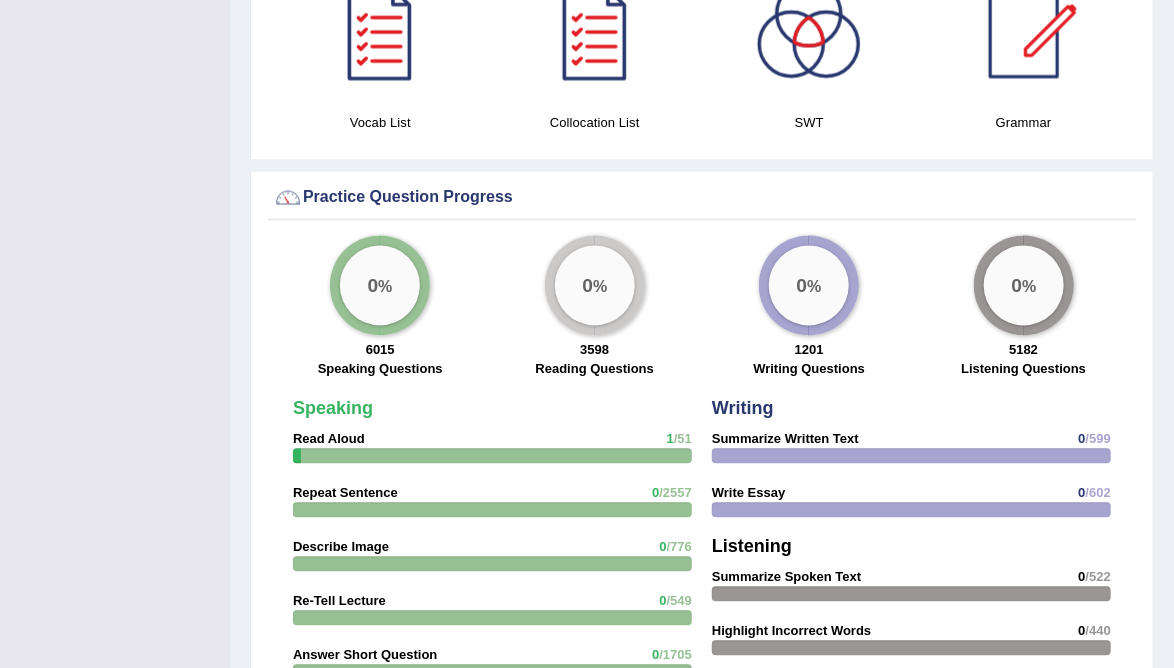 click on "0  %" at bounding box center [380, 286] 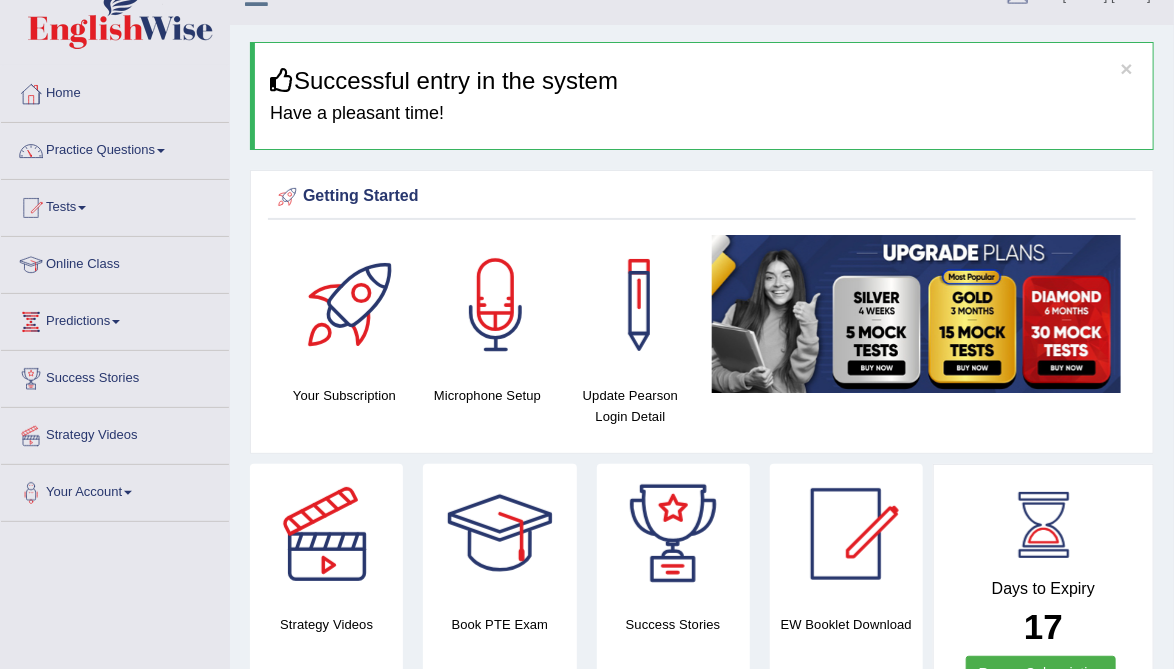 scroll, scrollTop: 0, scrollLeft: 0, axis: both 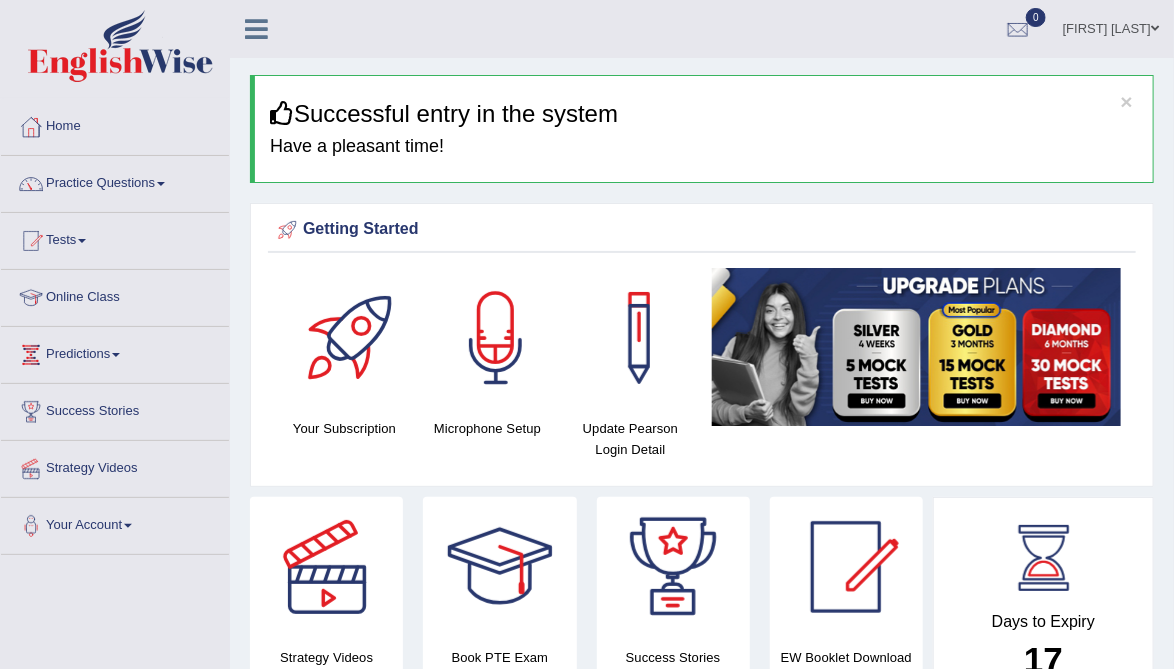 click at bounding box center (31, 184) 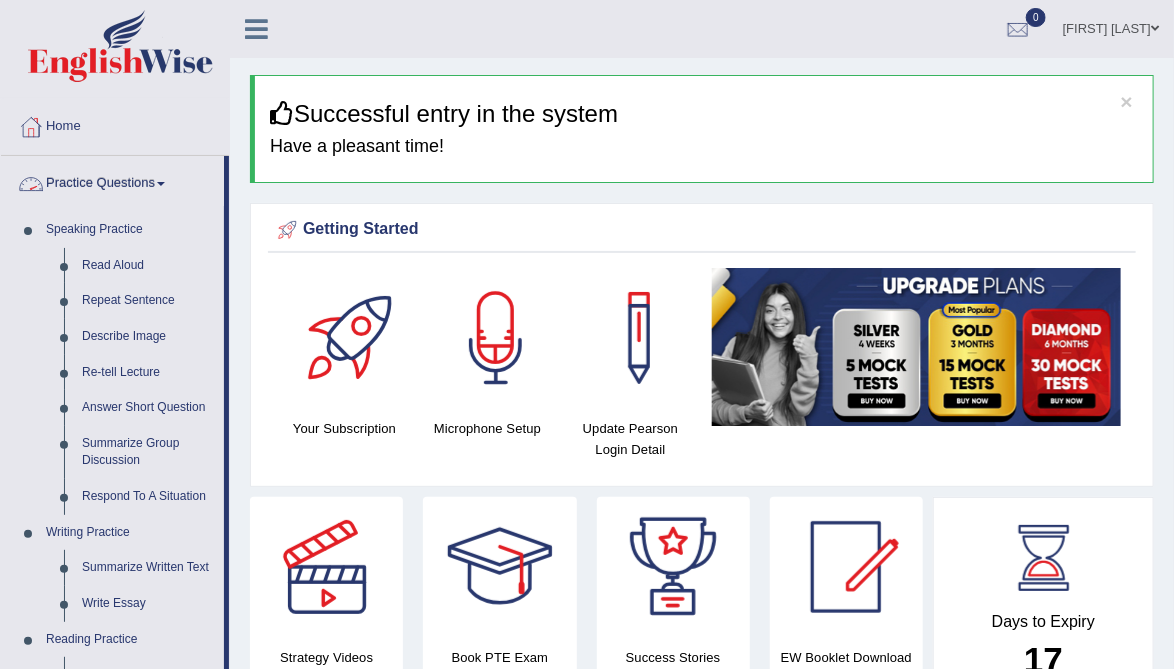 click at bounding box center (587, 334) 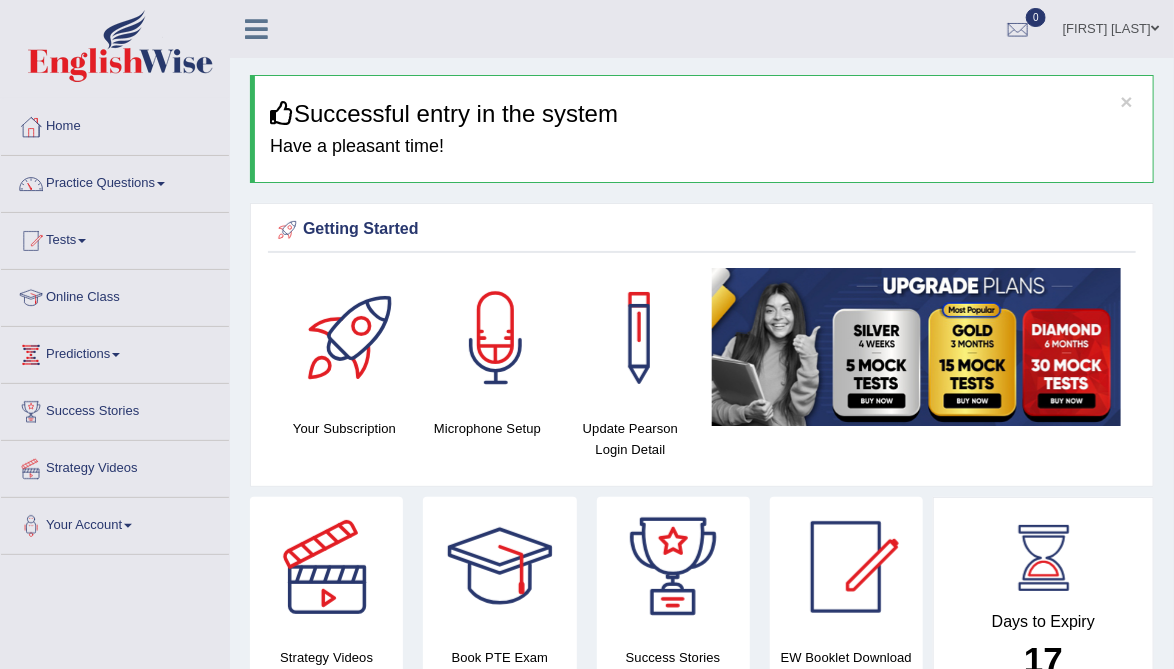 click at bounding box center [31, 184] 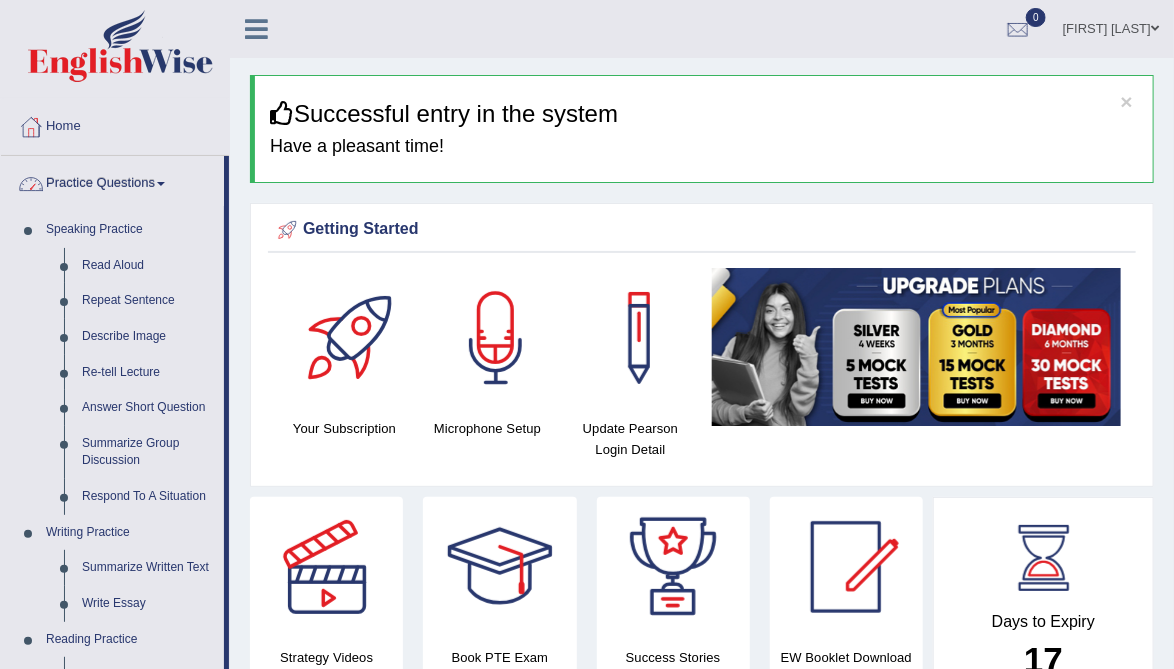 click at bounding box center (587, 334) 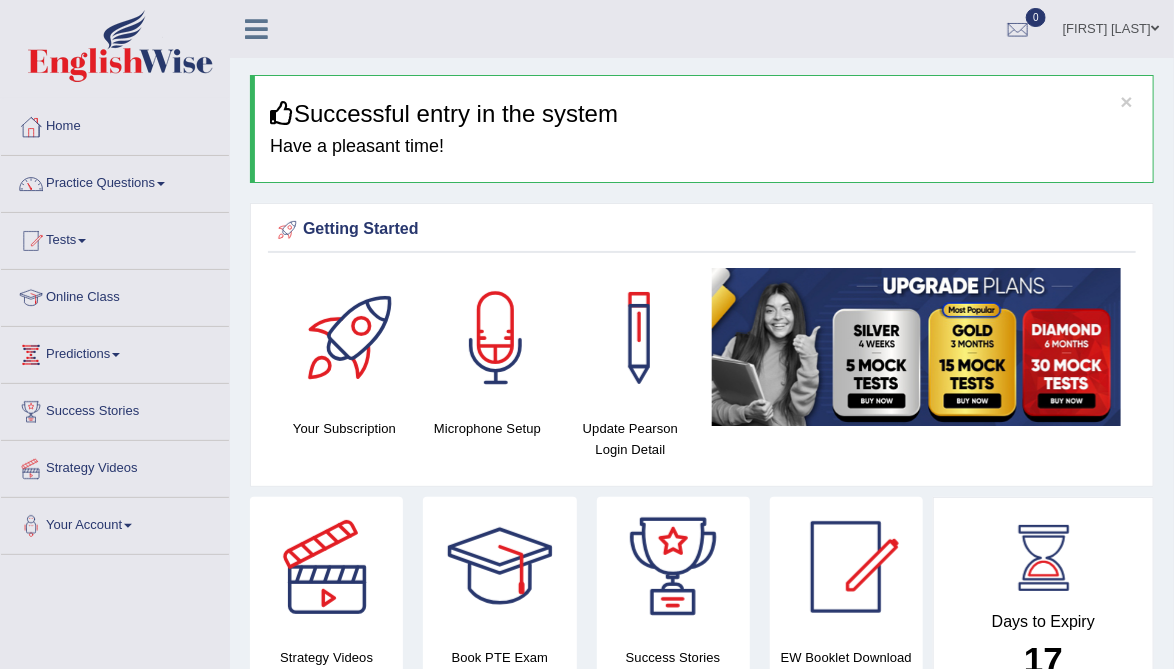 click at bounding box center [31, 184] 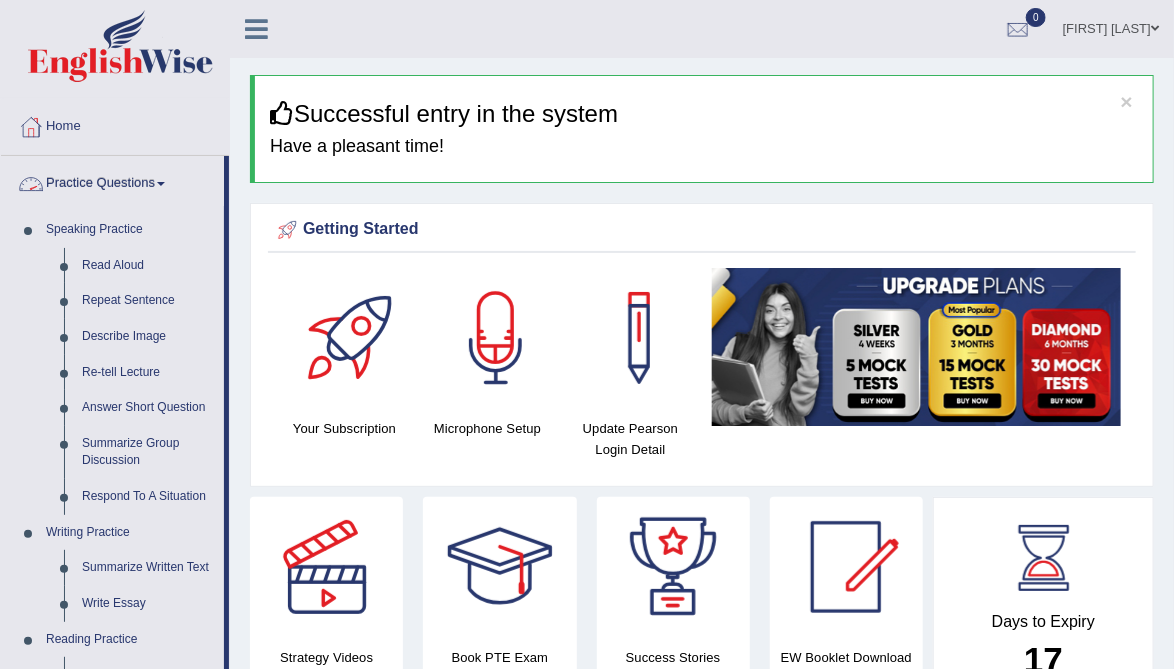click at bounding box center [587, 334] 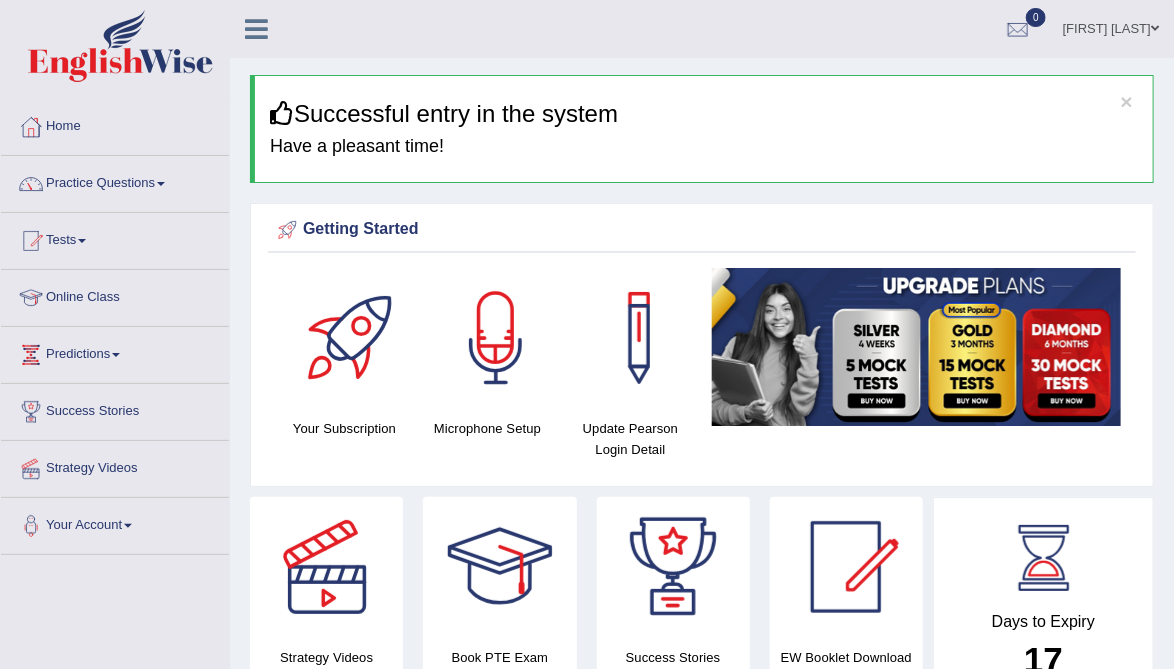 click at bounding box center [31, 184] 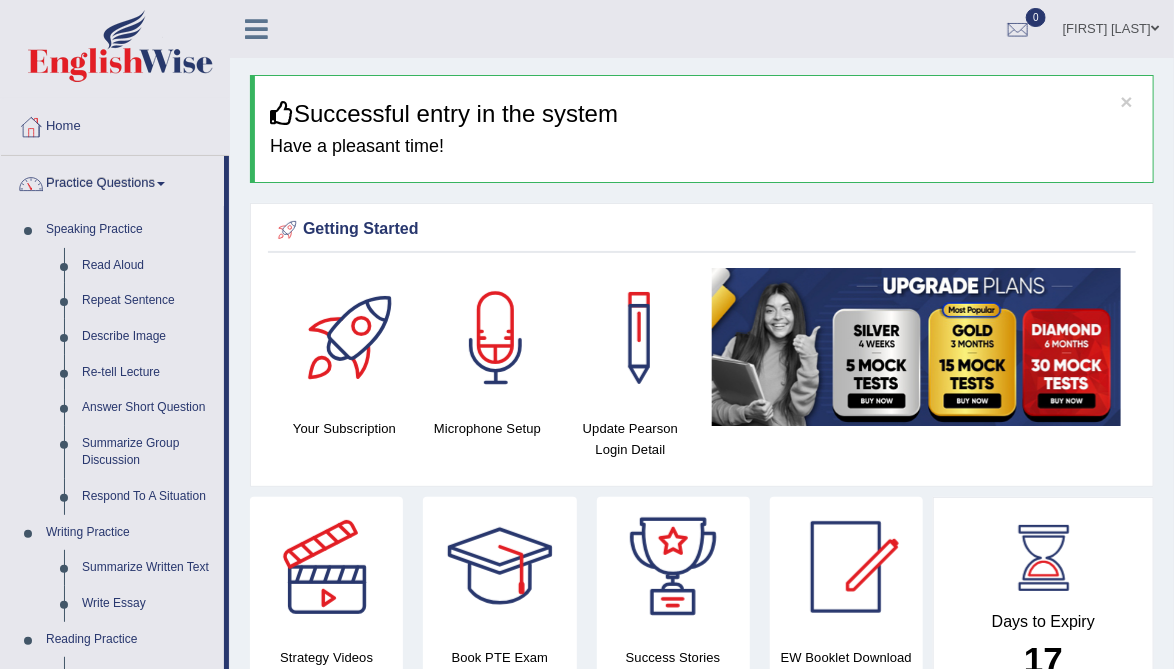click at bounding box center (587, 334) 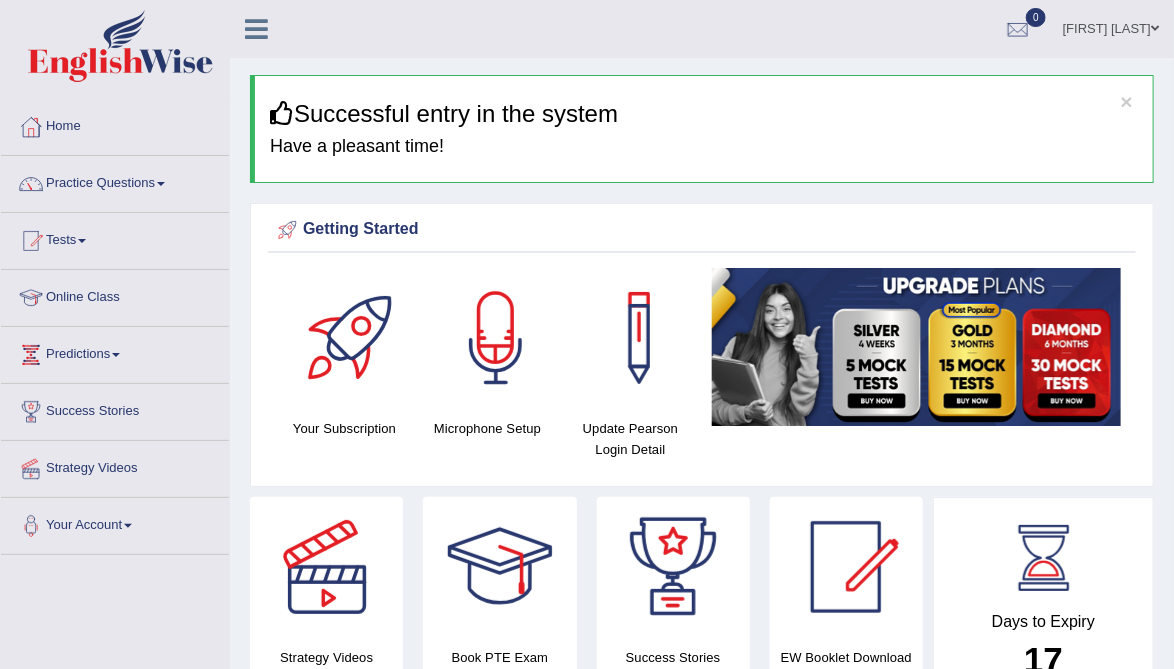click at bounding box center [31, 184] 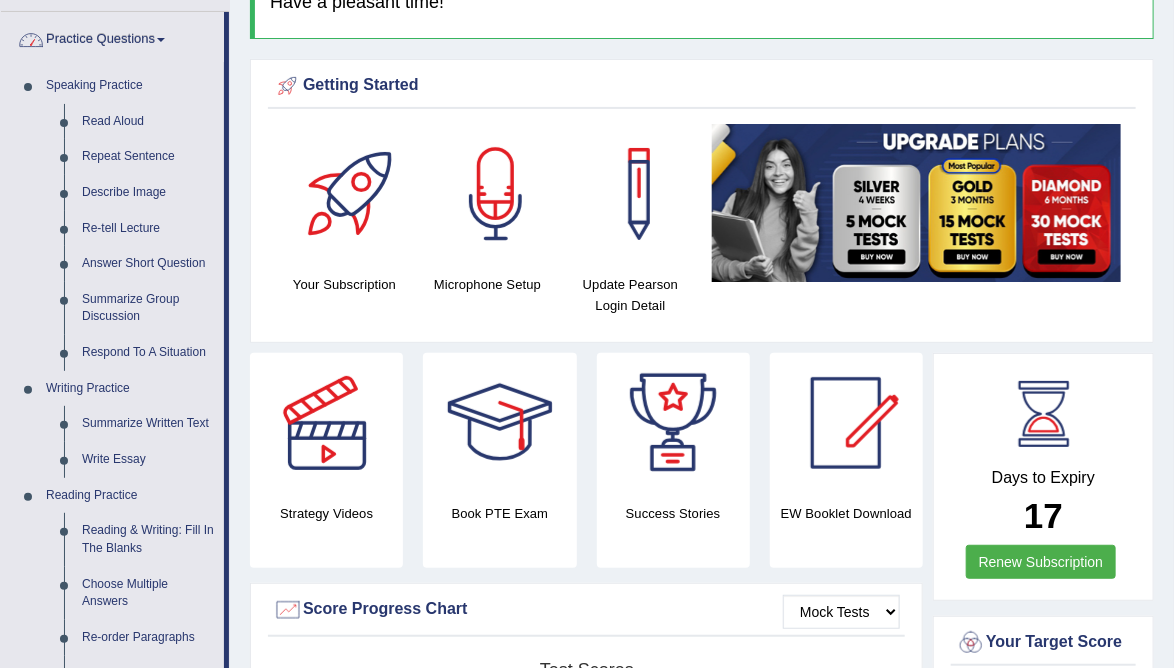 scroll, scrollTop: 155, scrollLeft: 0, axis: vertical 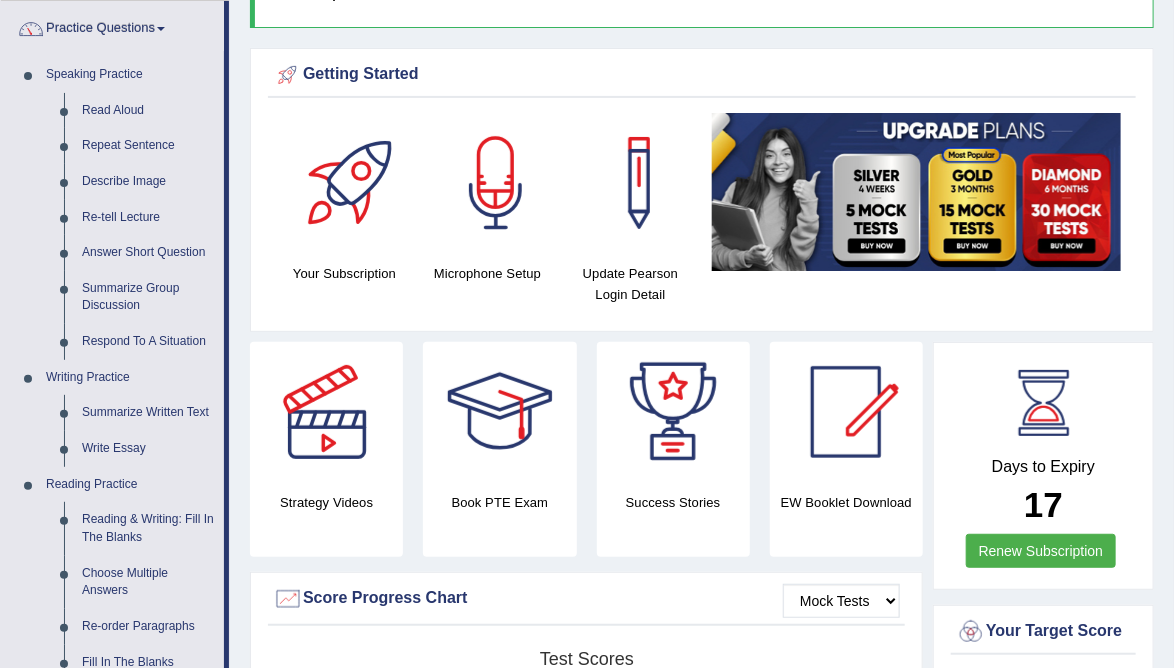 click at bounding box center (587, 334) 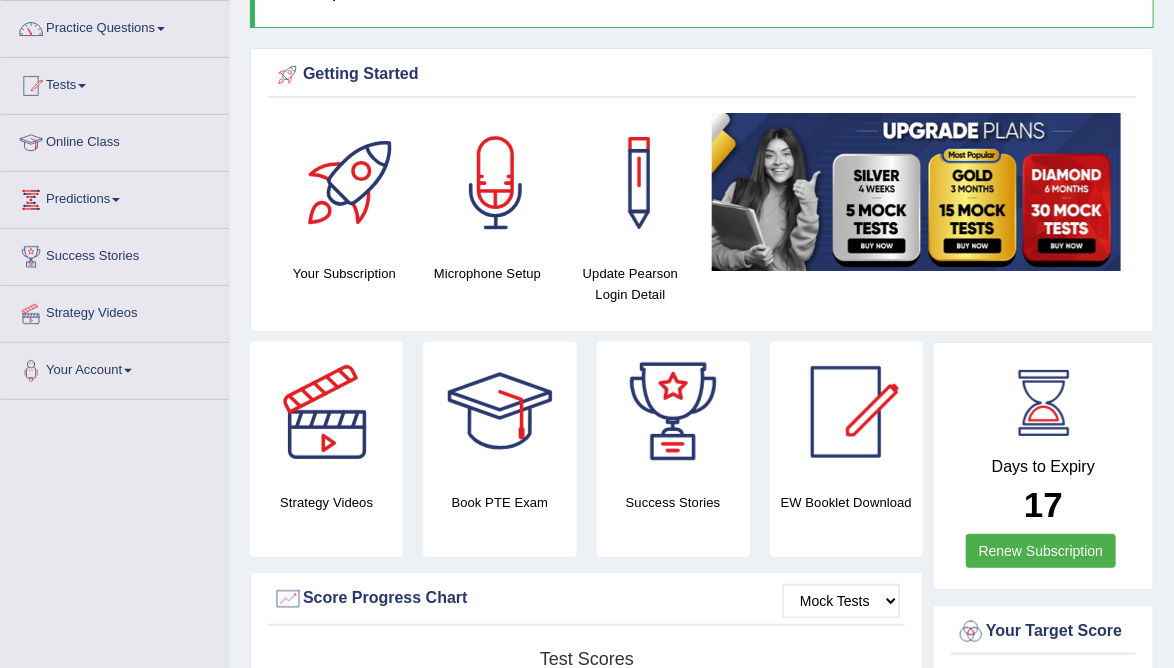 click at bounding box center [31, 200] 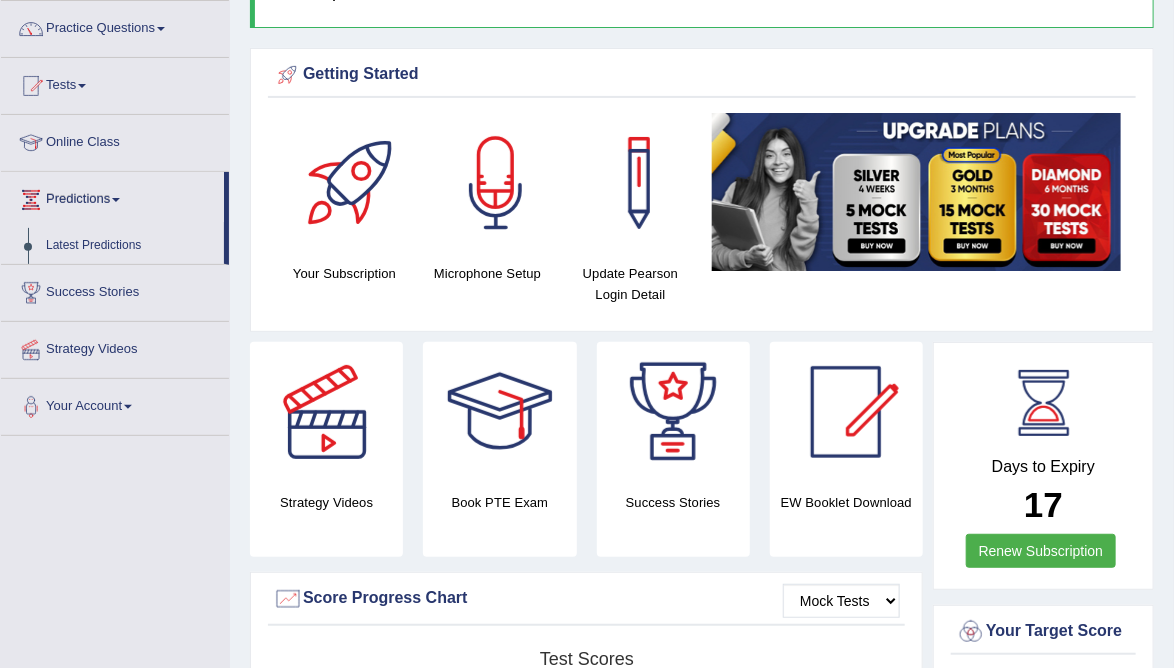 click at bounding box center (587, 334) 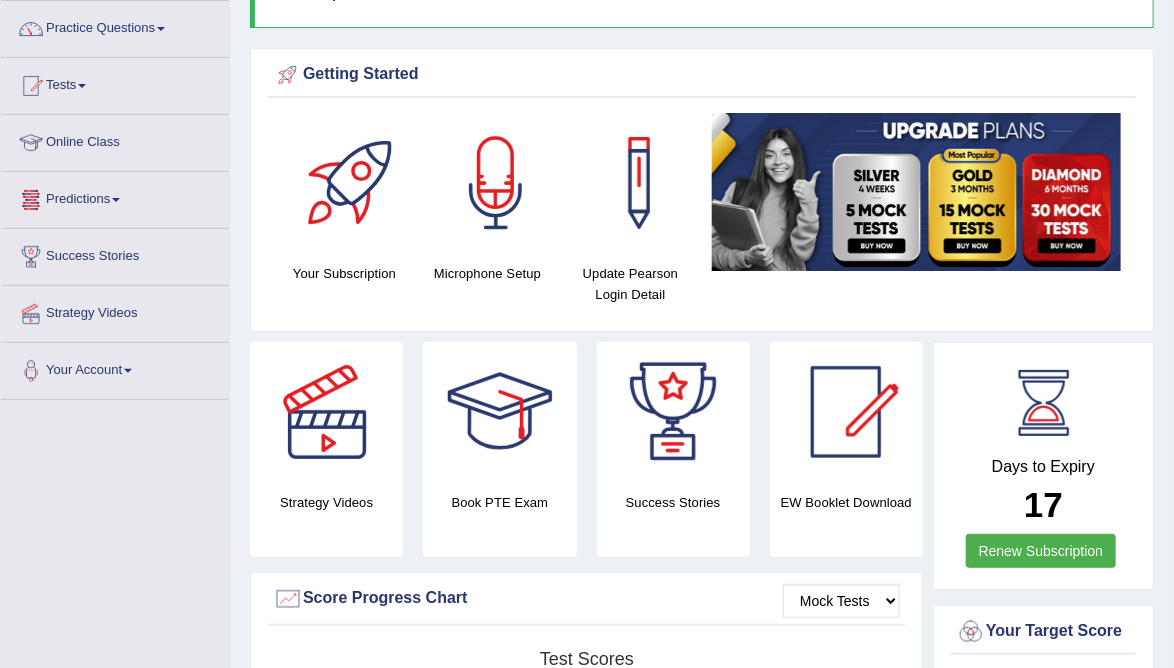 click at bounding box center (31, 200) 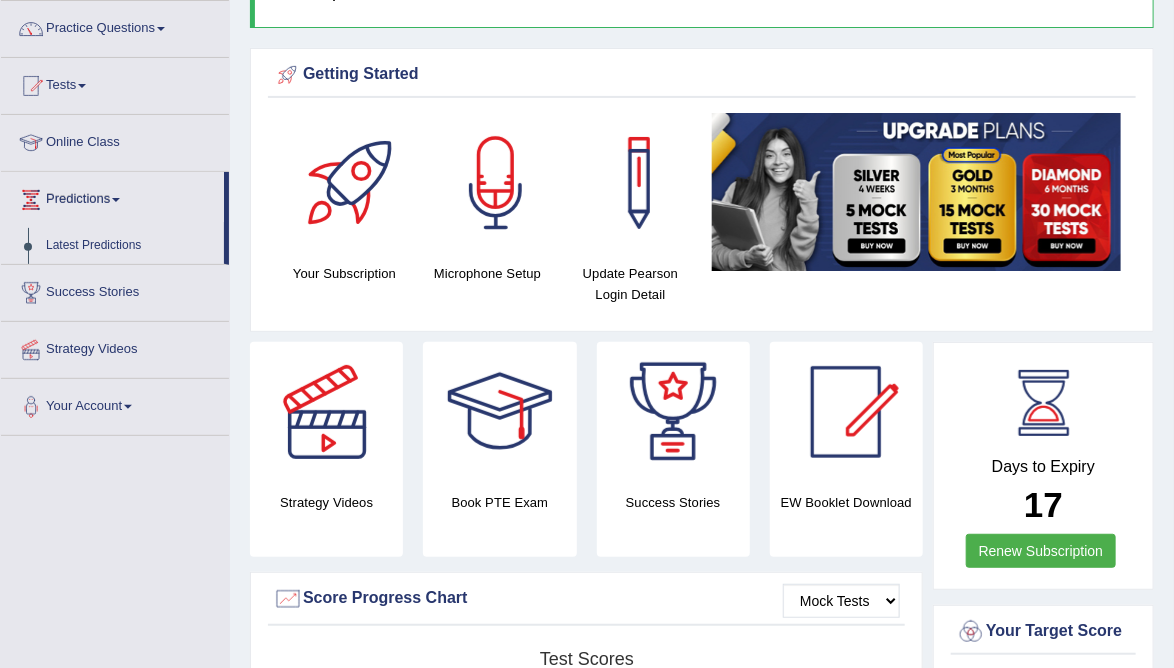 click at bounding box center (587, 334) 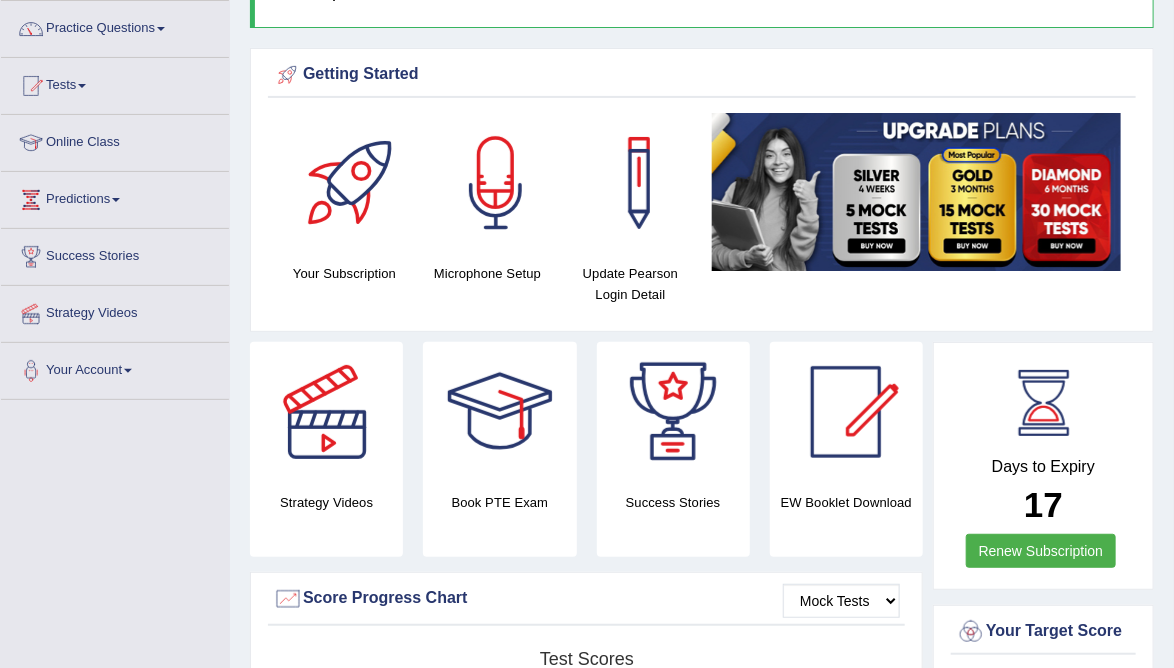 click on "Predictions" at bounding box center (115, 197) 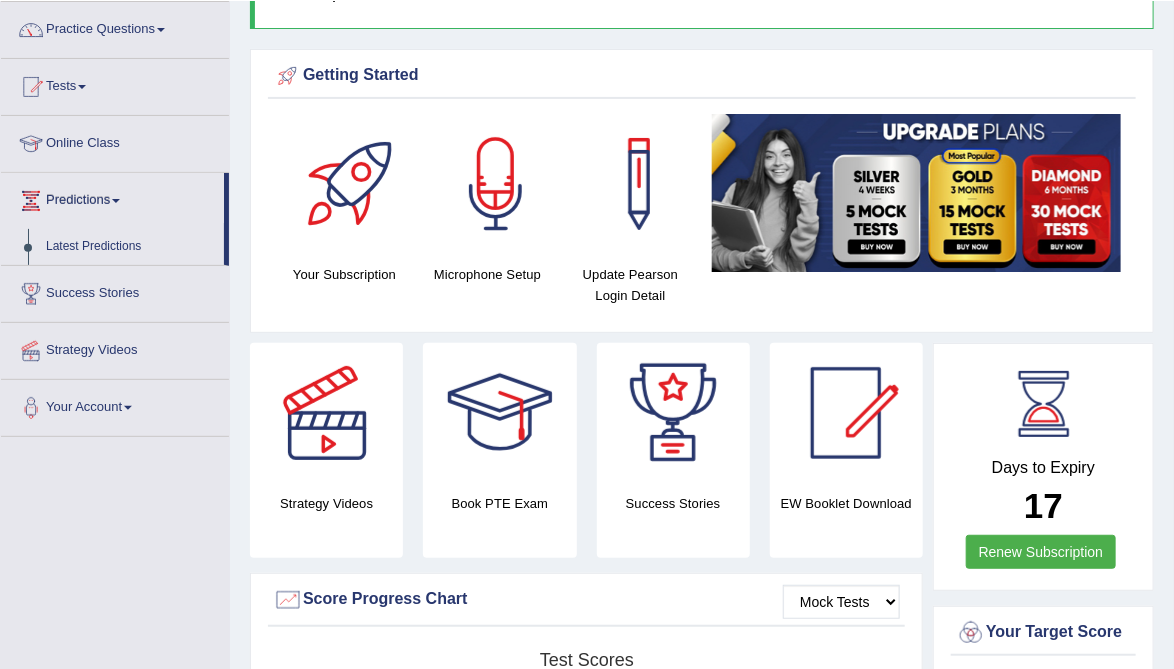 scroll, scrollTop: 0, scrollLeft: 0, axis: both 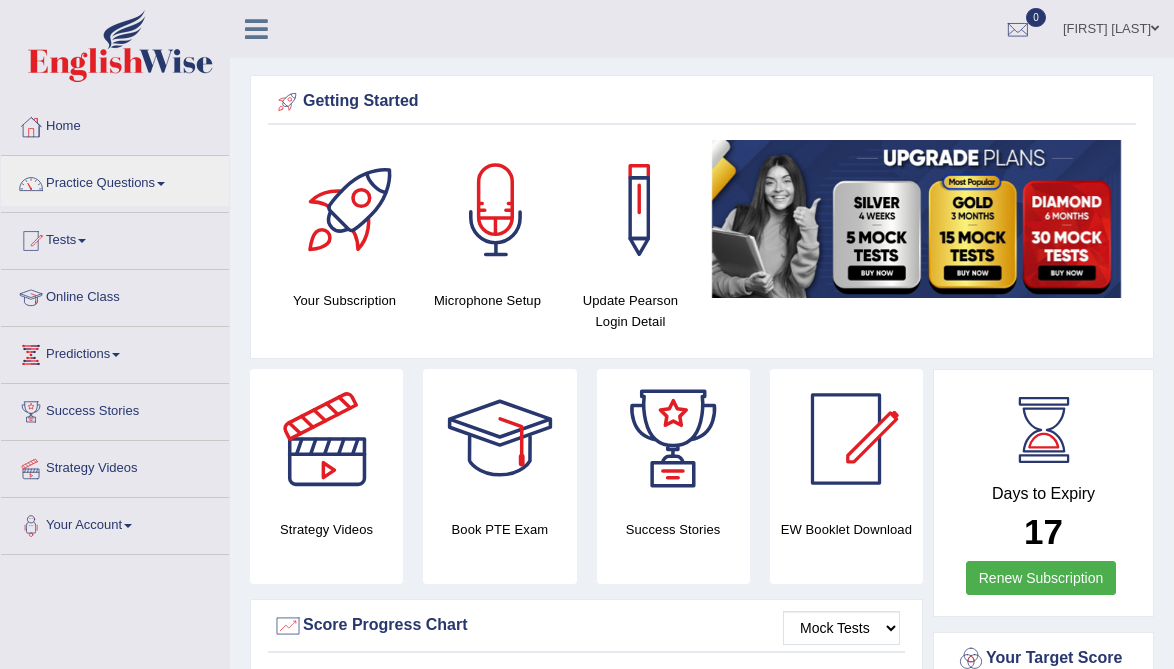 click at bounding box center (587, 334) 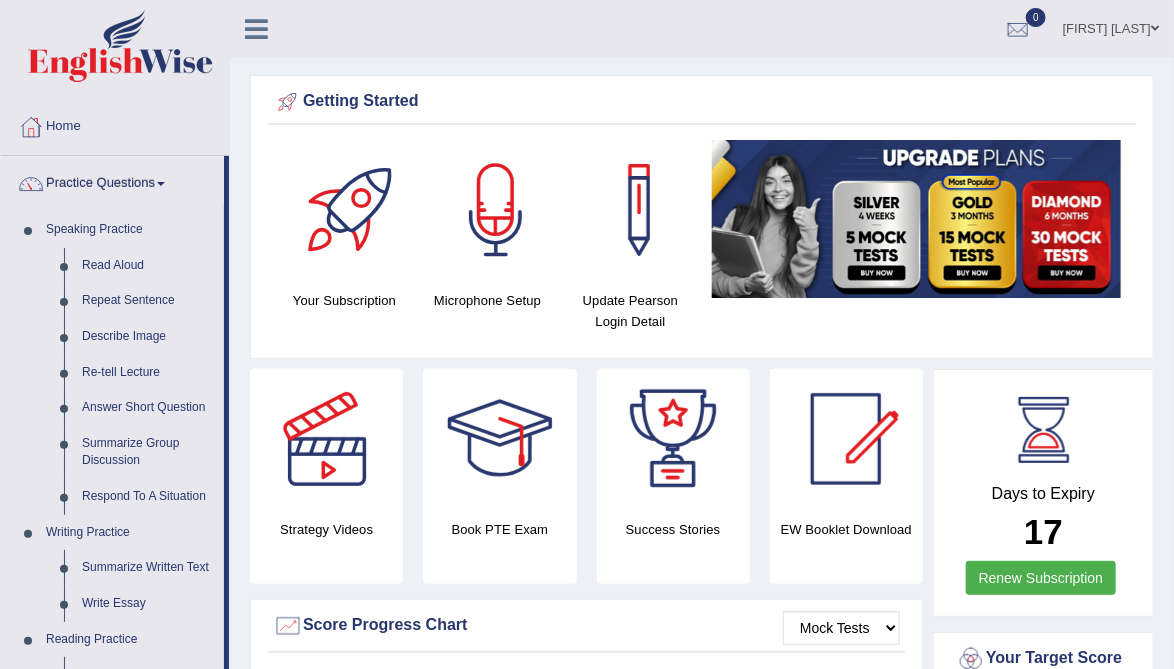 scroll, scrollTop: 0, scrollLeft: 0, axis: both 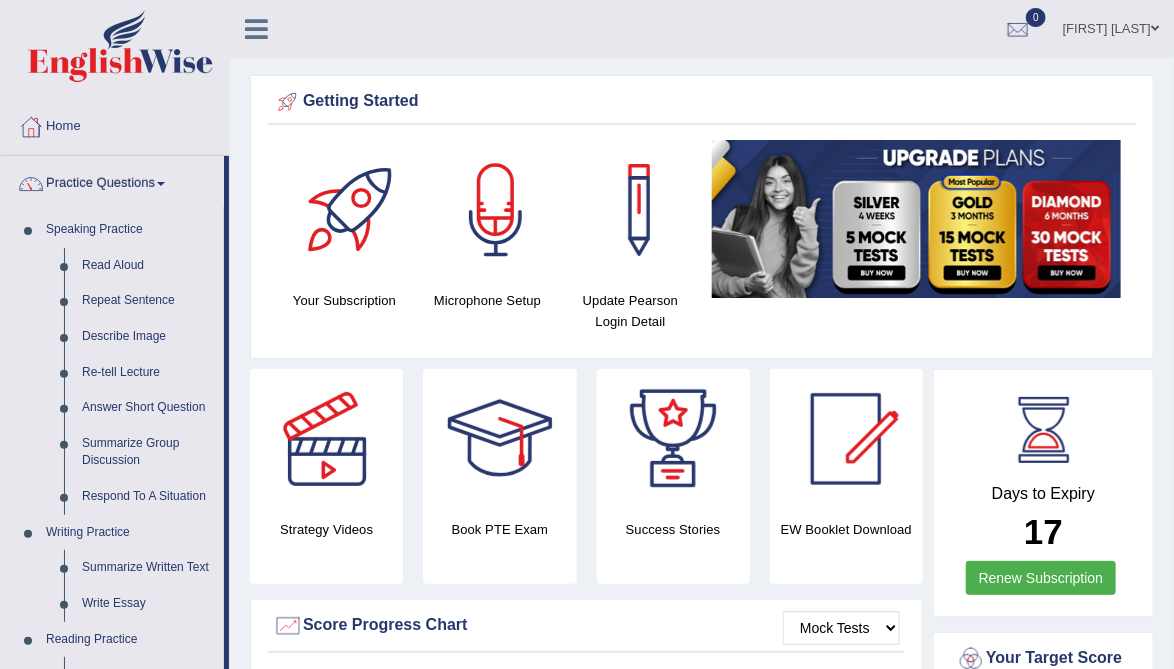 click on "Read Aloud" at bounding box center (148, 266) 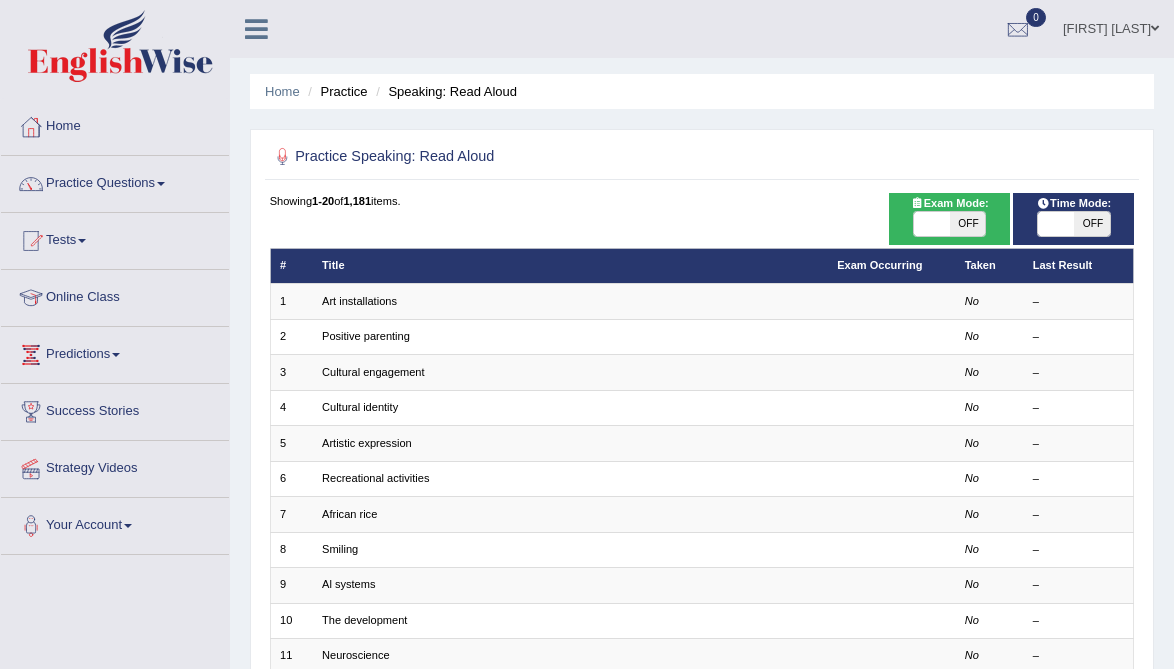 scroll, scrollTop: 0, scrollLeft: 0, axis: both 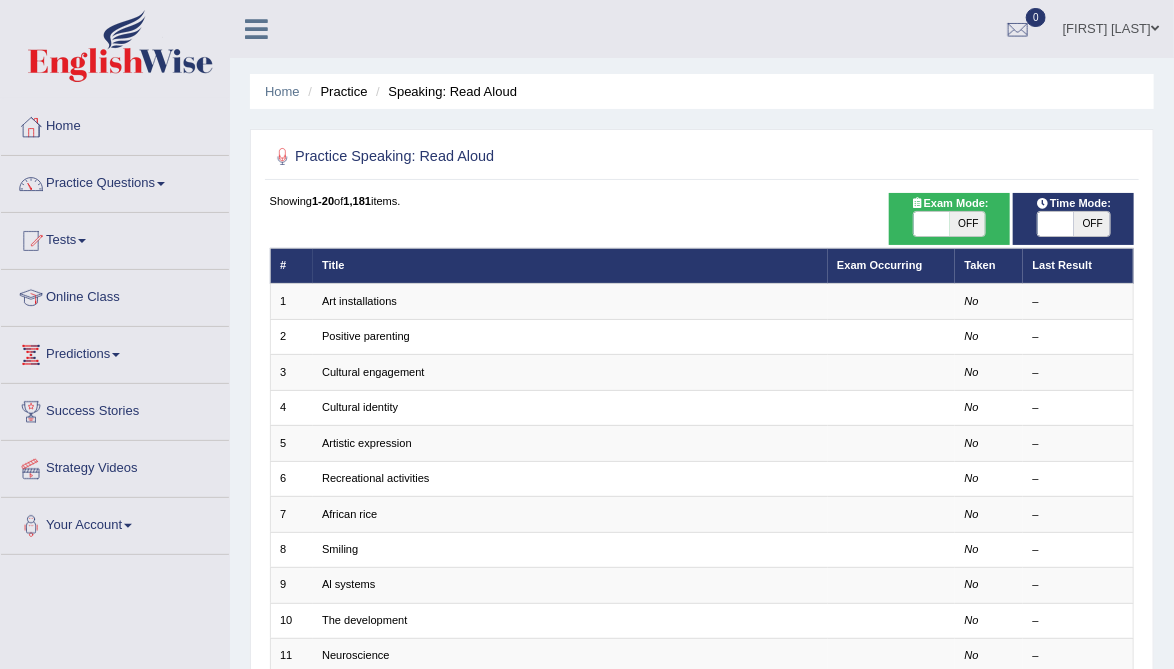 click on "OFF" at bounding box center (968, 224) 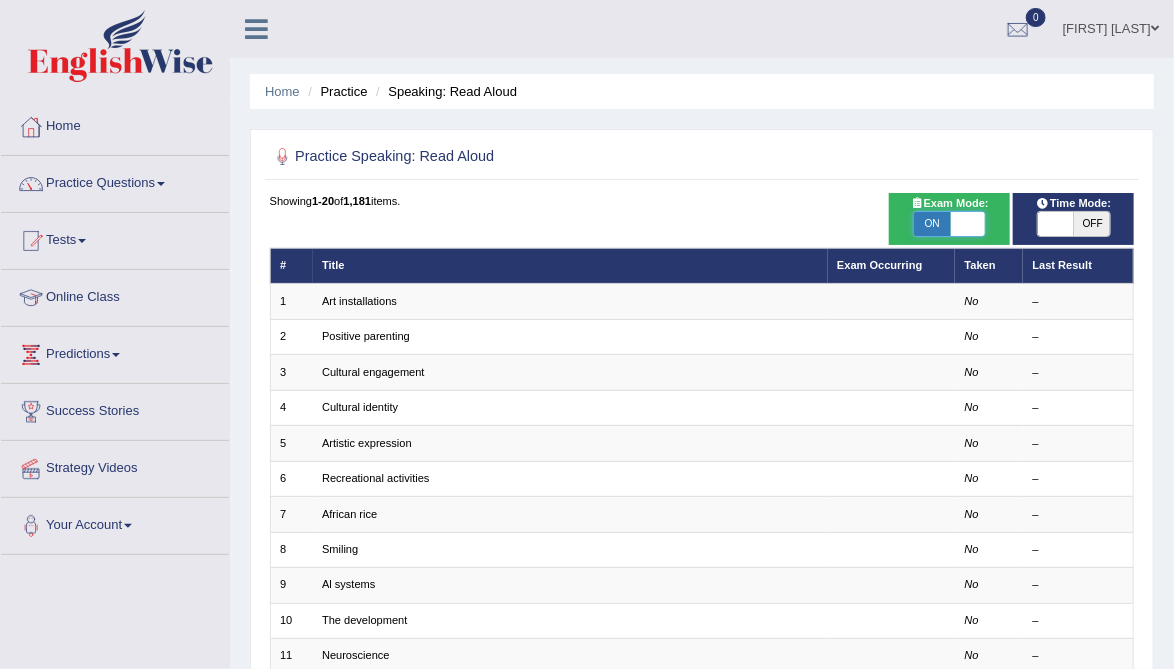 click on "Success Exam mode changed OK" at bounding box center (0, 0) 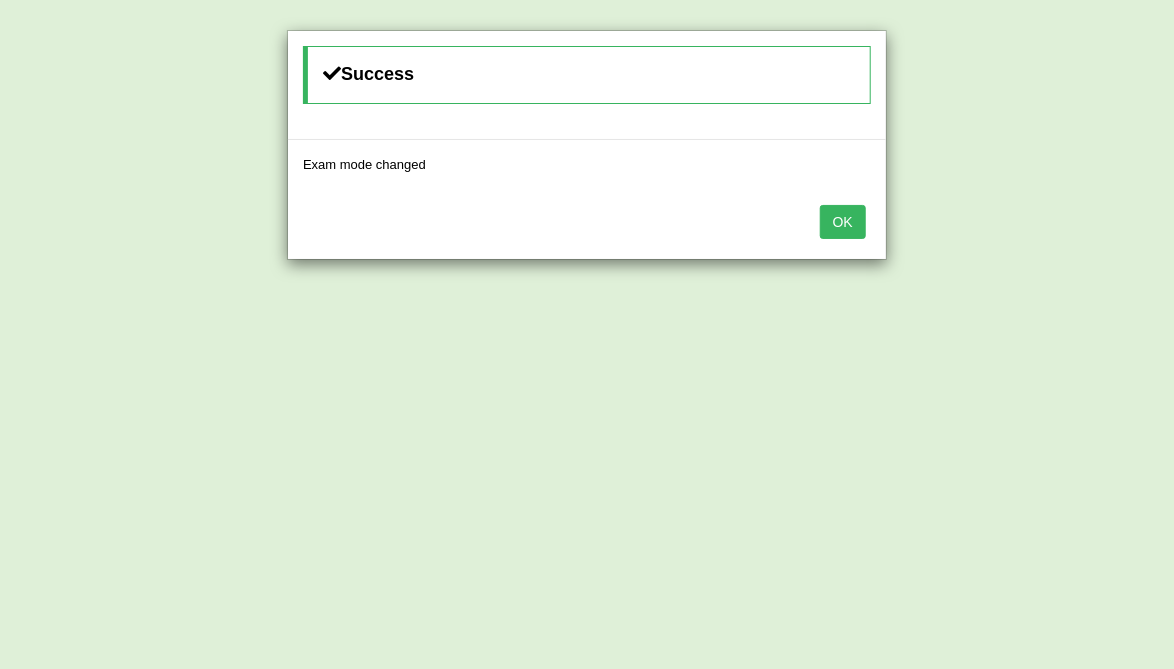 click on "OK" at bounding box center (843, 222) 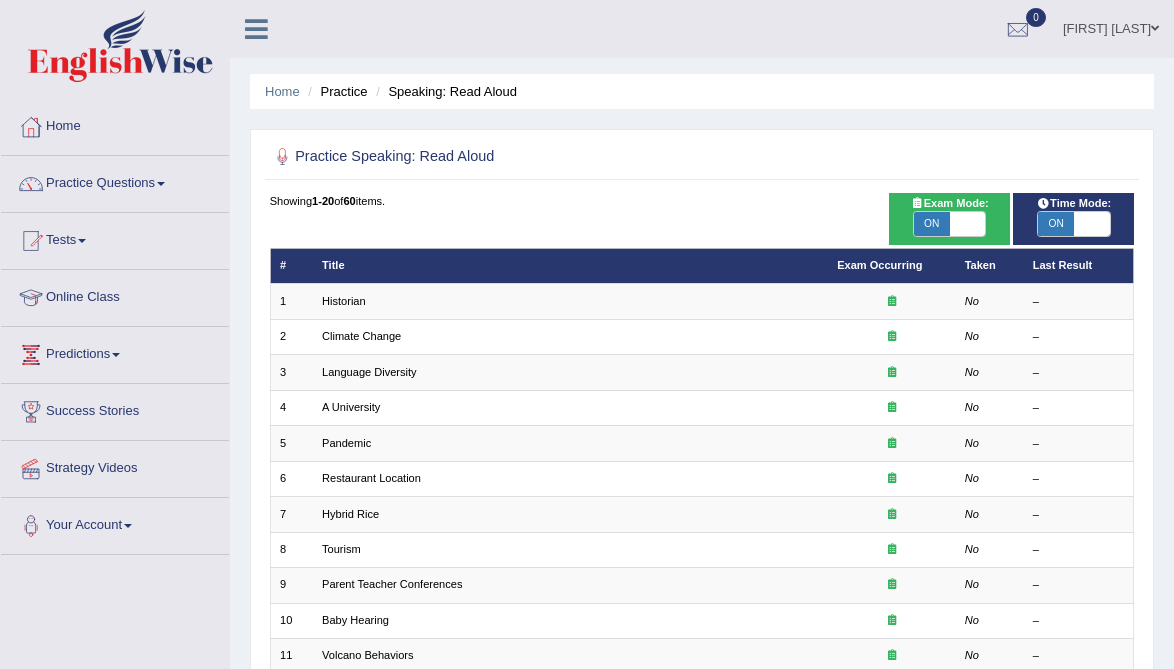 scroll, scrollTop: 0, scrollLeft: 0, axis: both 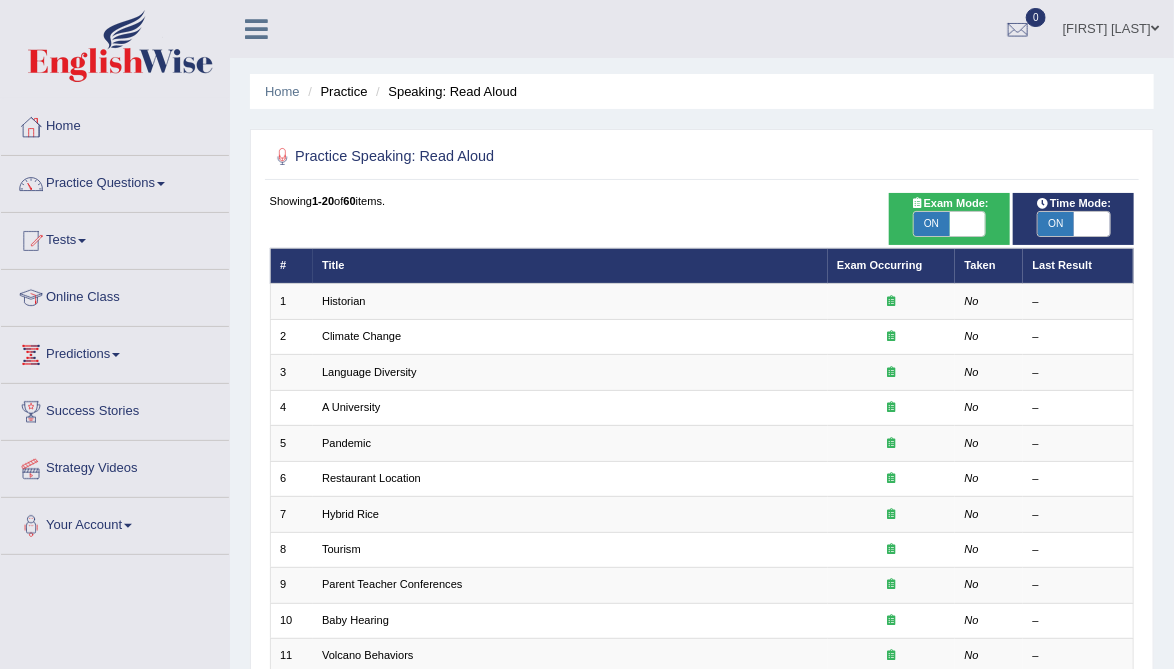 click on "Historian" at bounding box center (344, 301) 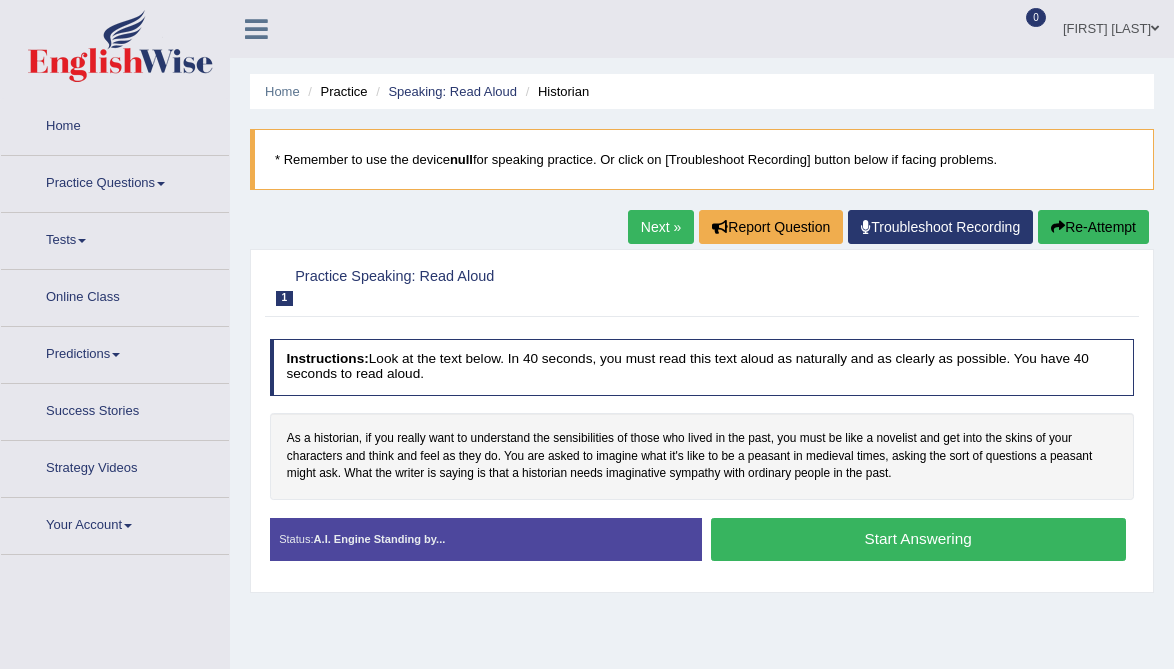 scroll, scrollTop: 0, scrollLeft: 0, axis: both 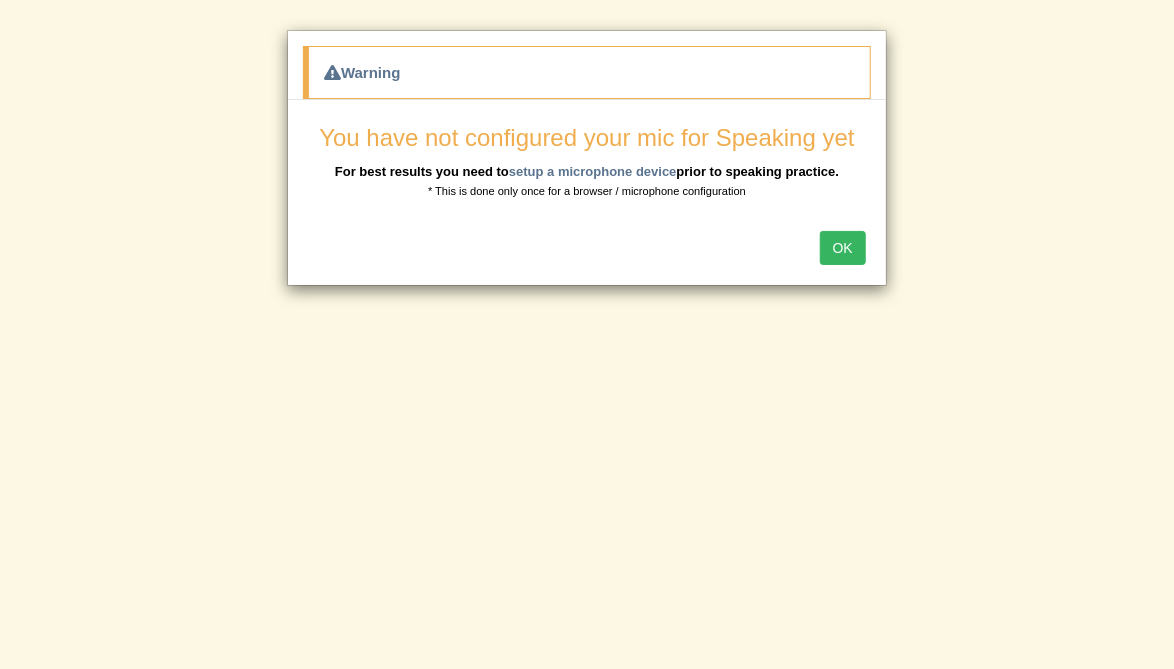 click on "OK" at bounding box center [843, 248] 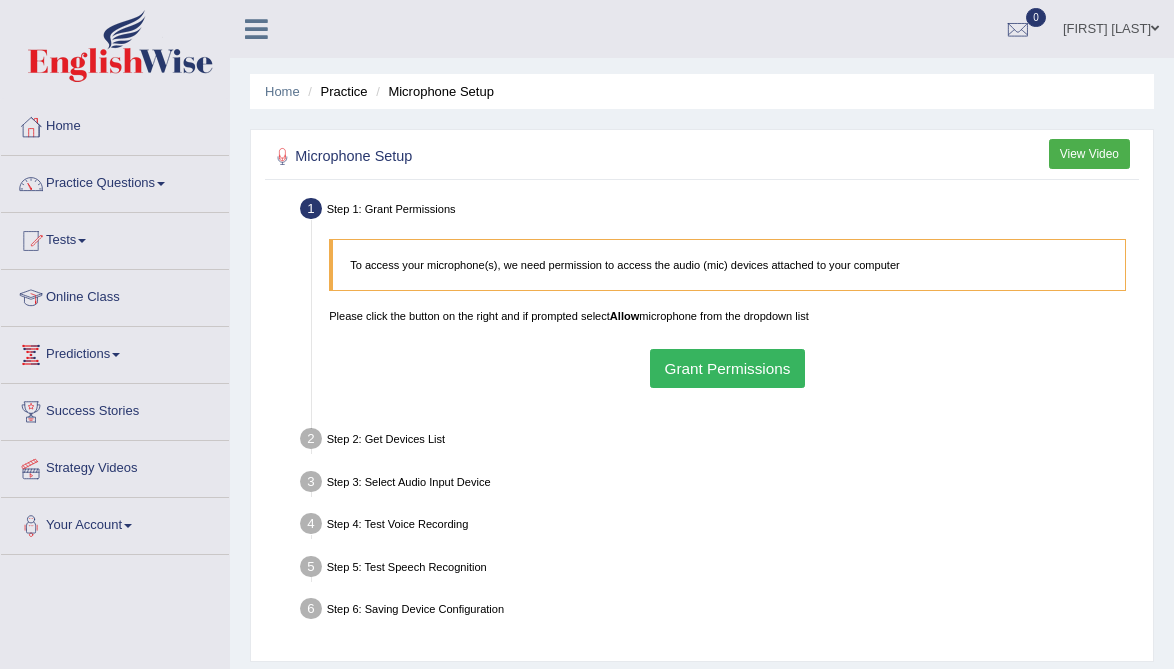 scroll, scrollTop: 0, scrollLeft: 0, axis: both 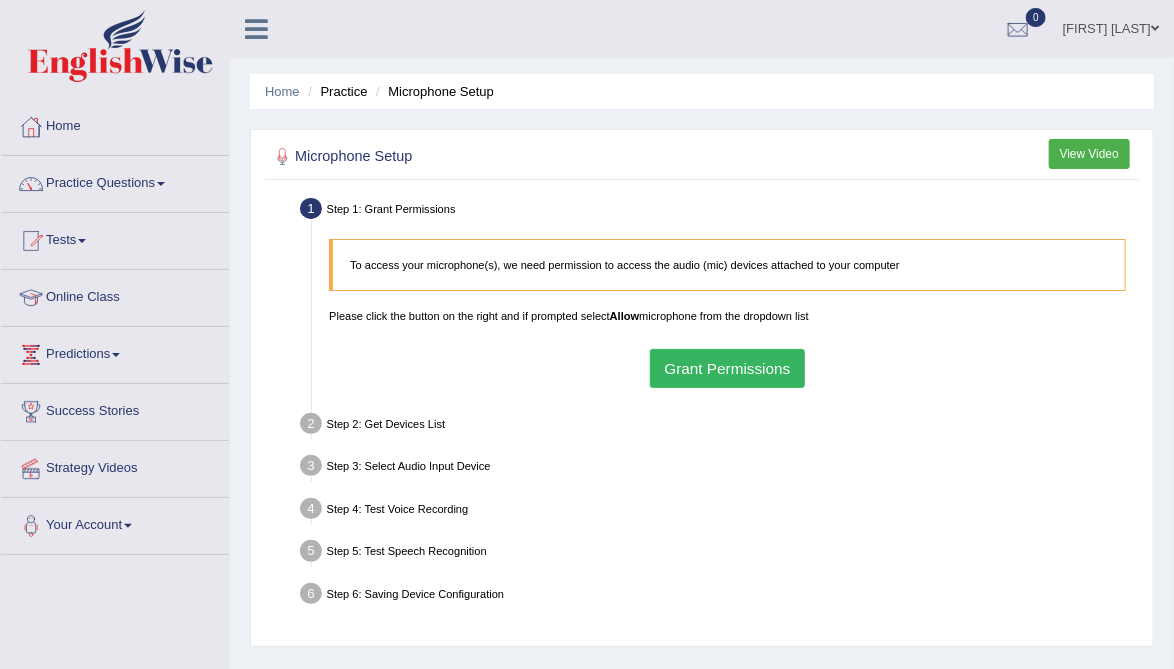 click on "Grant Permissions" at bounding box center [727, 368] 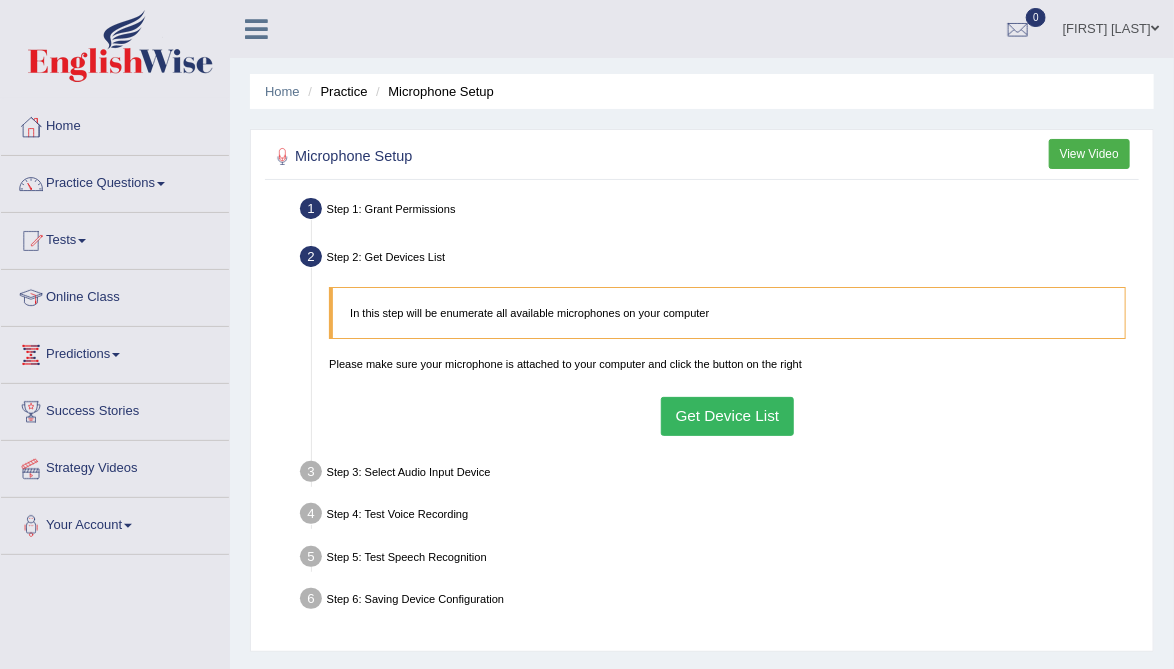 click on "Get Device List" at bounding box center [727, 416] 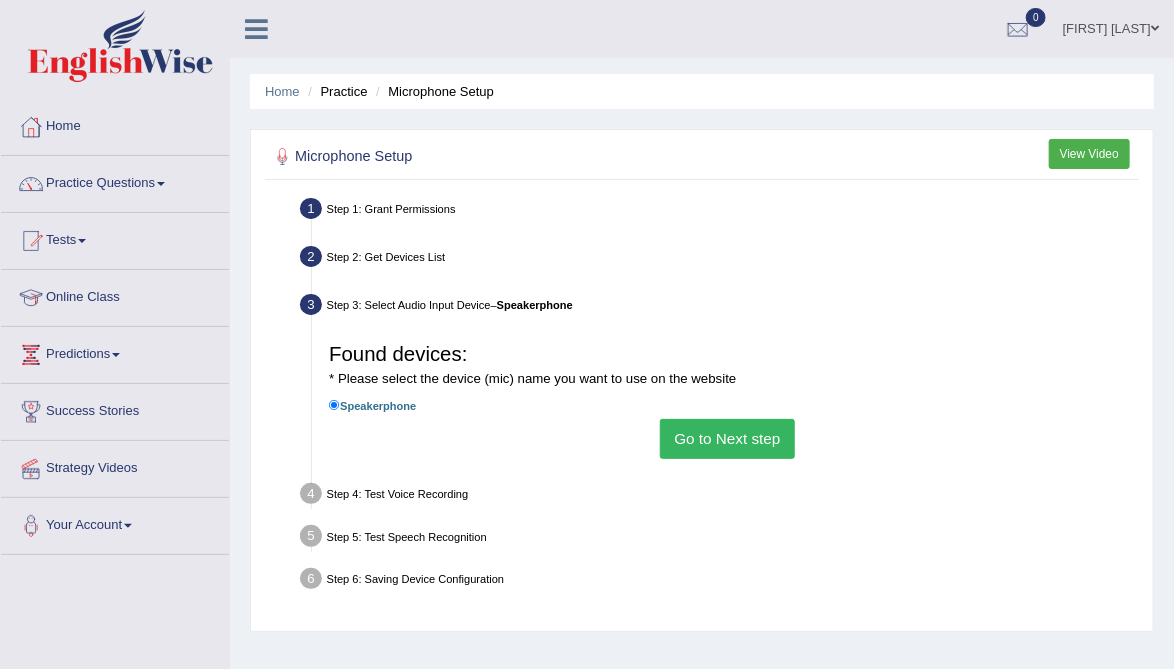 click on "Go to Next step" at bounding box center (727, 438) 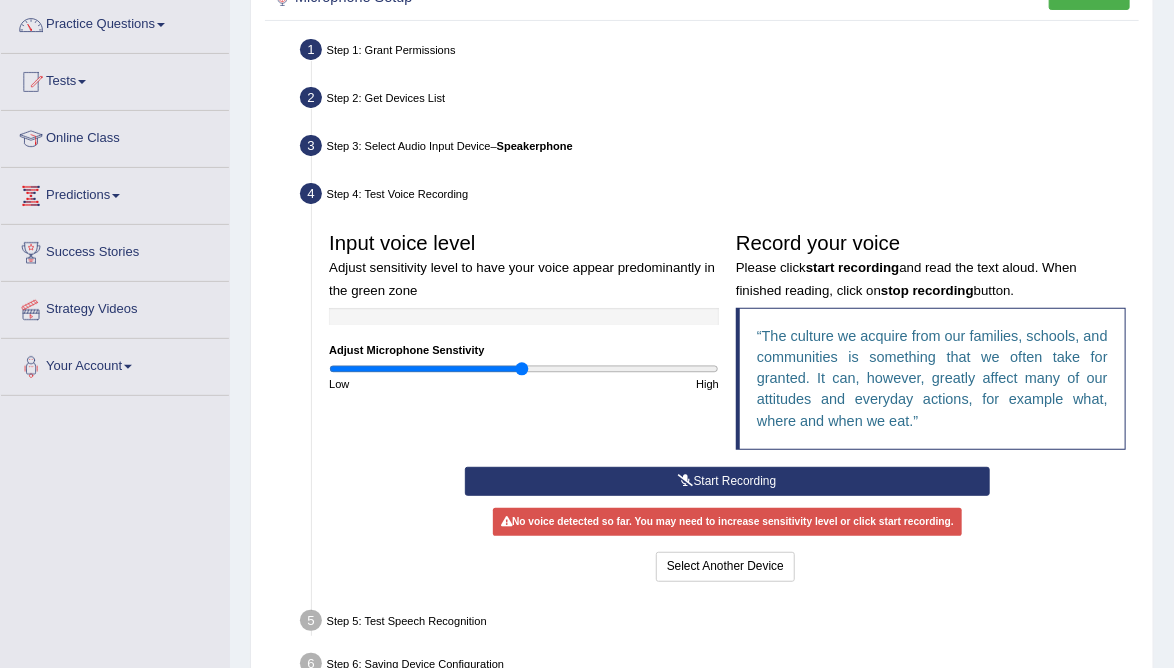 scroll, scrollTop: 160, scrollLeft: 0, axis: vertical 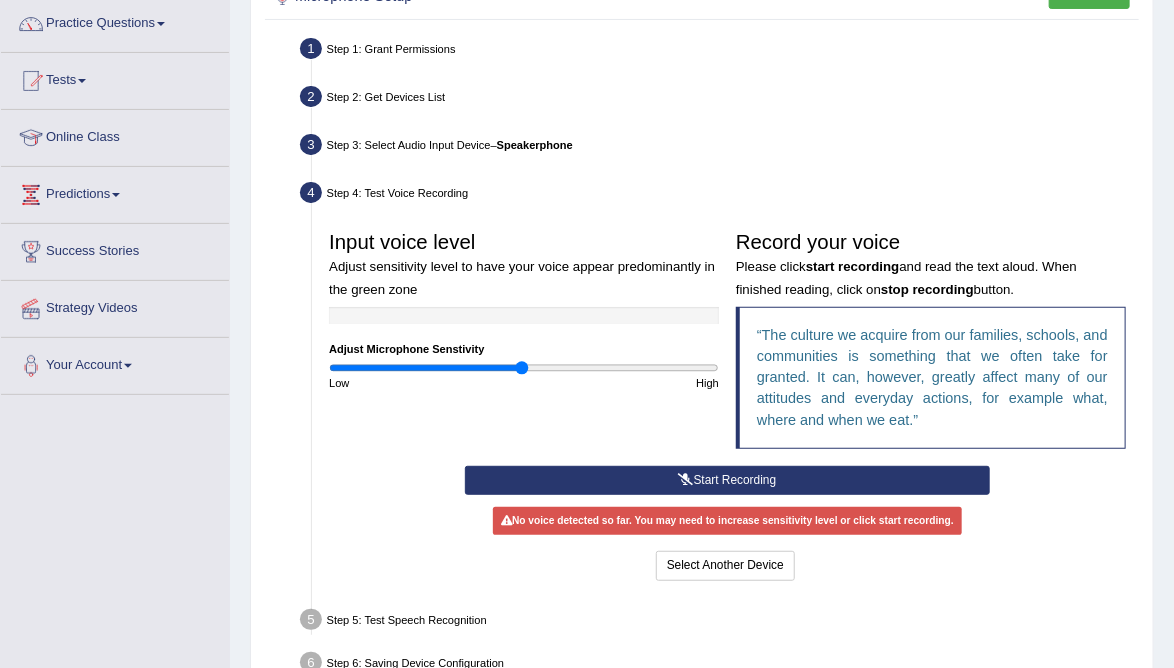 click on "Start Recording" at bounding box center (727, 480) 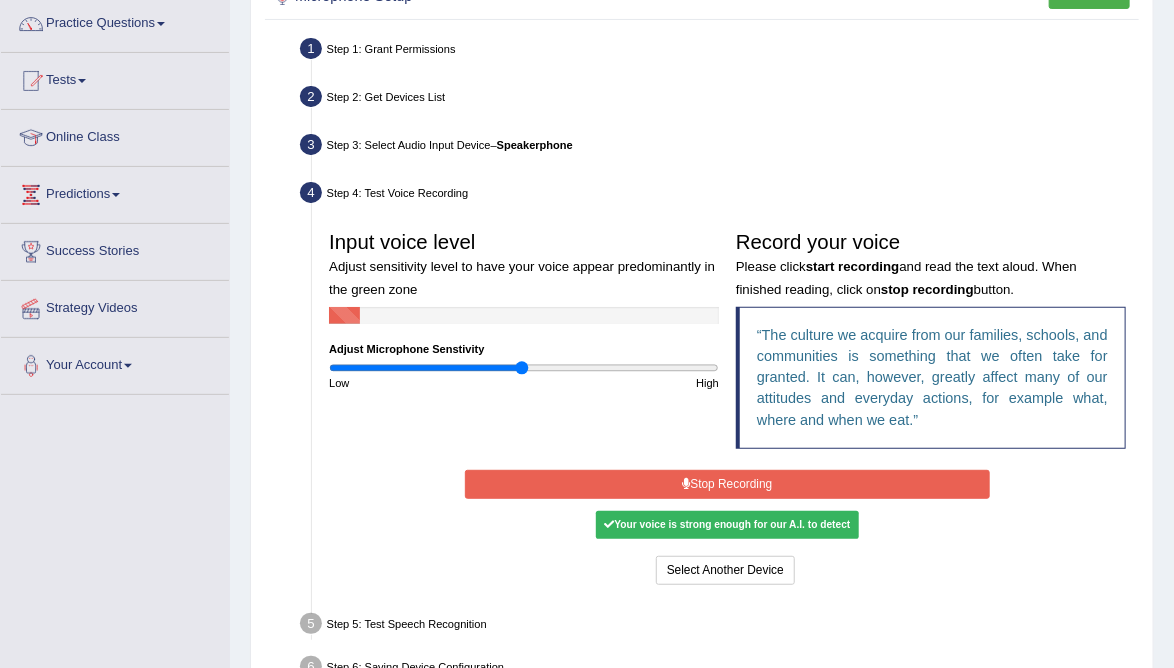 click on "Stop Recording" at bounding box center [727, 484] 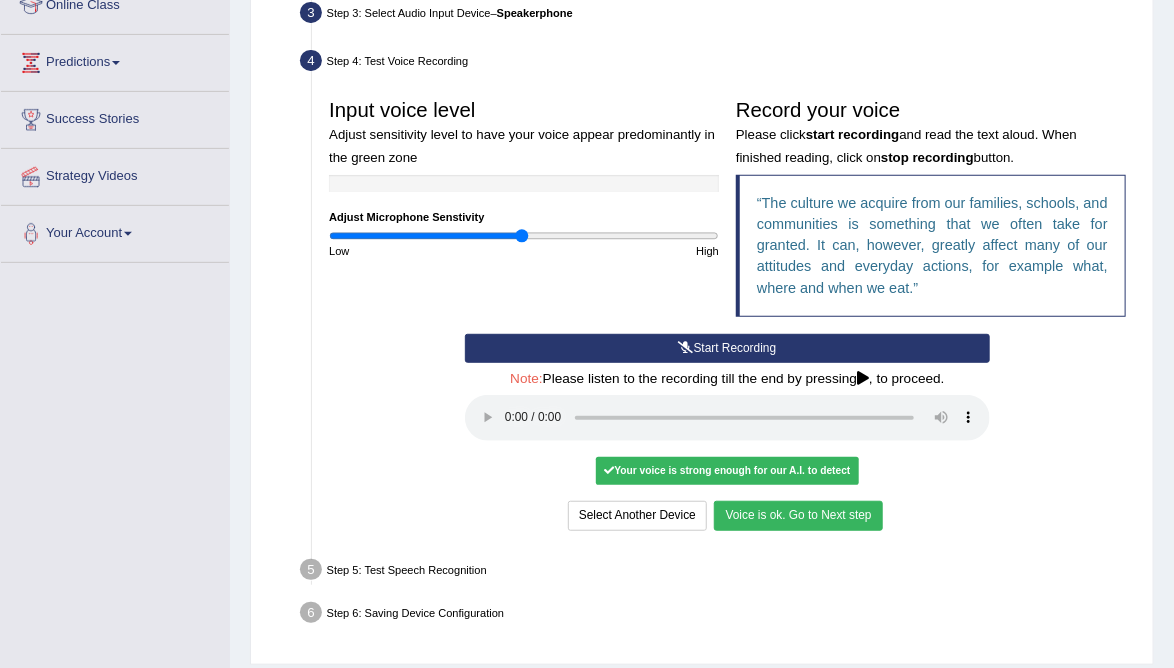 scroll, scrollTop: 294, scrollLeft: 0, axis: vertical 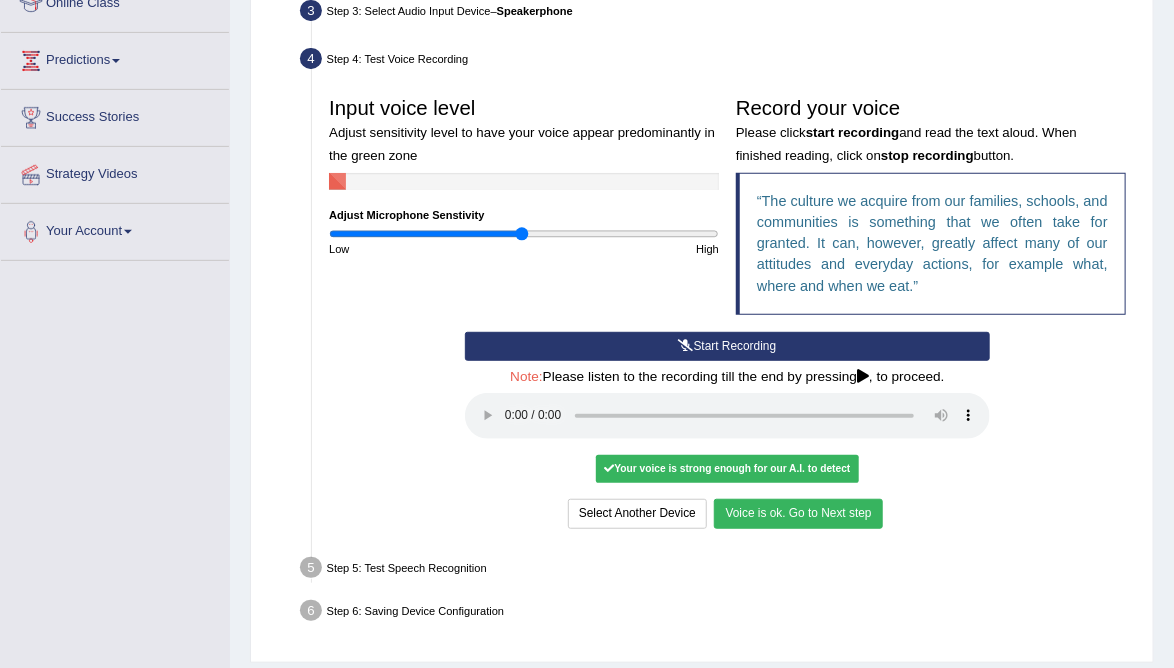 click on "Voice is ok. Go to Next step" at bounding box center (798, 513) 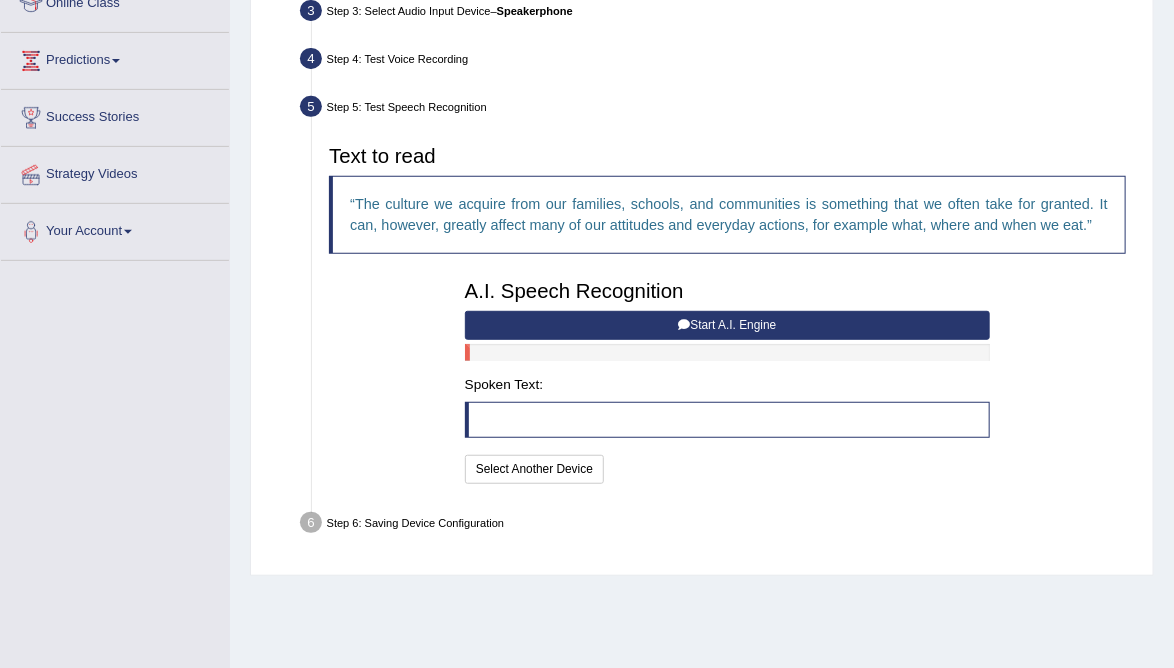 click on "Start A.I. Engine" at bounding box center [727, 325] 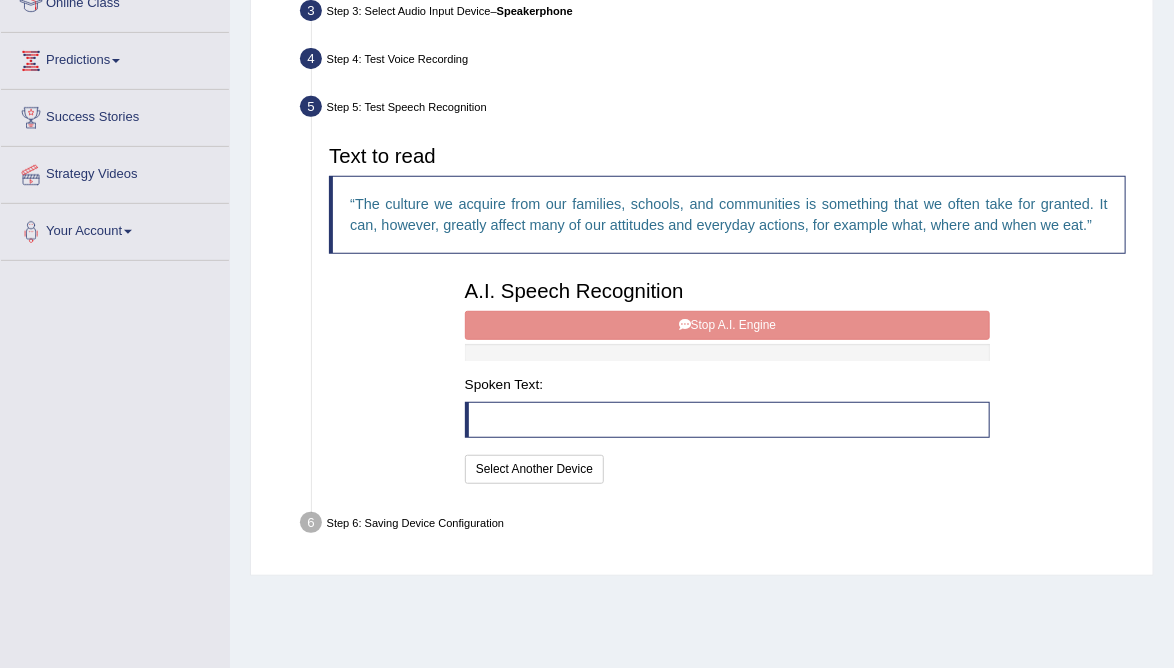 click on "A.I. Speech Recognition    Start A.I. Engine    Stop A.I. Engine     Note:  Please listen to the recording till the end by pressing  , to proceed.     Spoken Text:     I will practice without this feature   Select Another Device   Speech is ok. Go to Last step" at bounding box center [727, 379] 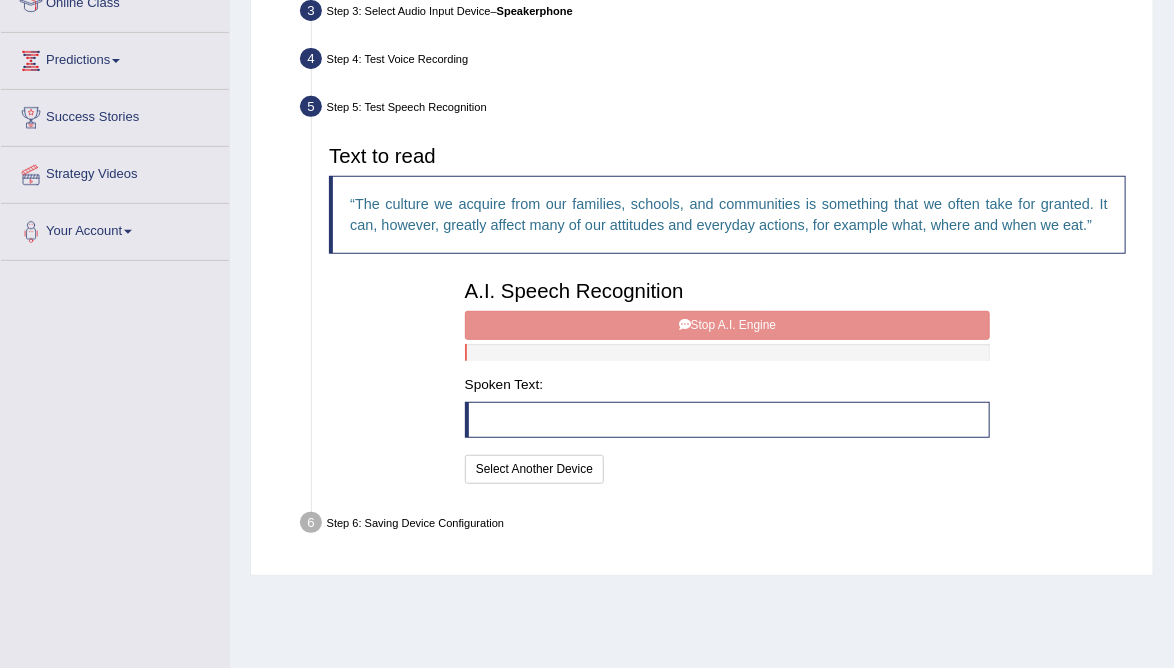 click at bounding box center [727, 352] 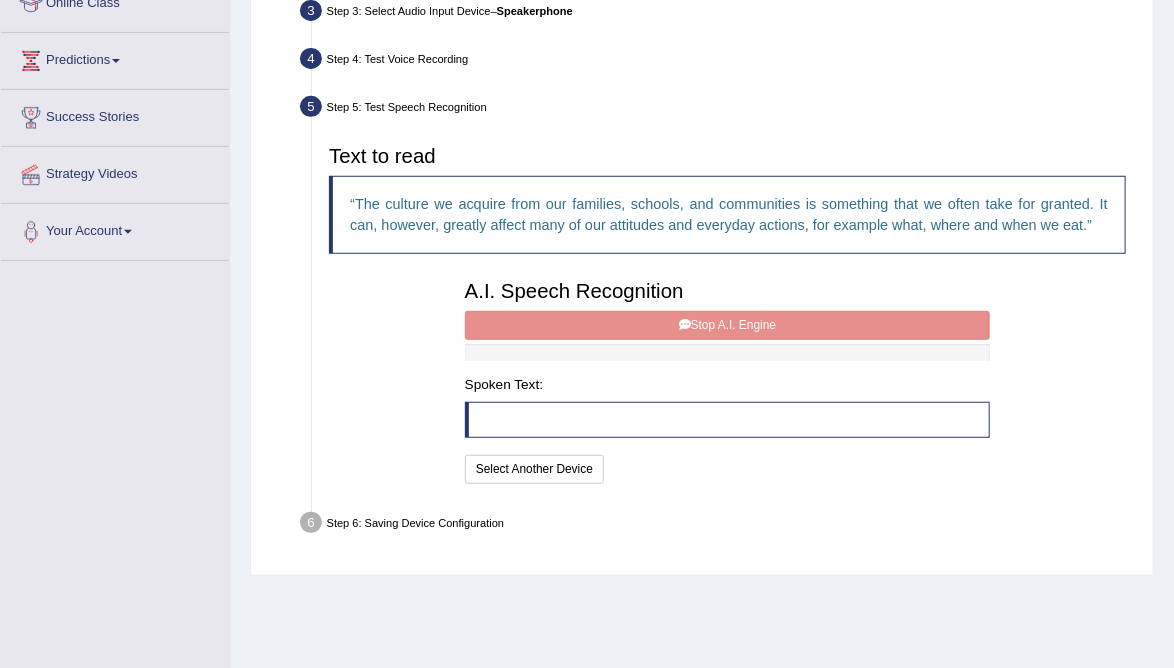 click at bounding box center (727, 352) 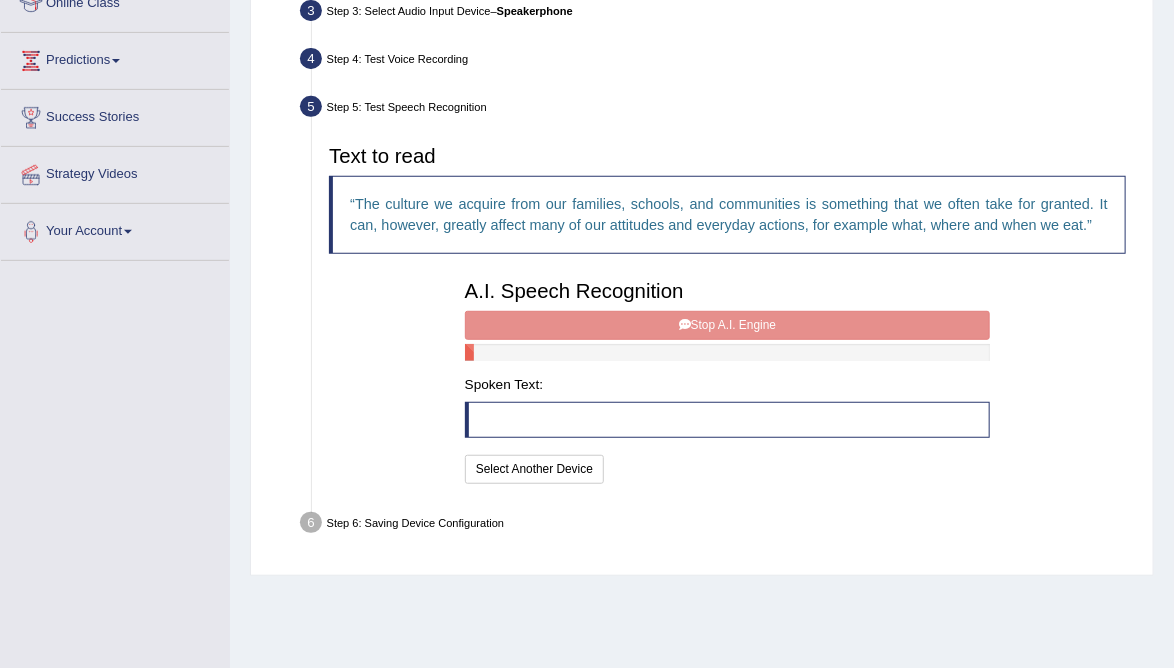 click at bounding box center (727, 420) 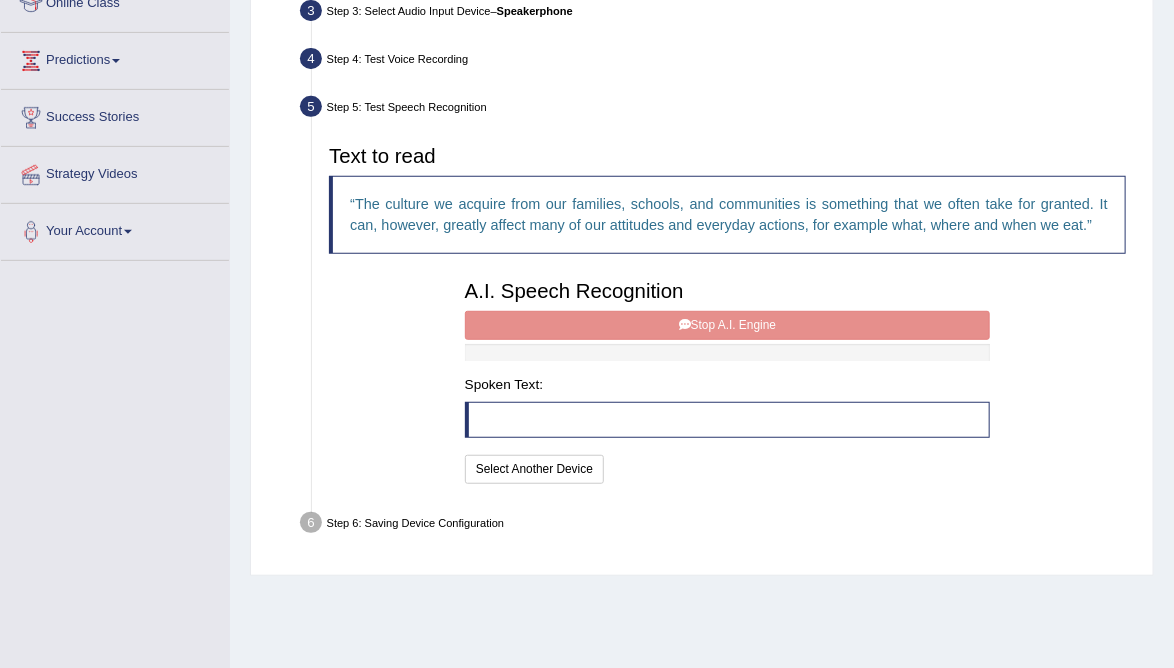 click on "A.I. Speech Recognition    Start A.I. Engine    Stop A.I. Engine     Note:  Please listen to the recording till the end by pressing  , to proceed.     Spoken Text:     I will practice without this feature   Select Another Device   Speech is ok. Go to Last step" at bounding box center (727, 379) 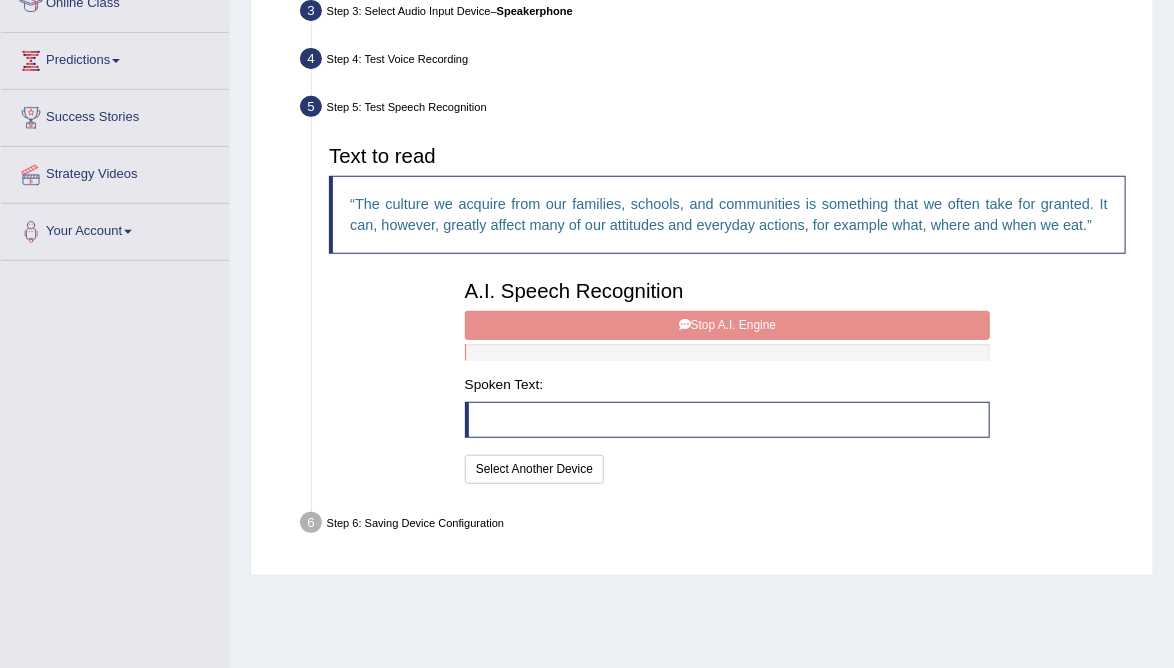 click on "A.I. Speech Recognition    Start A.I. Engine    Stop A.I. Engine     Note:  Please listen to the recording till the end by pressing  , to proceed.     Spoken Text:     I will practice without this feature   Select Another Device   Speech is ok. Go to Last step" at bounding box center [727, 379] 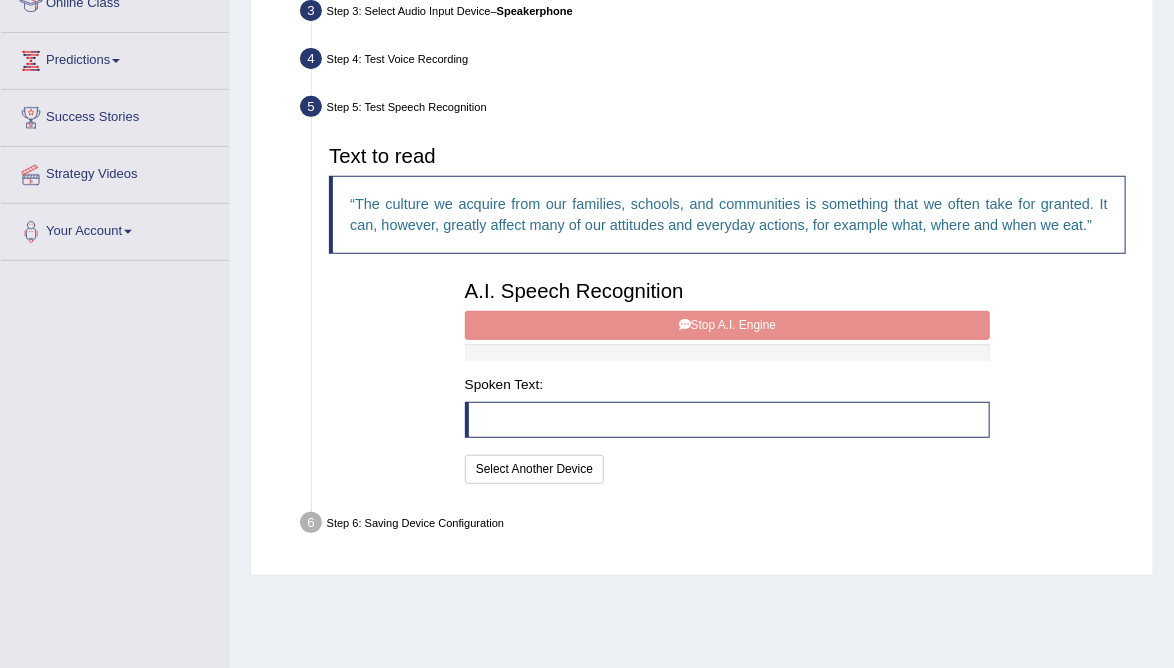 click on "A.I. Speech Recognition    Start A.I. Engine    Stop A.I. Engine     Note:  Please listen to the recording till the end by pressing  , to proceed.     Spoken Text:     I will practice without this feature   Select Another Device   Speech is ok. Go to Last step" at bounding box center [727, 379] 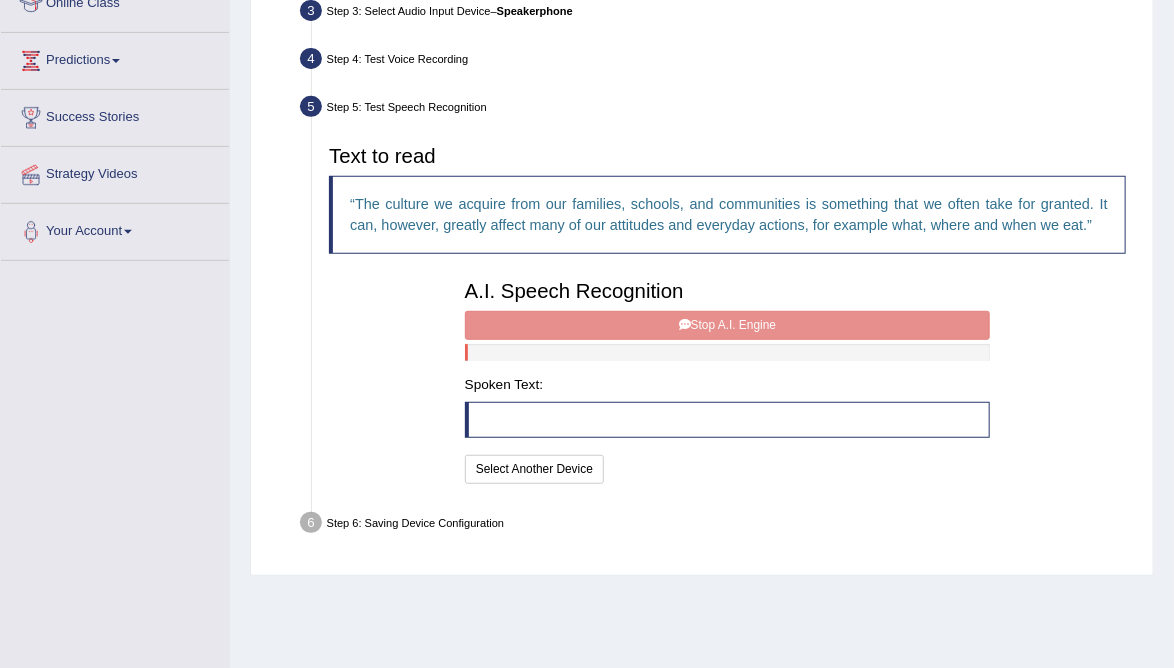 click on "A.I. Speech Recognition    Start A.I. Engine    Stop A.I. Engine     Note:  Please listen to the recording till the end by pressing  , to proceed.     Spoken Text:     I will practice without this feature   Select Another Device   Speech is ok. Go to Last step" at bounding box center [727, 379] 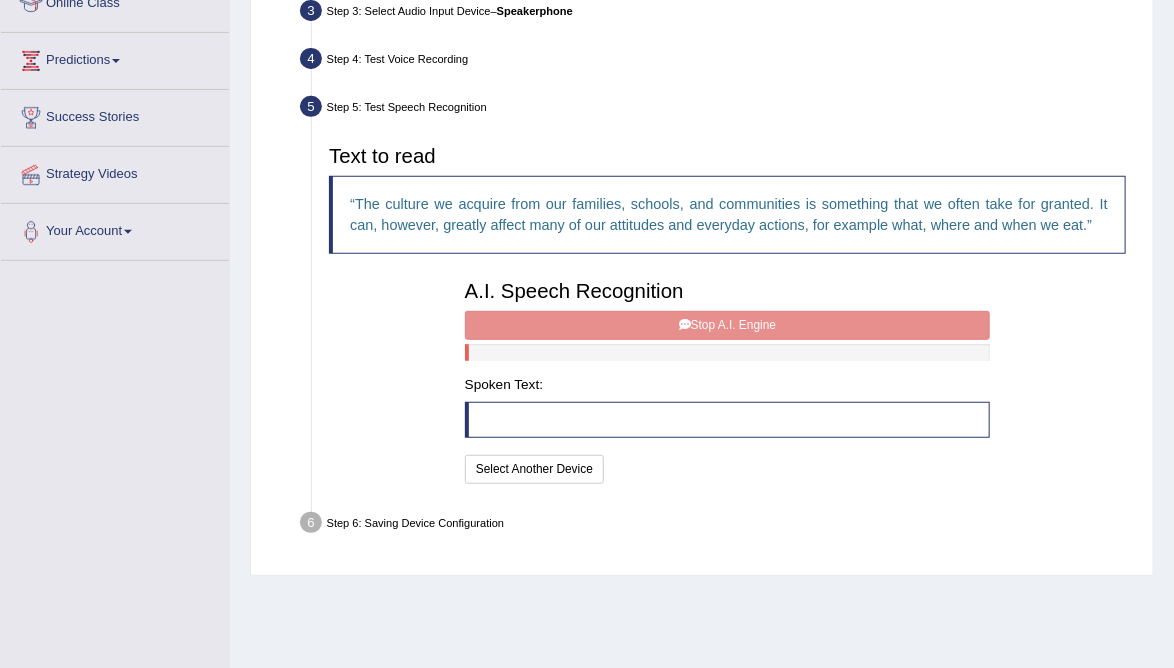 click at bounding box center [727, 352] 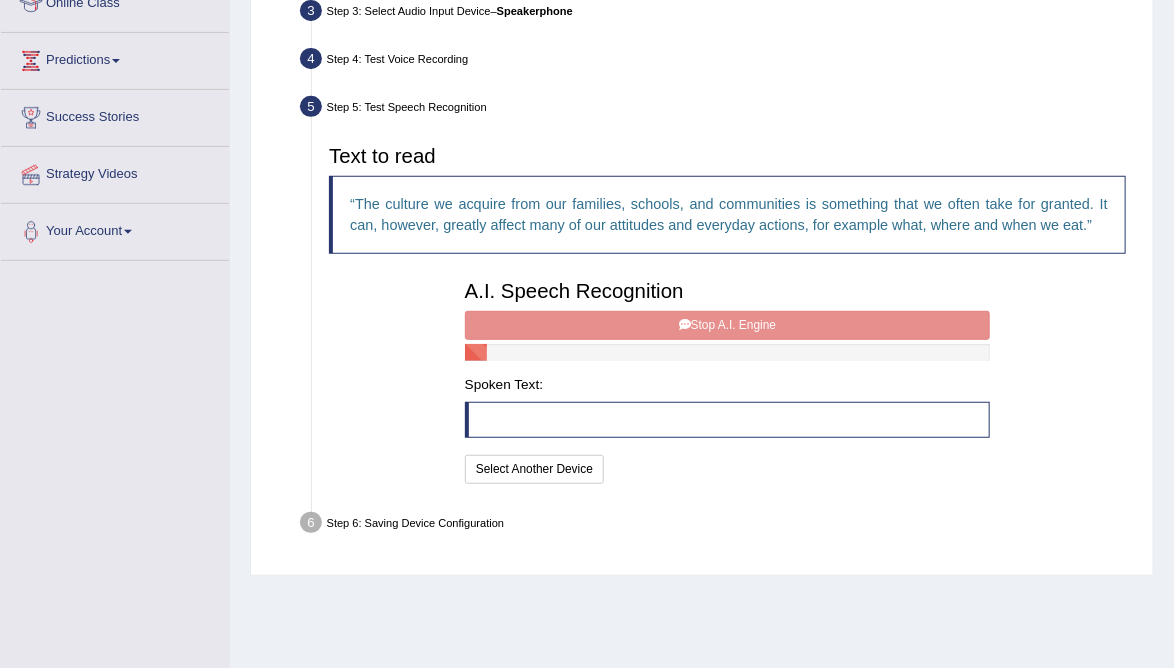 click at bounding box center [727, 352] 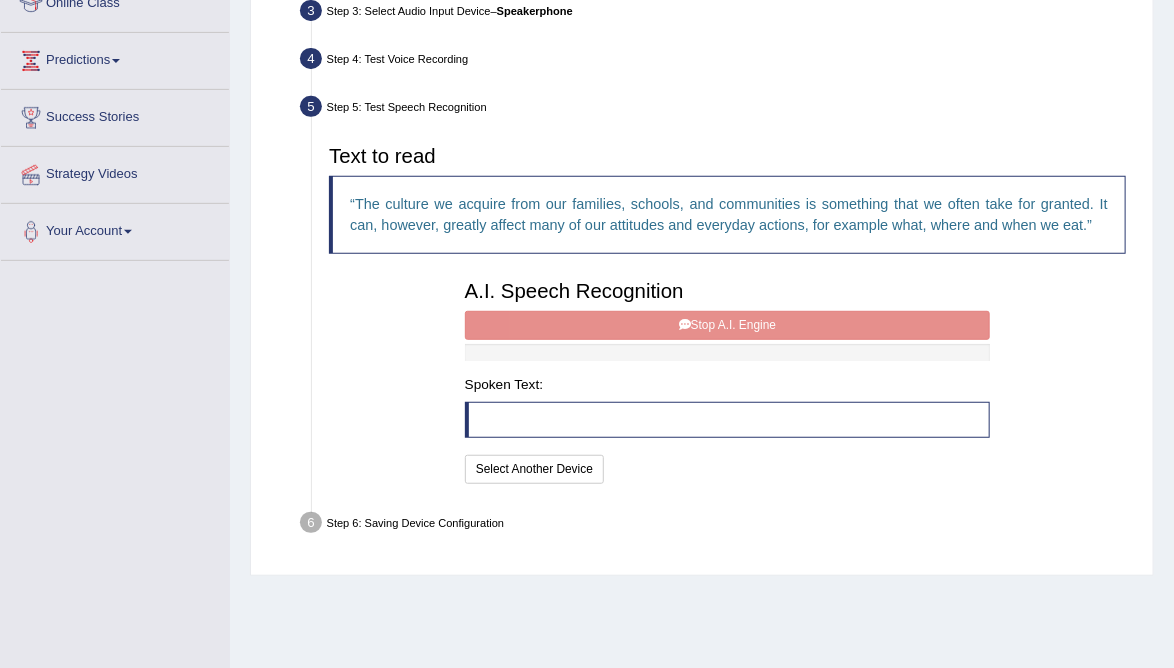 click at bounding box center (727, 352) 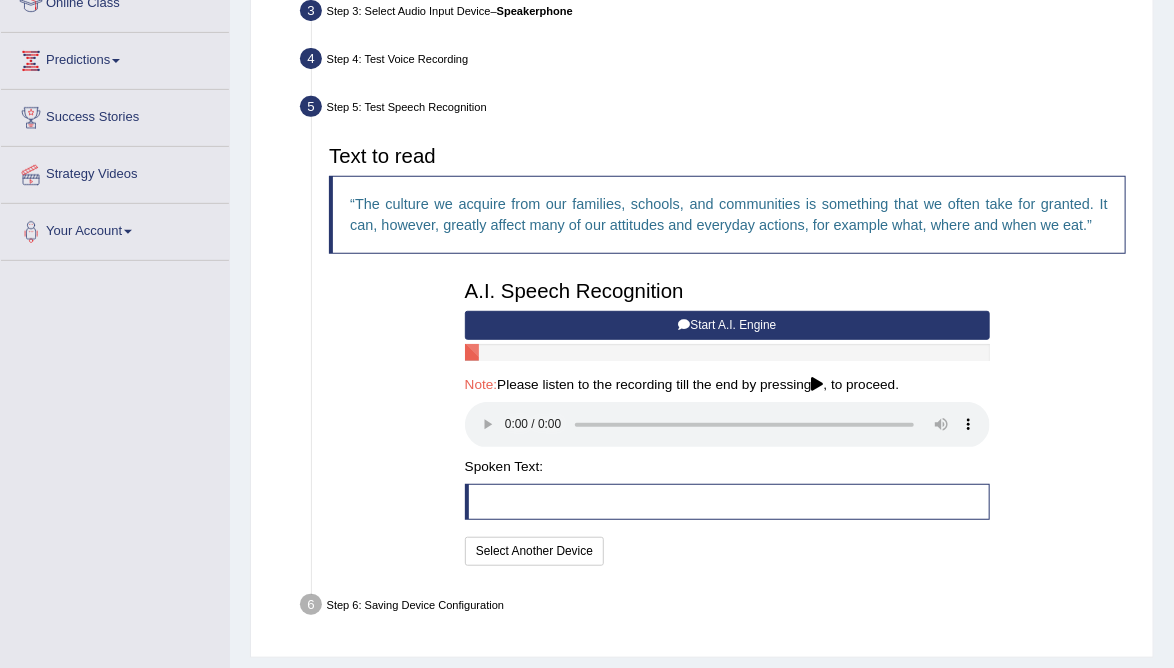 click at bounding box center [727, 502] 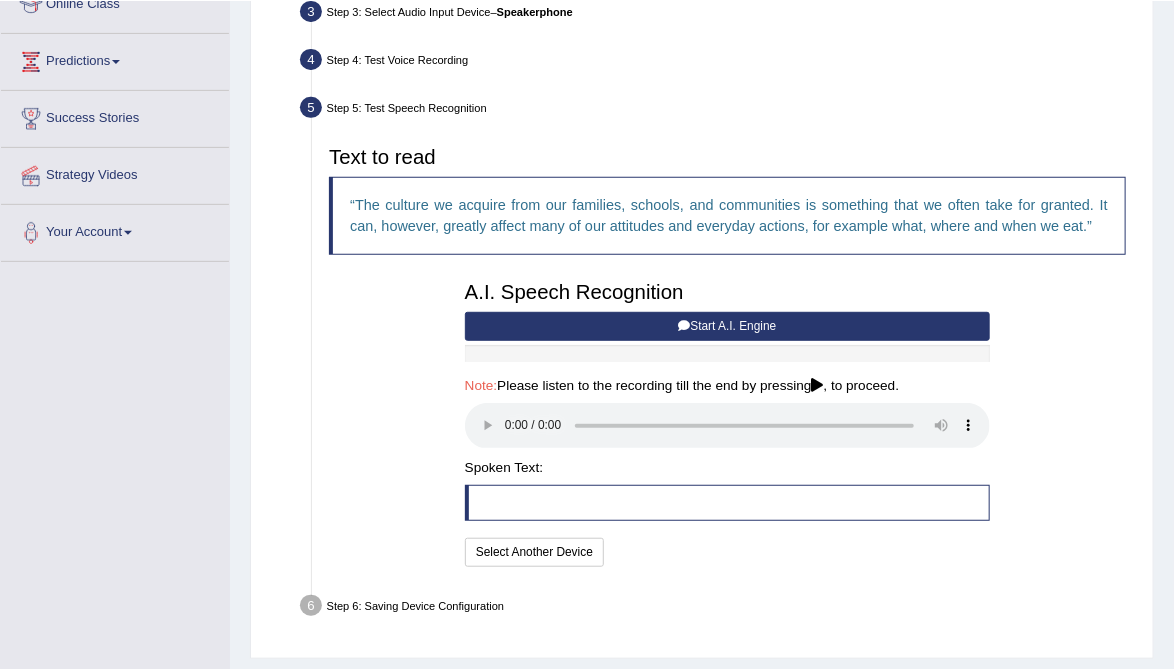 scroll, scrollTop: 306, scrollLeft: 0, axis: vertical 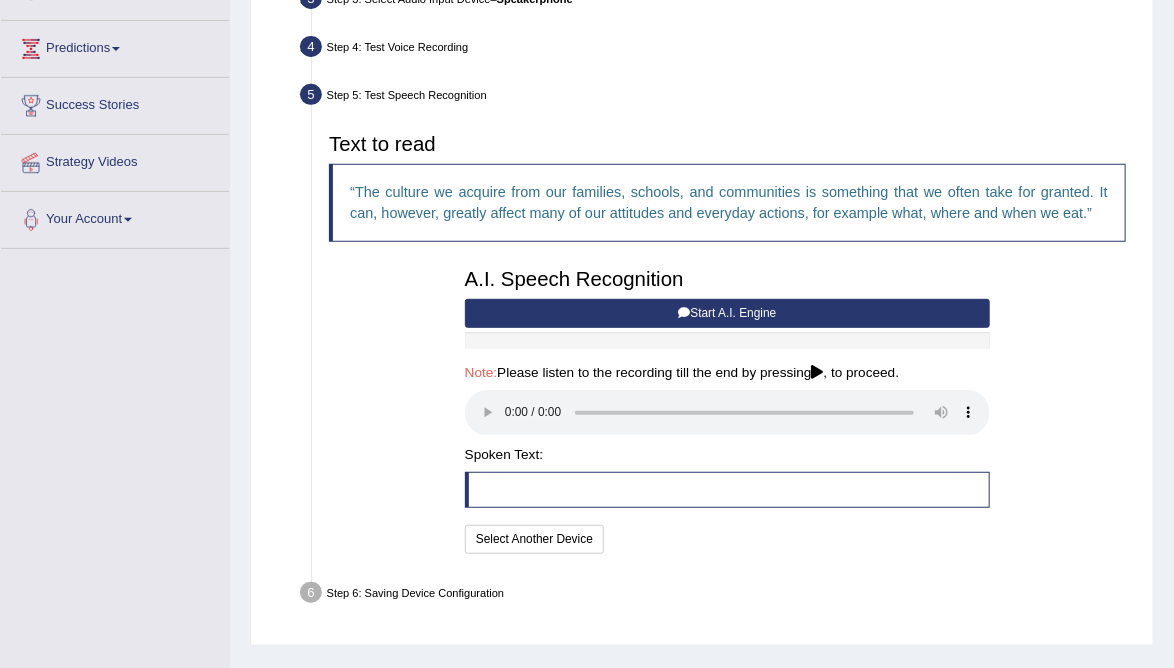 click on "Step 6: Saving Device Configuration" at bounding box center [719, 595] 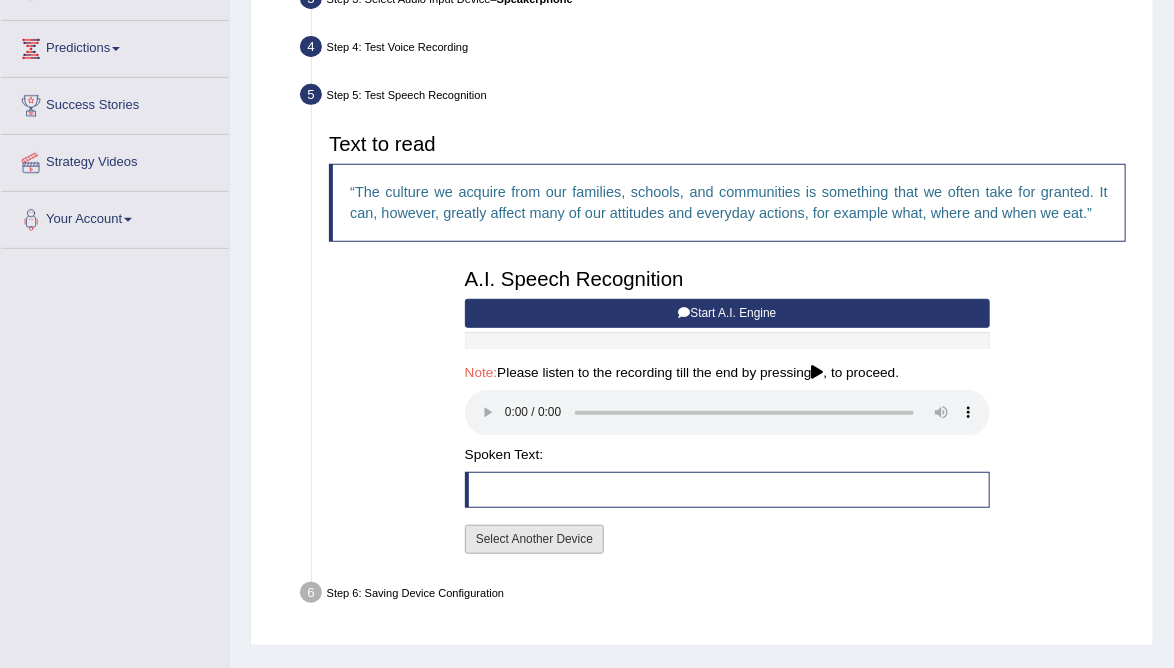 click on "Select Another Device" at bounding box center [534, 539] 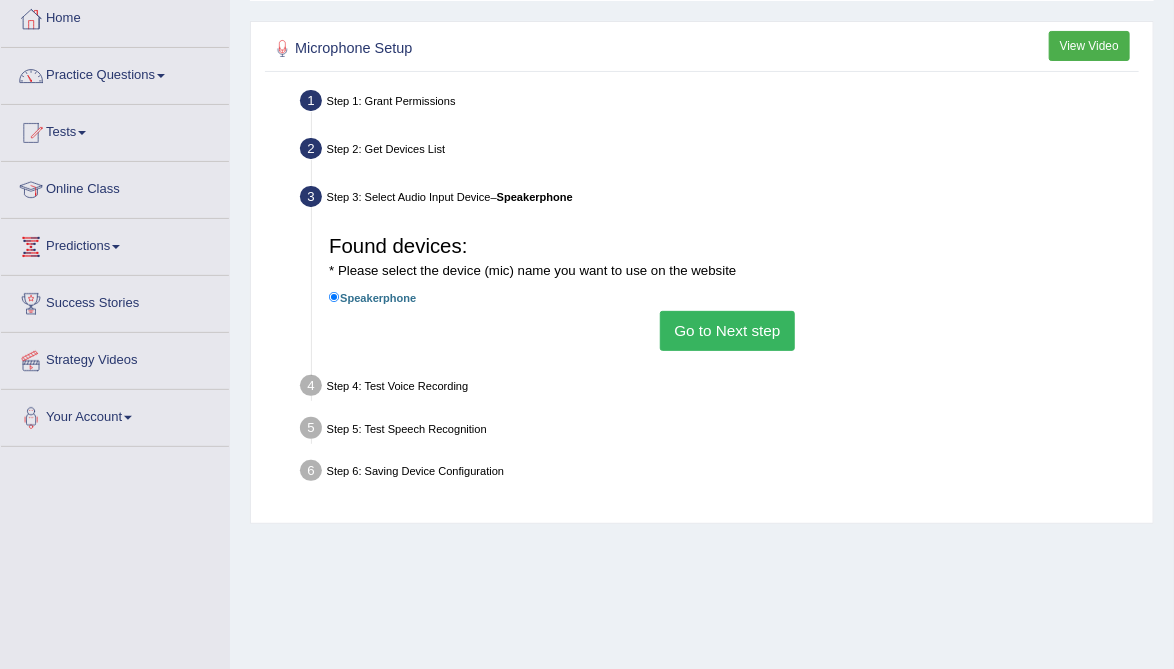 scroll, scrollTop: 105, scrollLeft: 0, axis: vertical 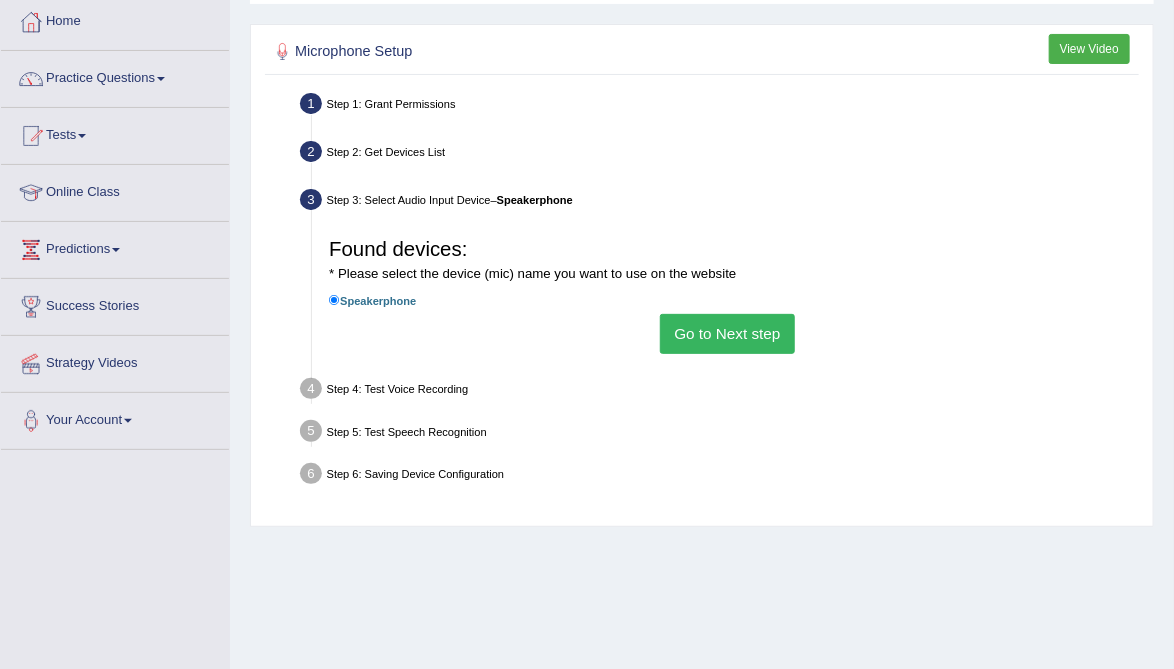 click on "Go to Next step" at bounding box center (727, 333) 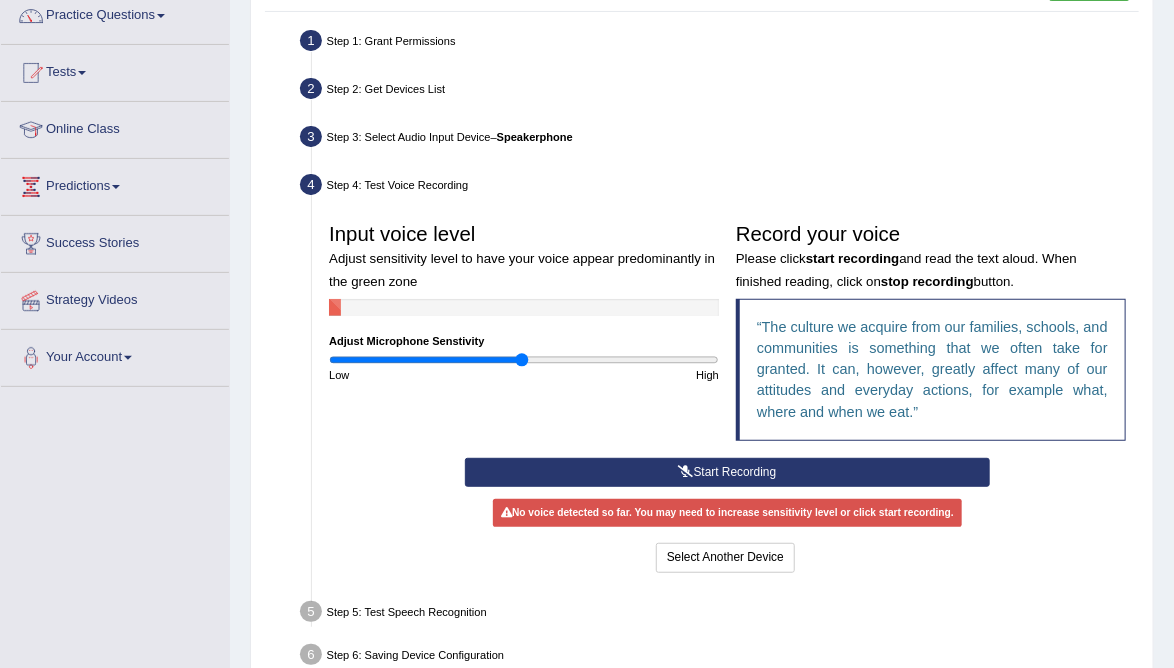 scroll, scrollTop: 184, scrollLeft: 0, axis: vertical 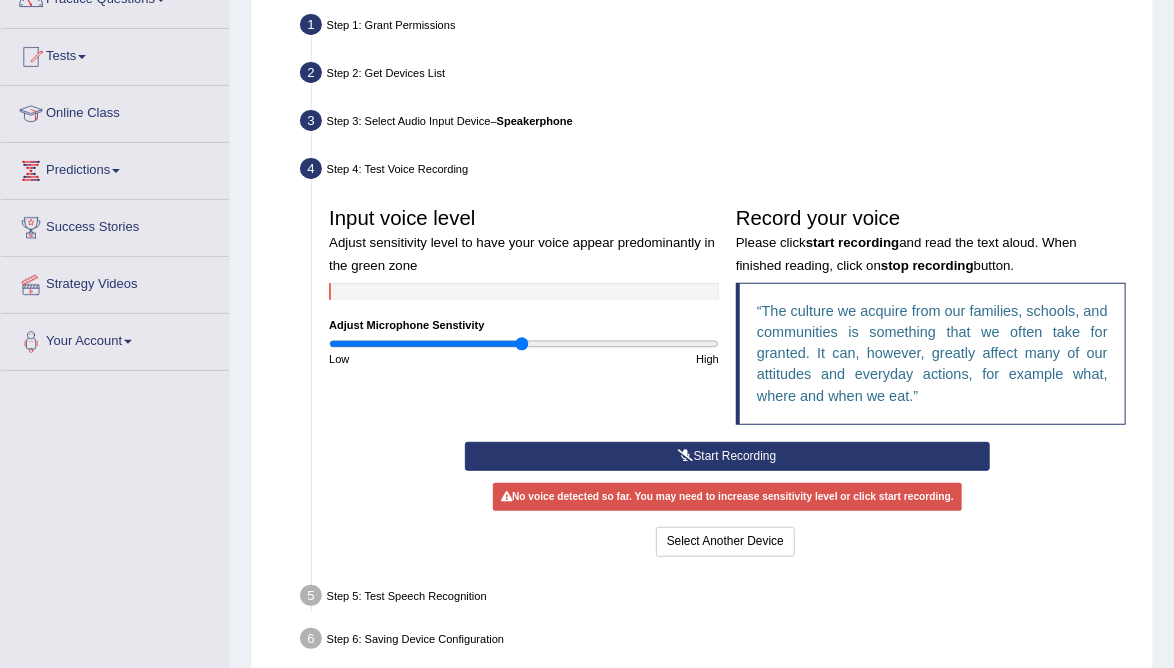 click on "Start Recording" at bounding box center (727, 456) 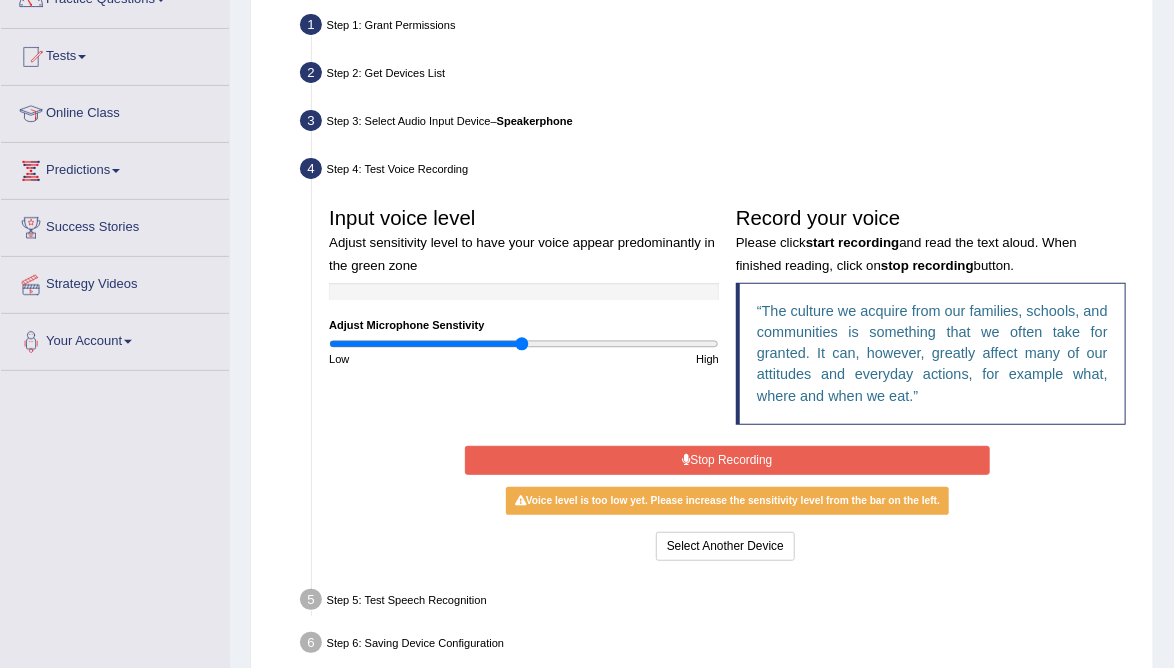 click on "Stop Recording" at bounding box center [727, 460] 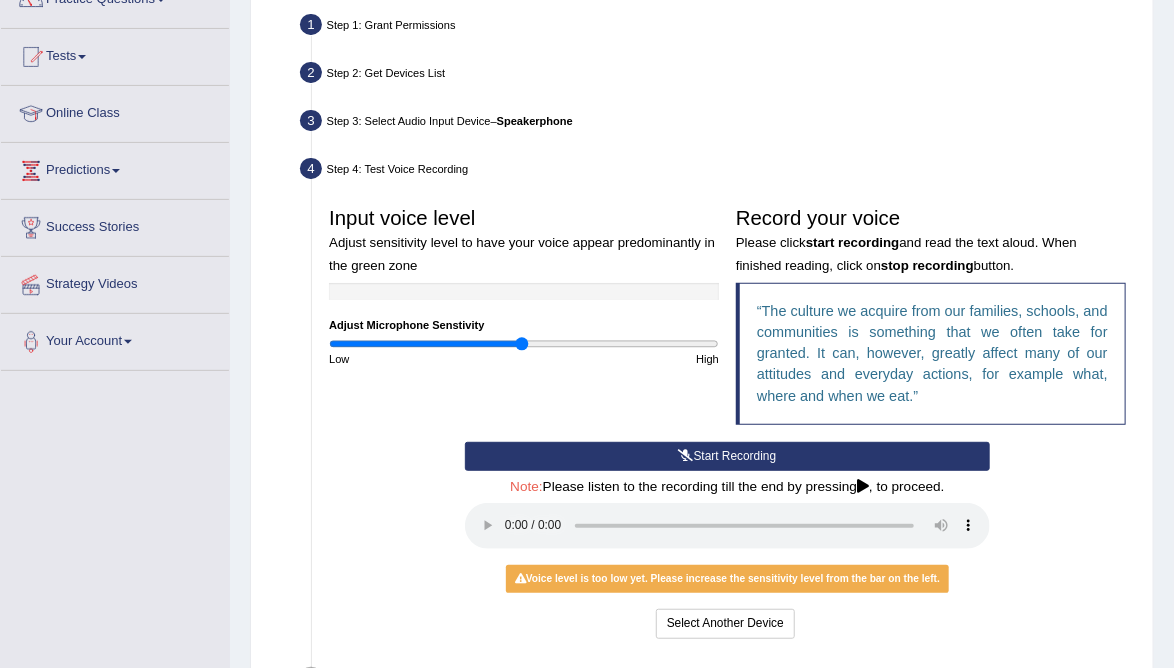 click on "Start Recording" at bounding box center (727, 456) 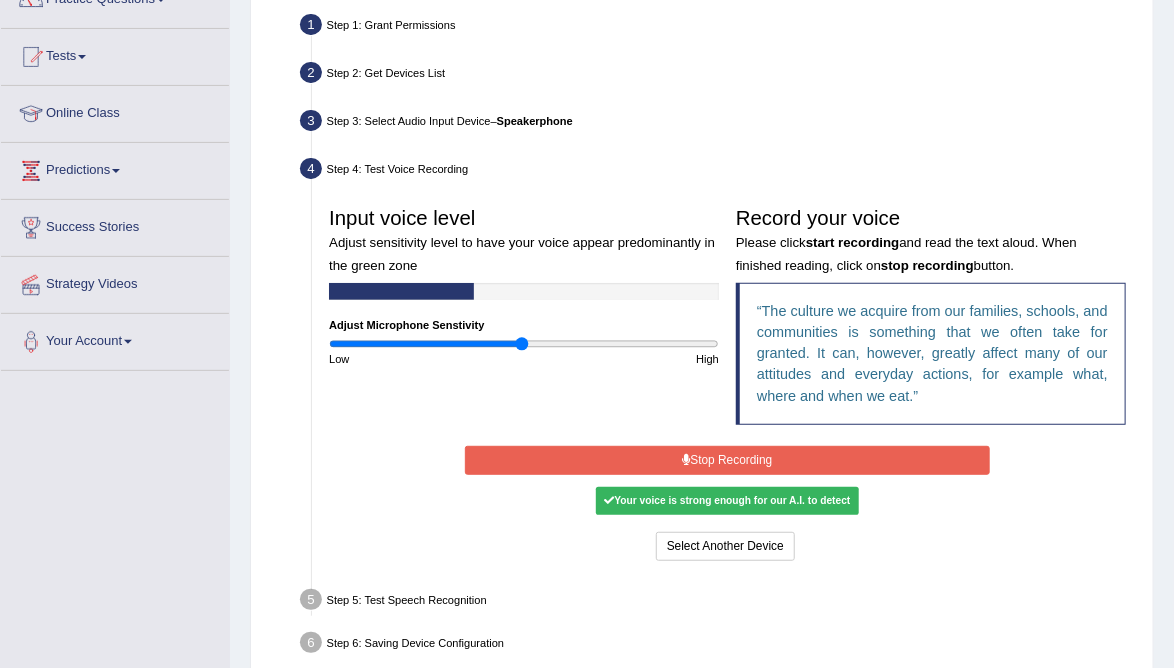 click on "Stop Recording" at bounding box center (727, 460) 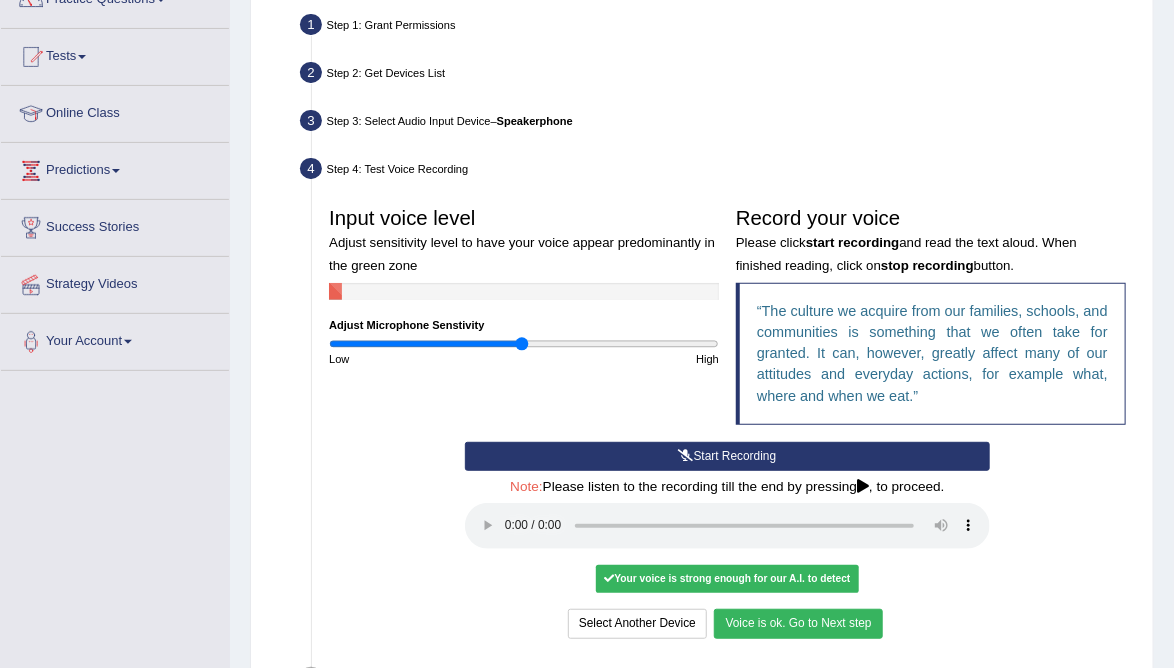 click on "Voice is ok. Go to Next step" at bounding box center [798, 623] 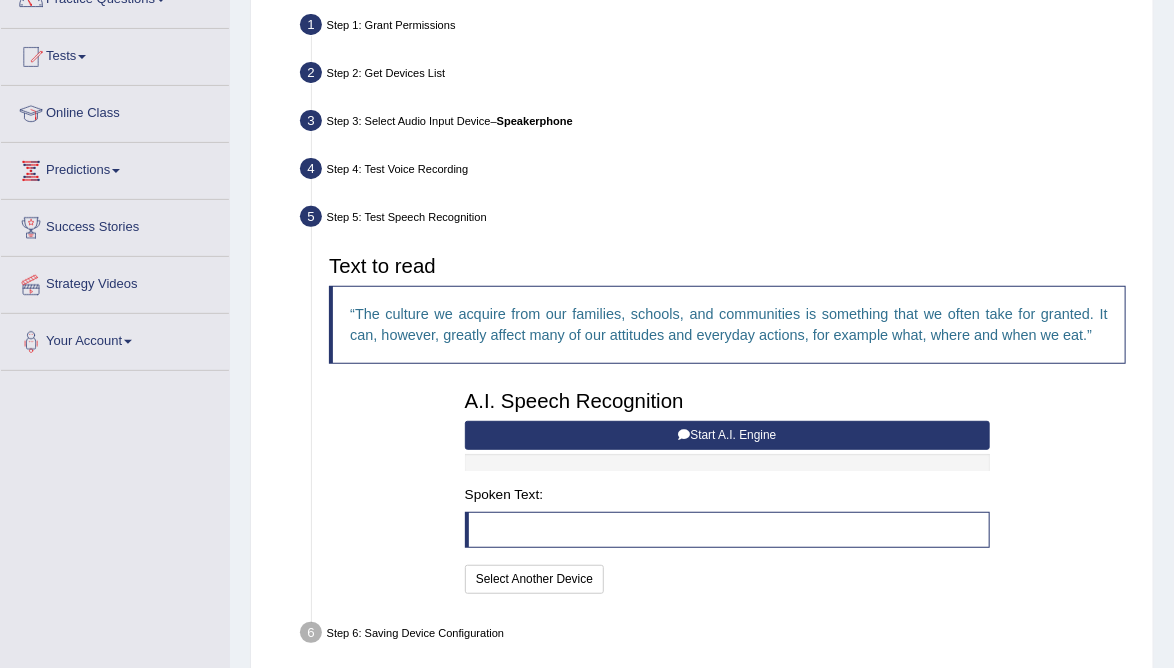 click at bounding box center [727, 530] 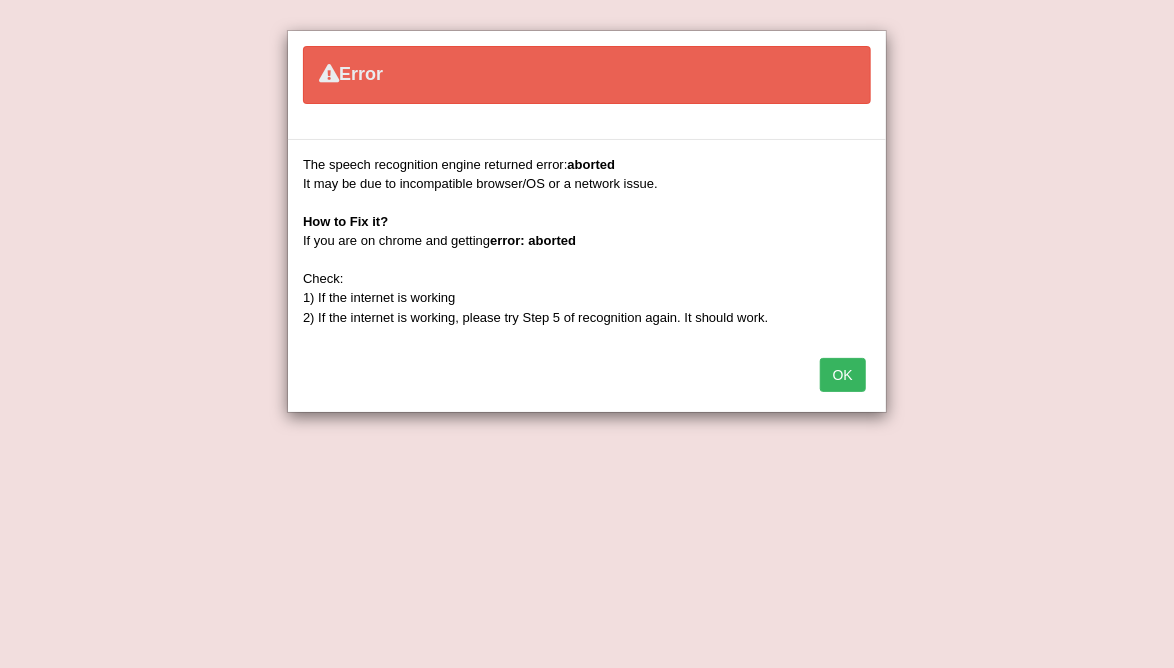 click on "OK" at bounding box center (843, 375) 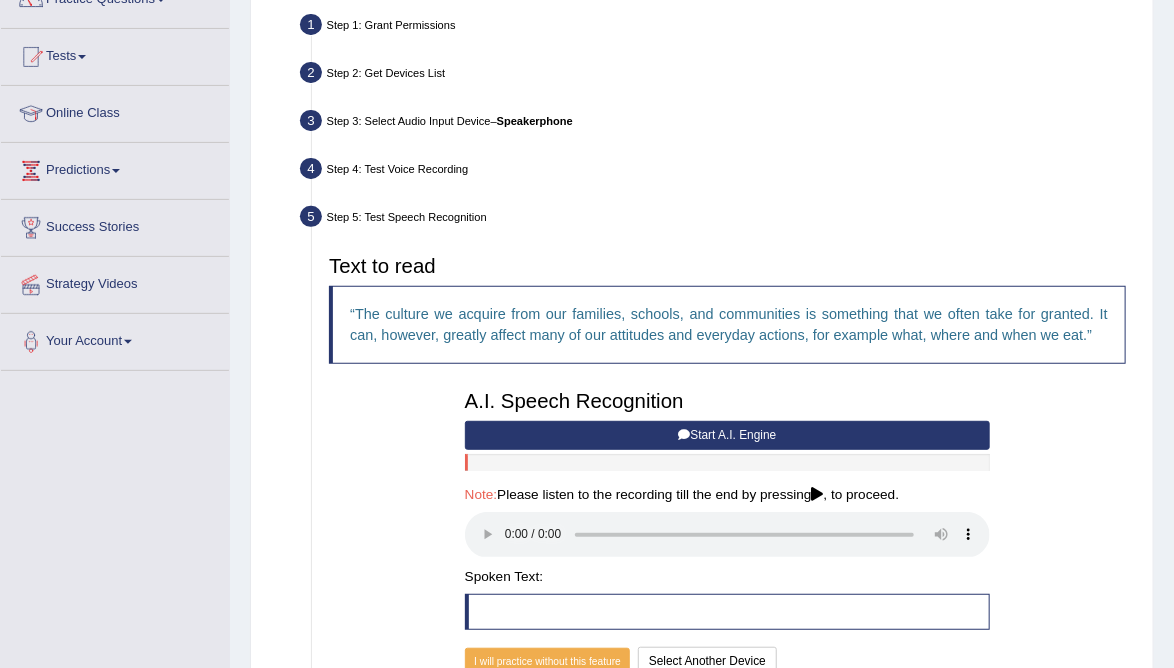 click on "Start A.I. Engine" at bounding box center (727, 435) 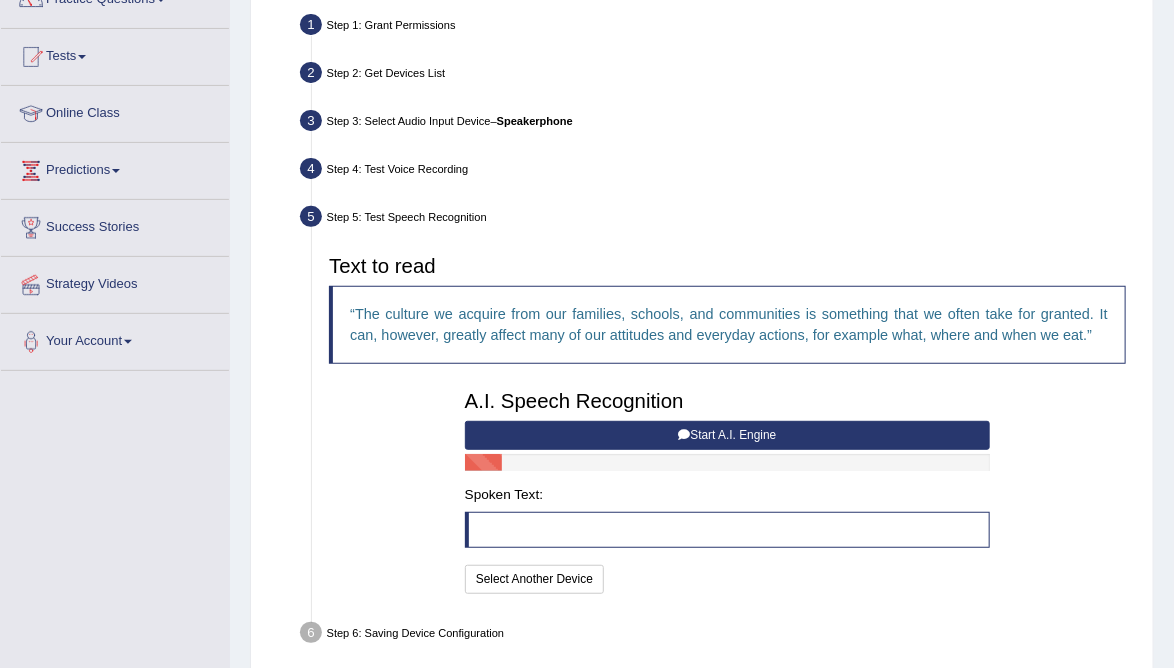 click on "Start A.I. Engine" at bounding box center (727, 435) 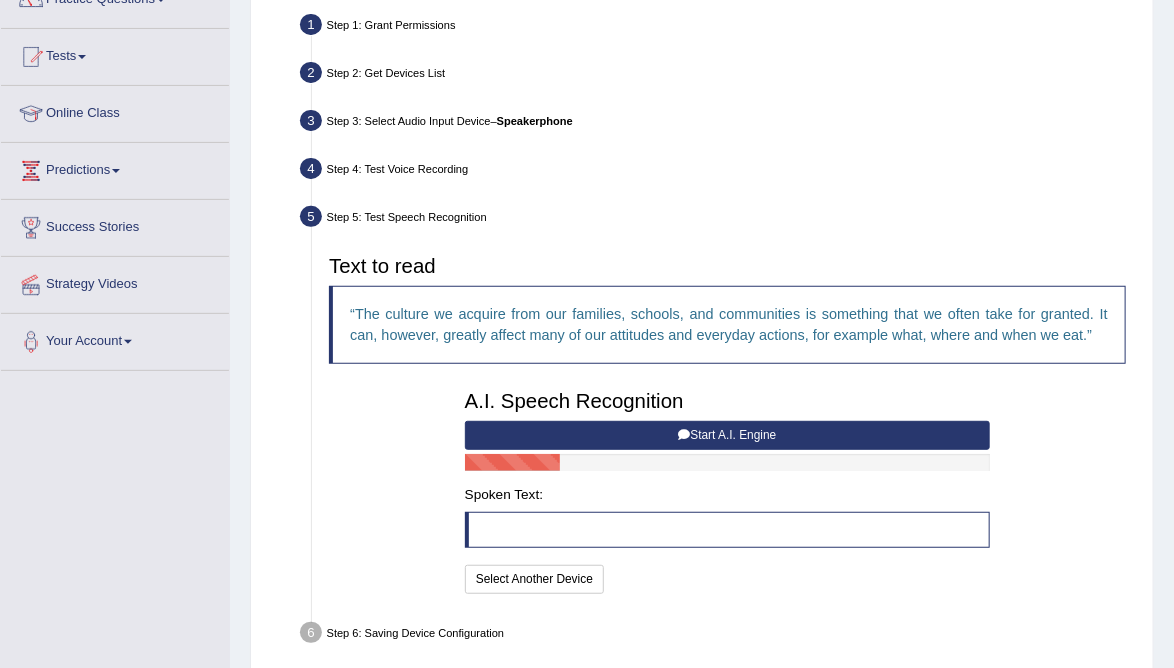click on "Start A.I. Engine" at bounding box center (727, 435) 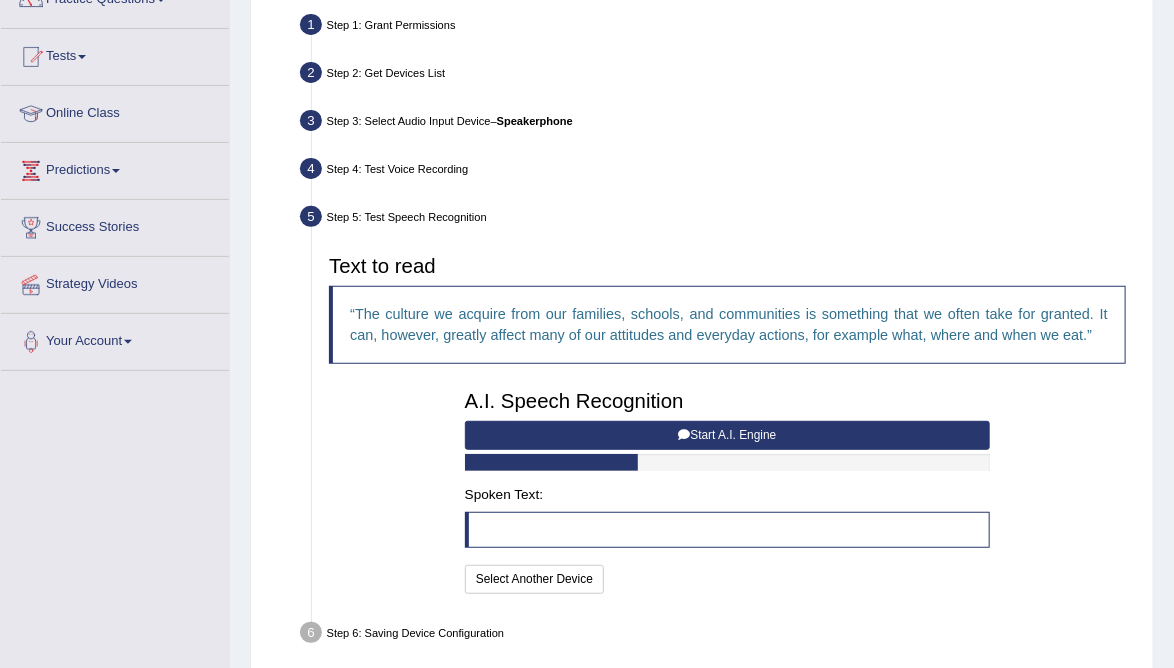 click on "Start A.I. Engine" at bounding box center (727, 435) 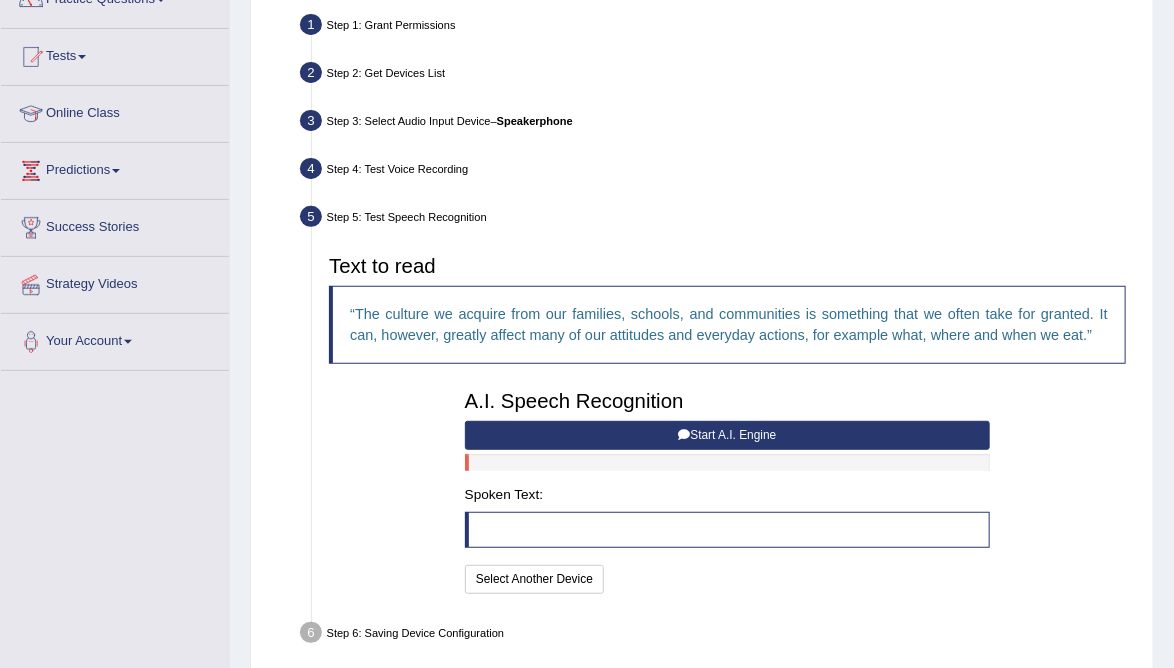 click on "Start A.I. Engine" at bounding box center [727, 435] 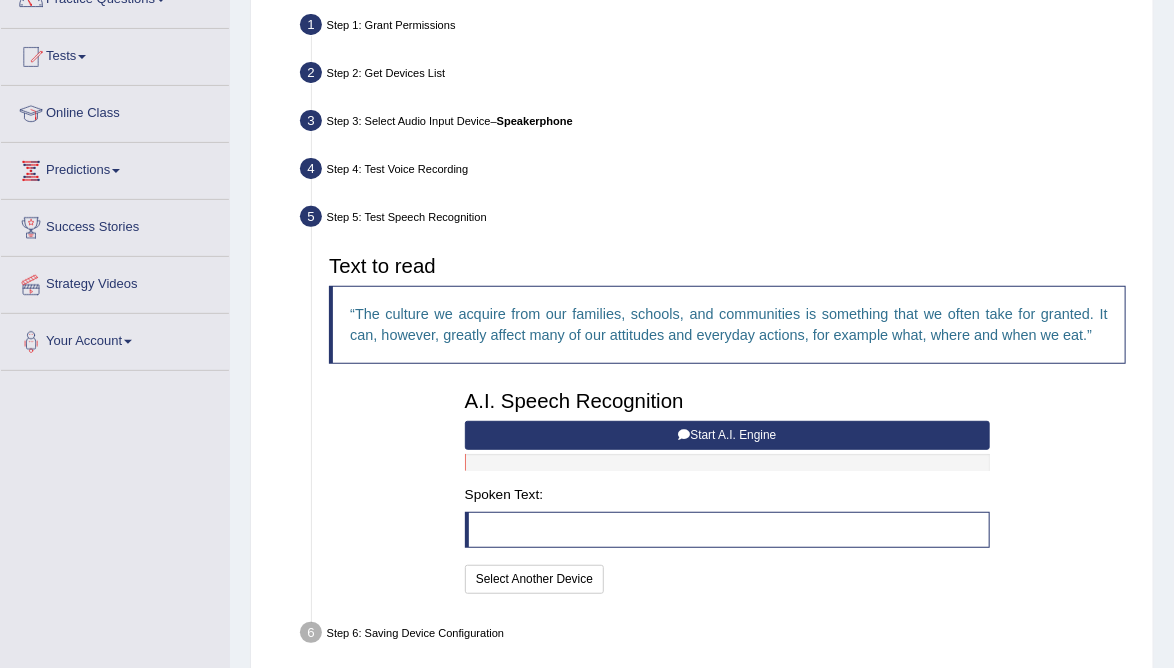 click on "Start A.I. Engine" at bounding box center [727, 435] 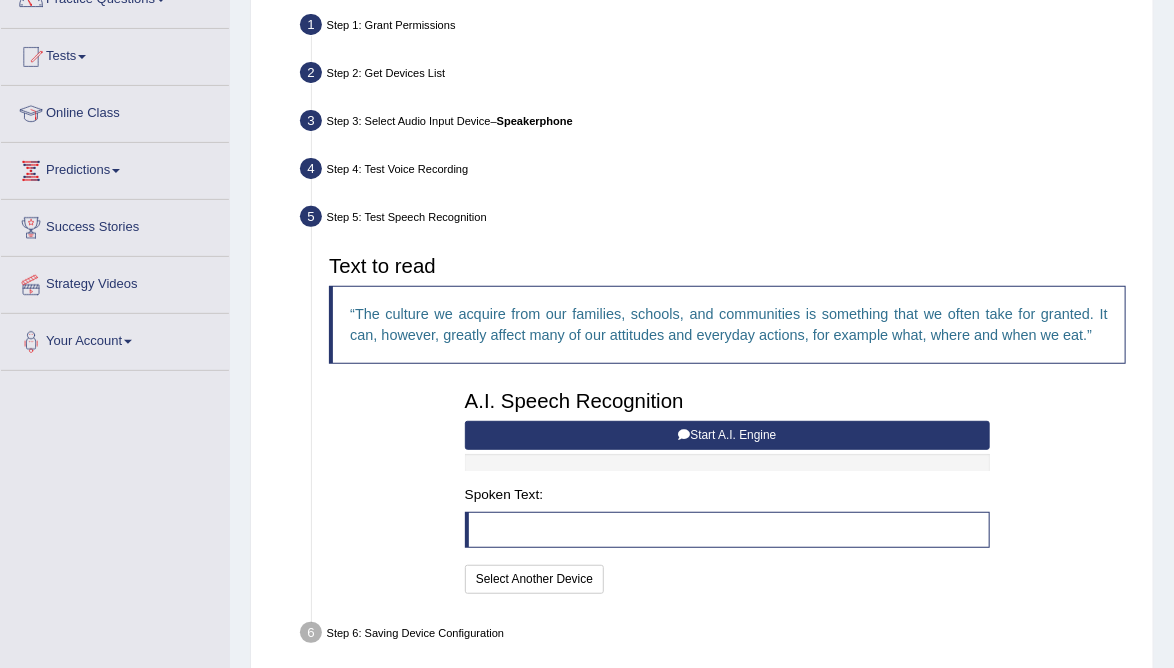 click on "Start A.I. Engine" at bounding box center [727, 435] 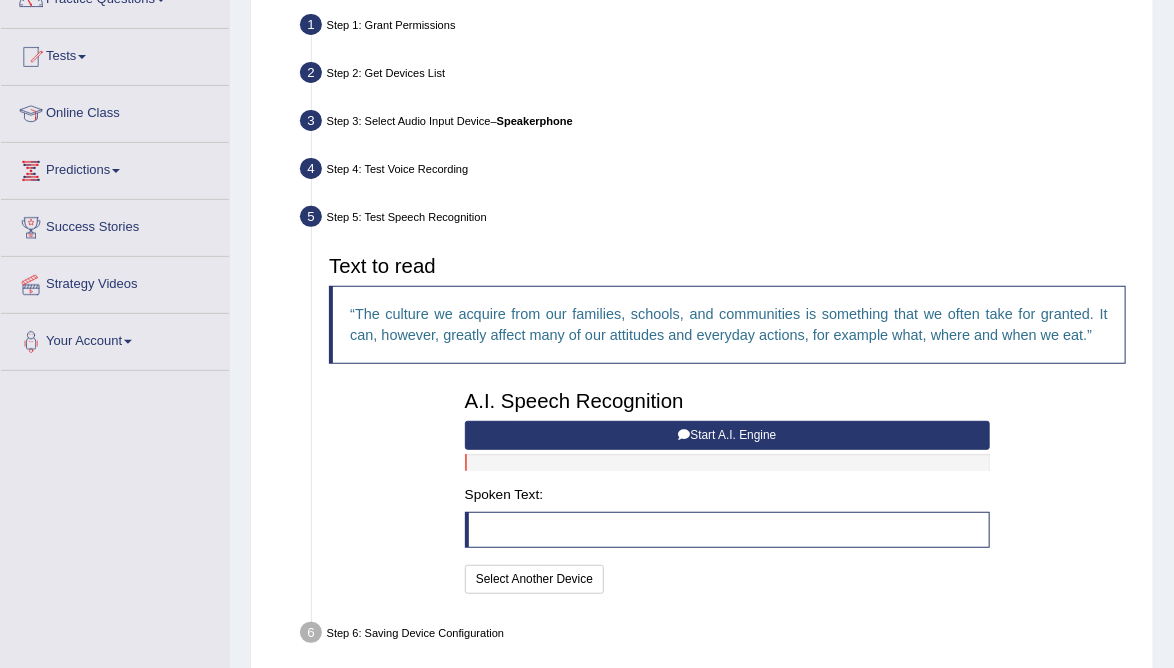 click on "Start A.I. Engine" at bounding box center (727, 435) 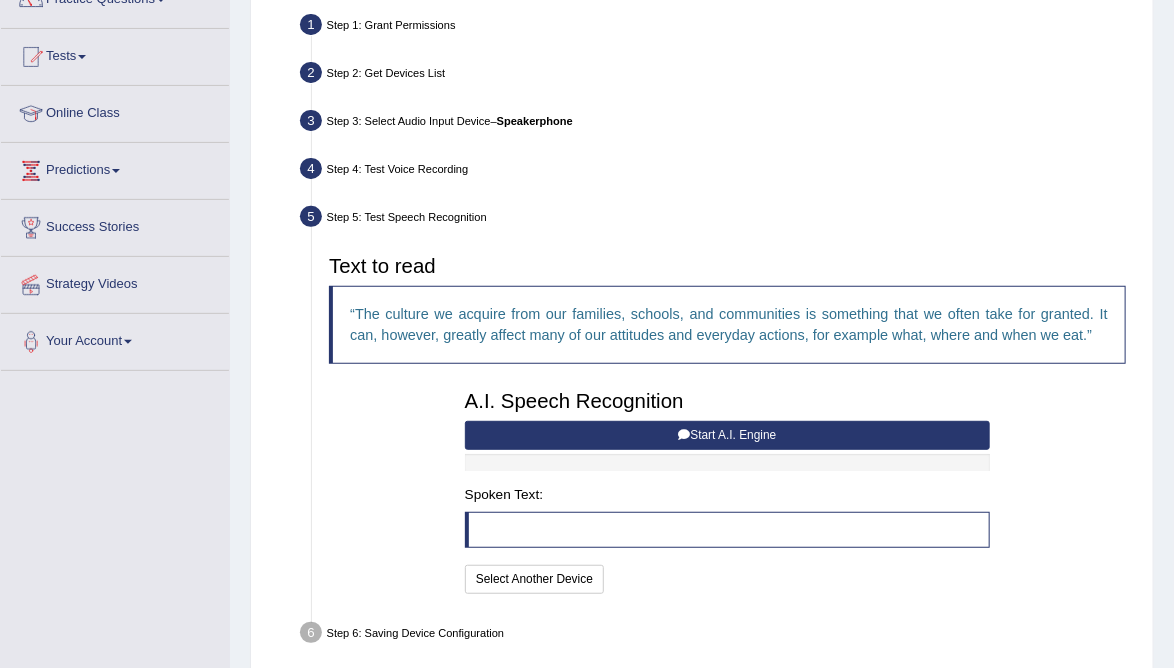 click on "Start A.I. Engine" at bounding box center [727, 435] 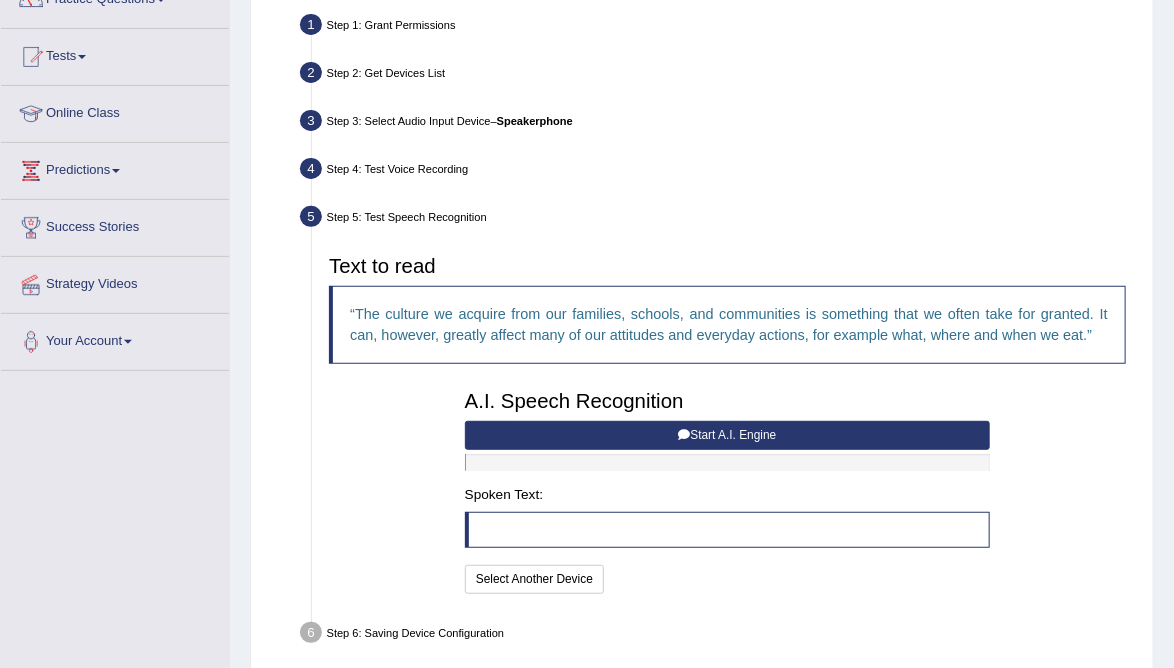 click on "Start A.I. Engine" at bounding box center (727, 435) 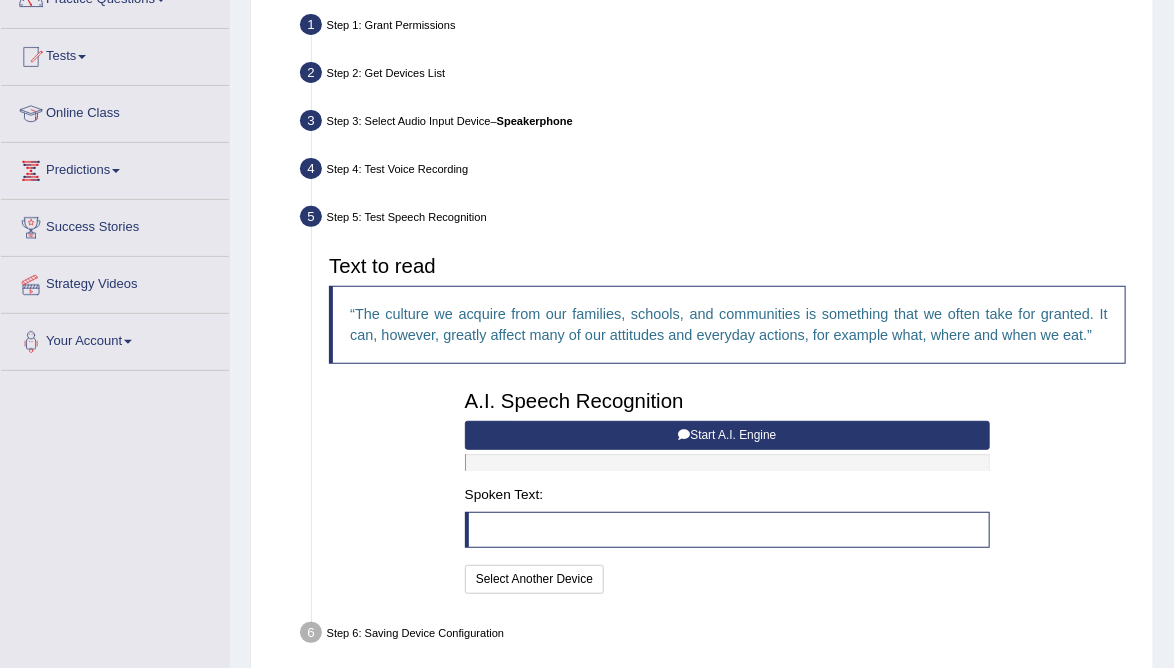 click on "Start A.I. Engine" at bounding box center [727, 435] 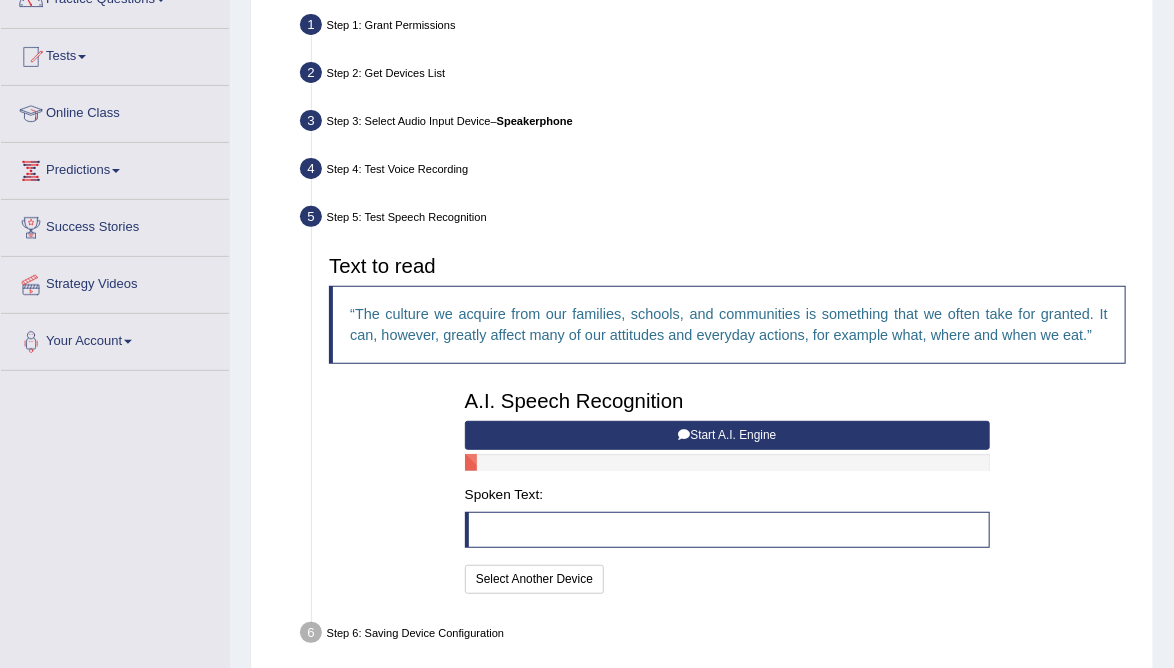 click on "Start A.I. Engine" at bounding box center (727, 435) 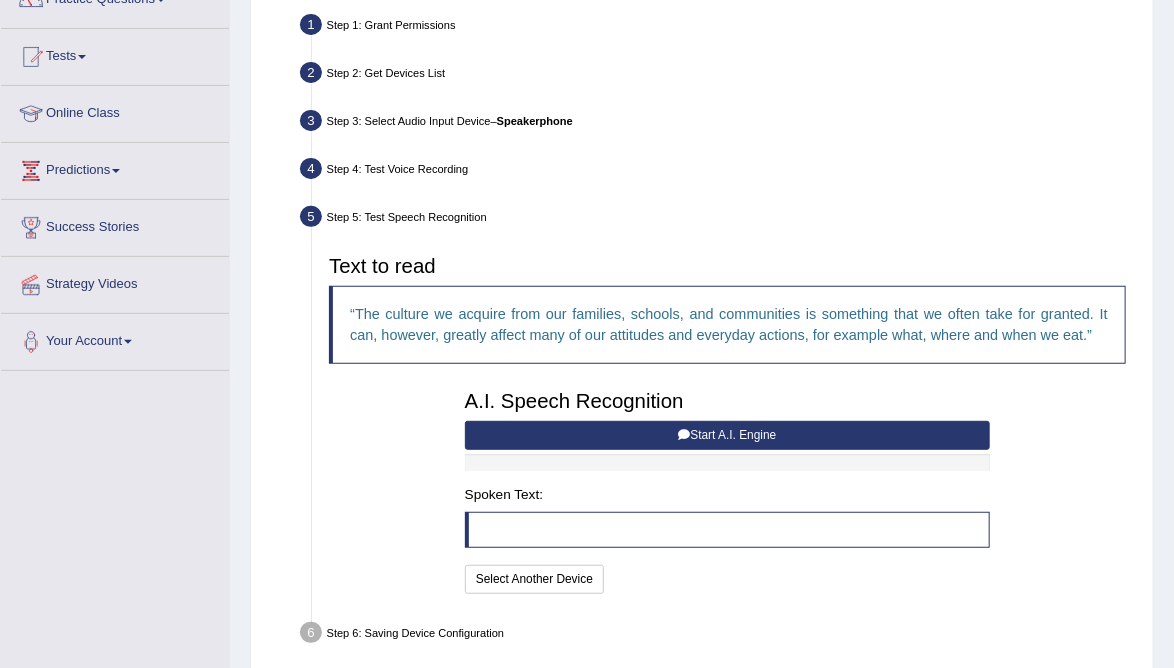 click on "Start A.I. Engine" at bounding box center [727, 435] 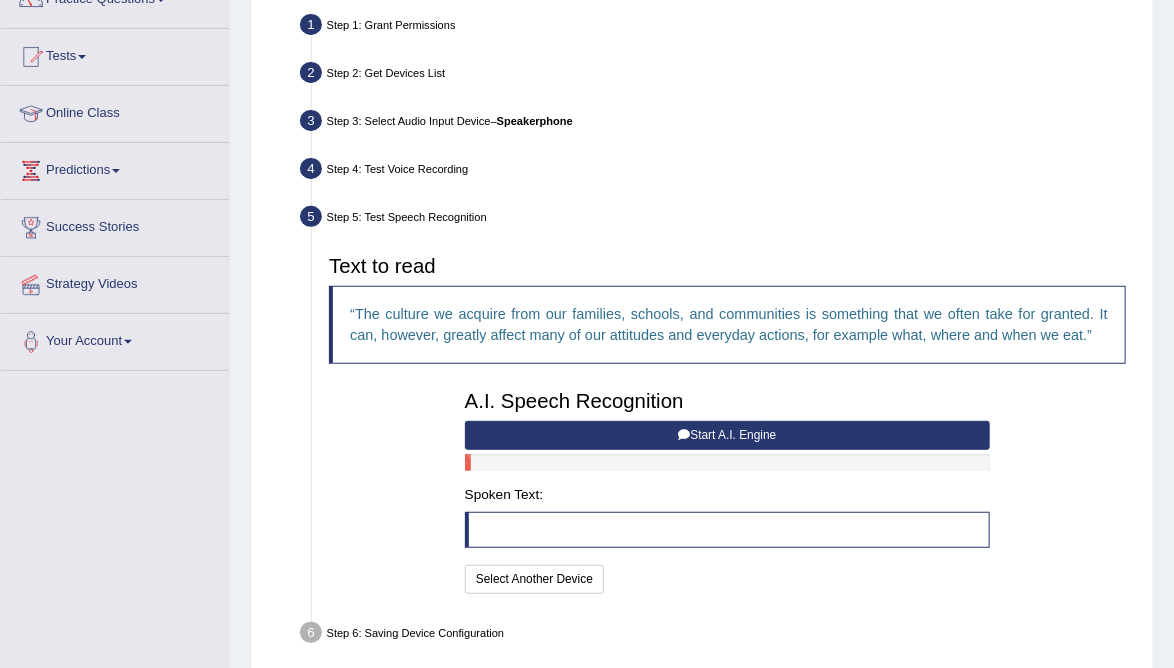 click at bounding box center (727, 462) 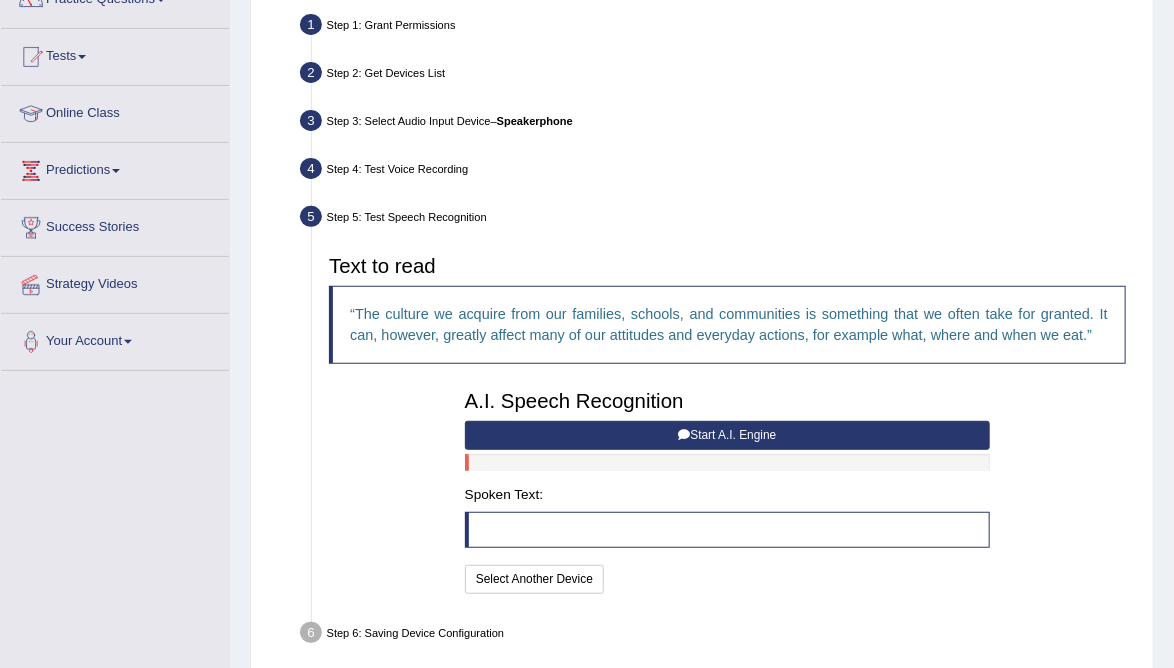 click at bounding box center (727, 462) 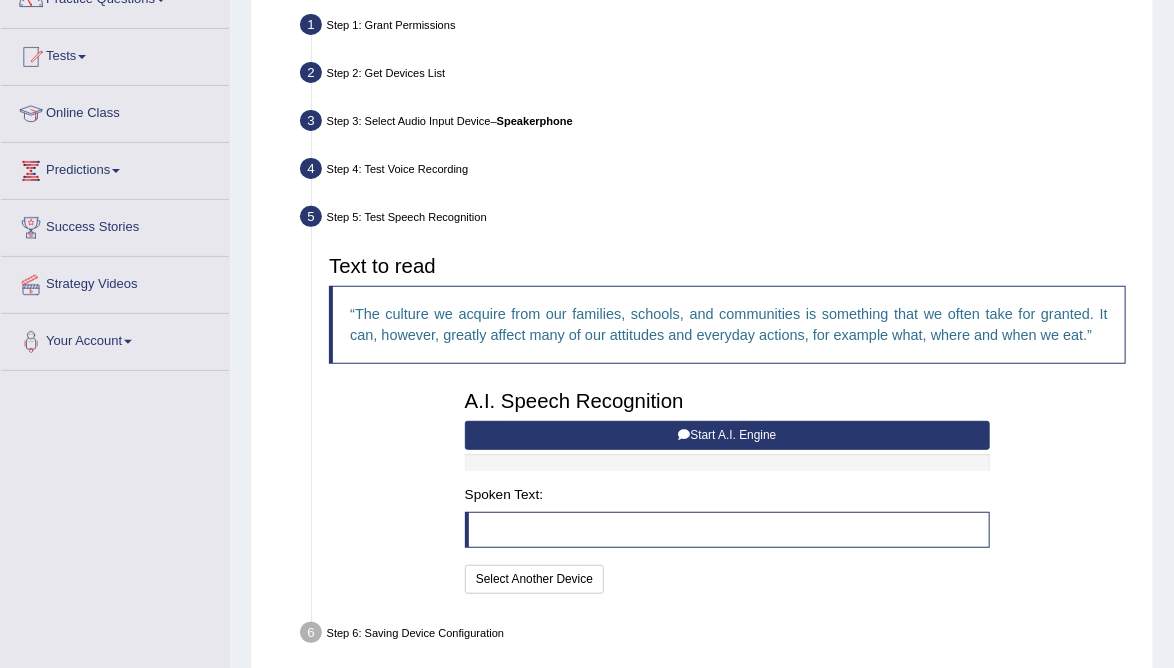click at bounding box center (727, 462) 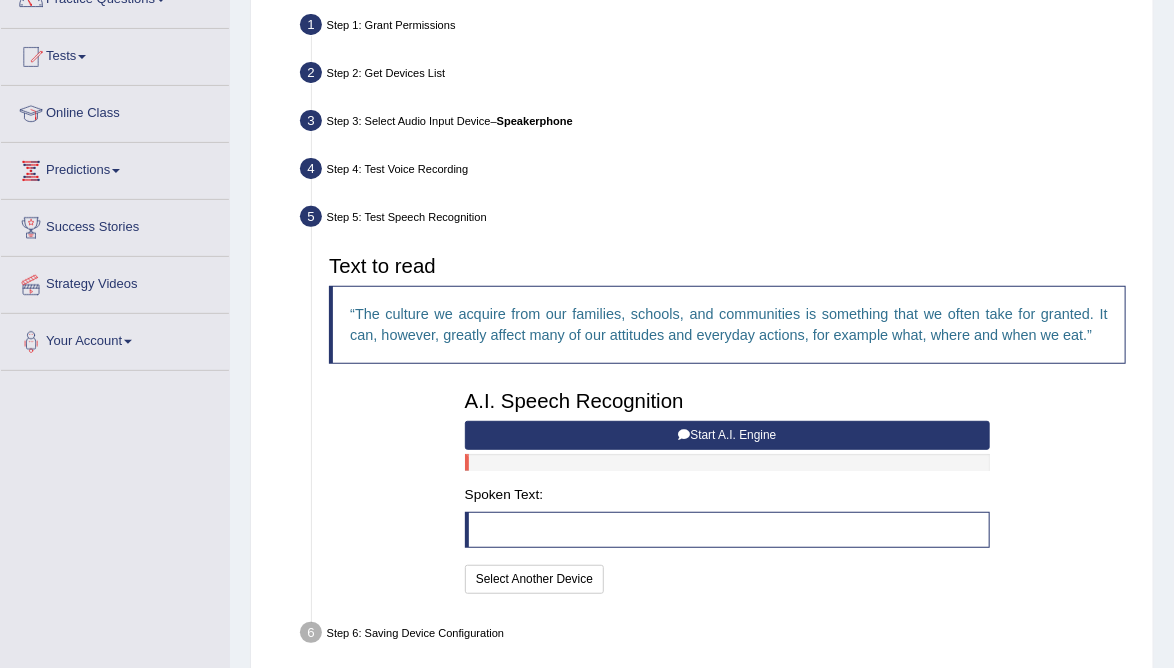 click on "Start A.I. Engine" at bounding box center [727, 435] 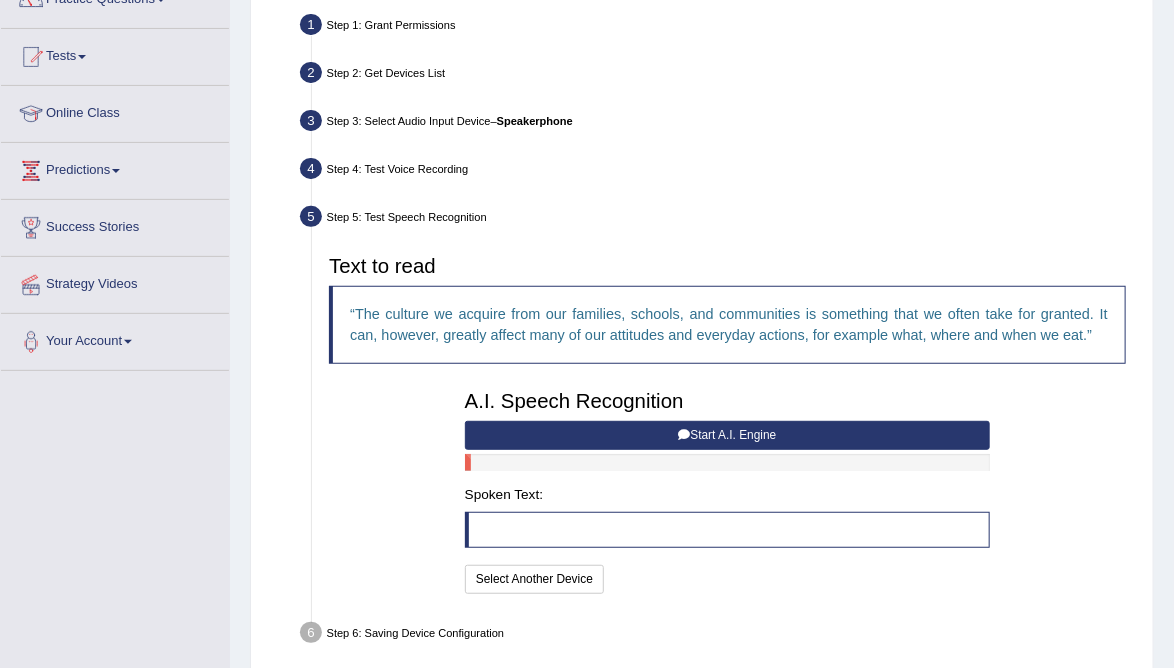 click on "Start A.I. Engine" at bounding box center [727, 435] 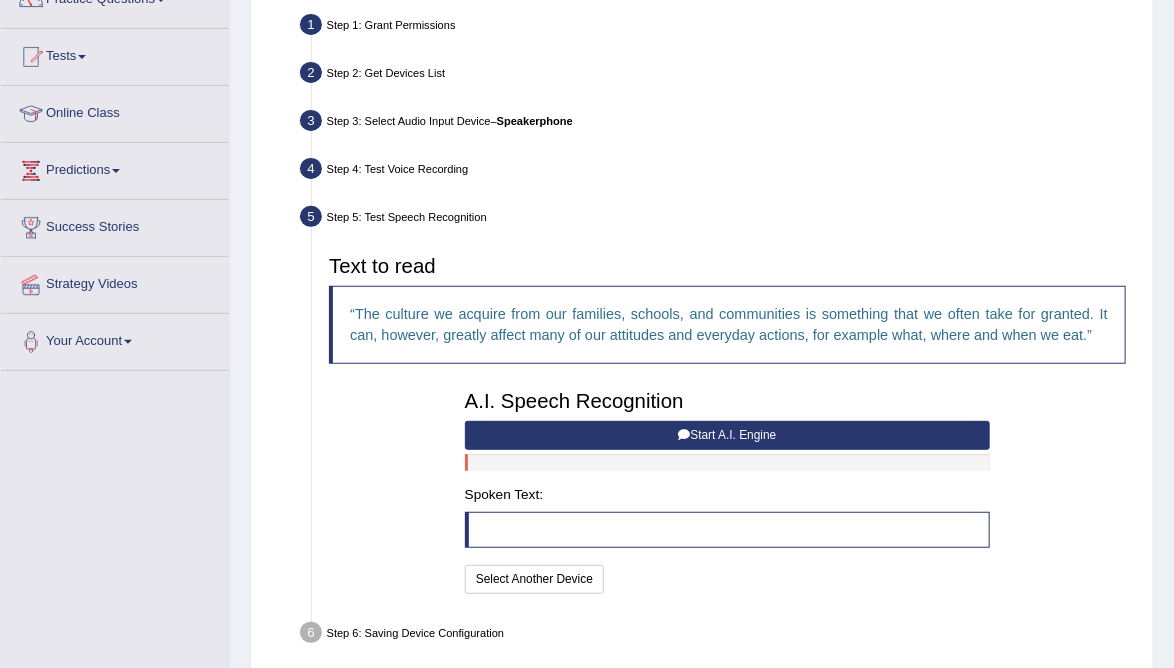 click at bounding box center (727, 462) 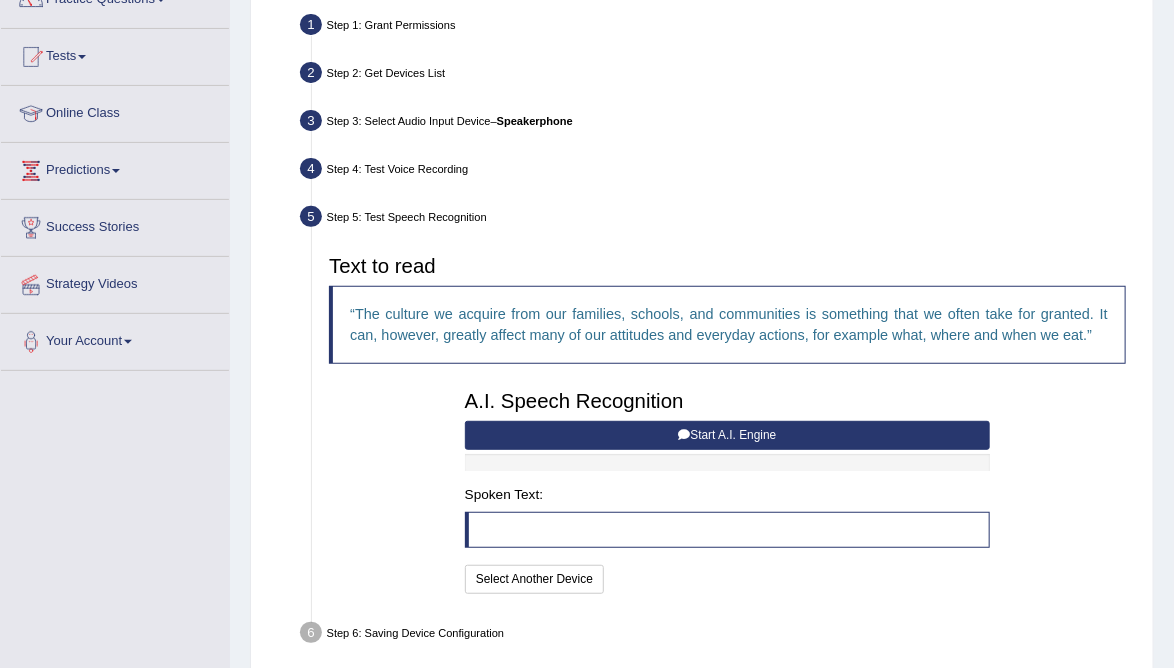 click on "Start A.I. Engine" at bounding box center (727, 435) 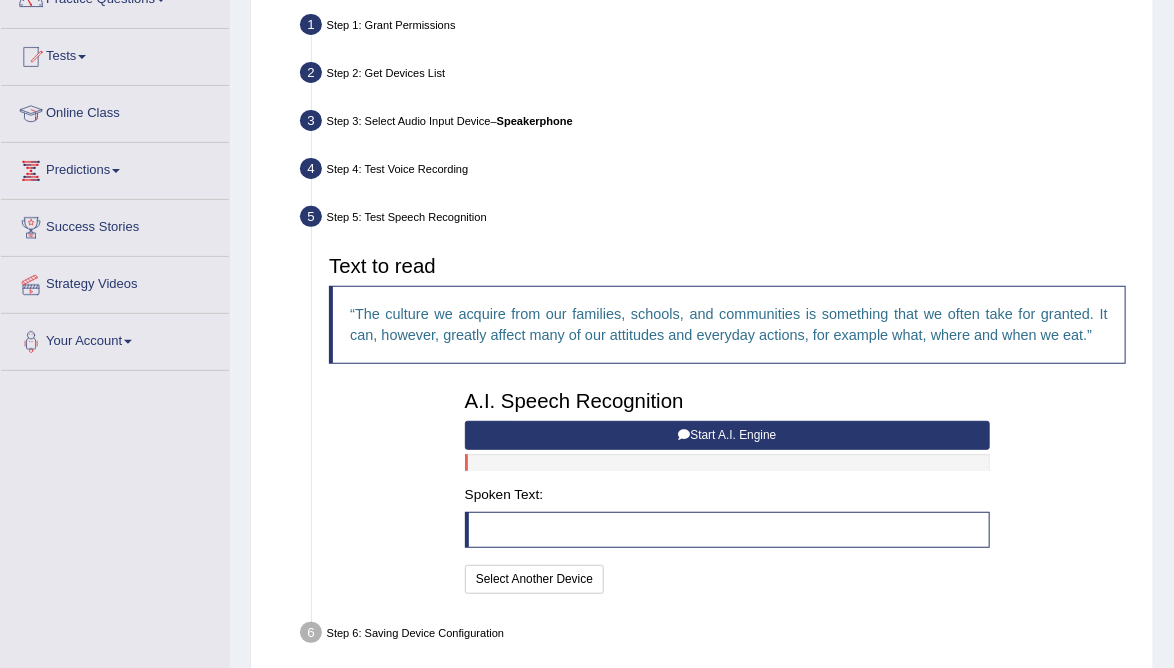 click at bounding box center (727, 462) 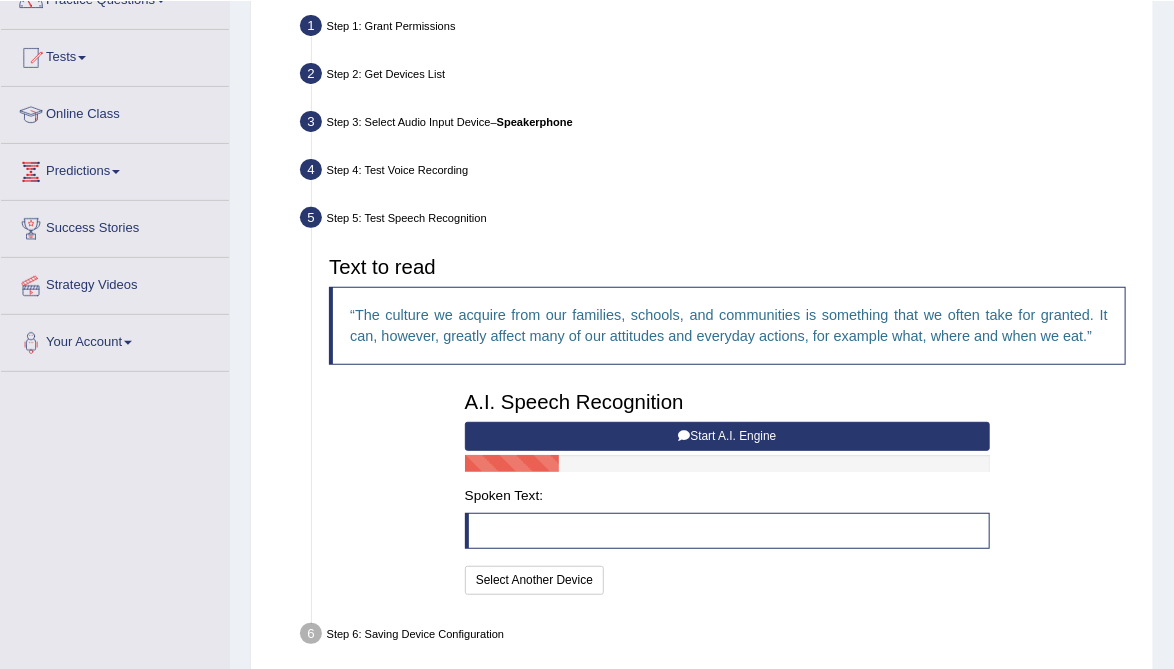 scroll, scrollTop: 0, scrollLeft: 0, axis: both 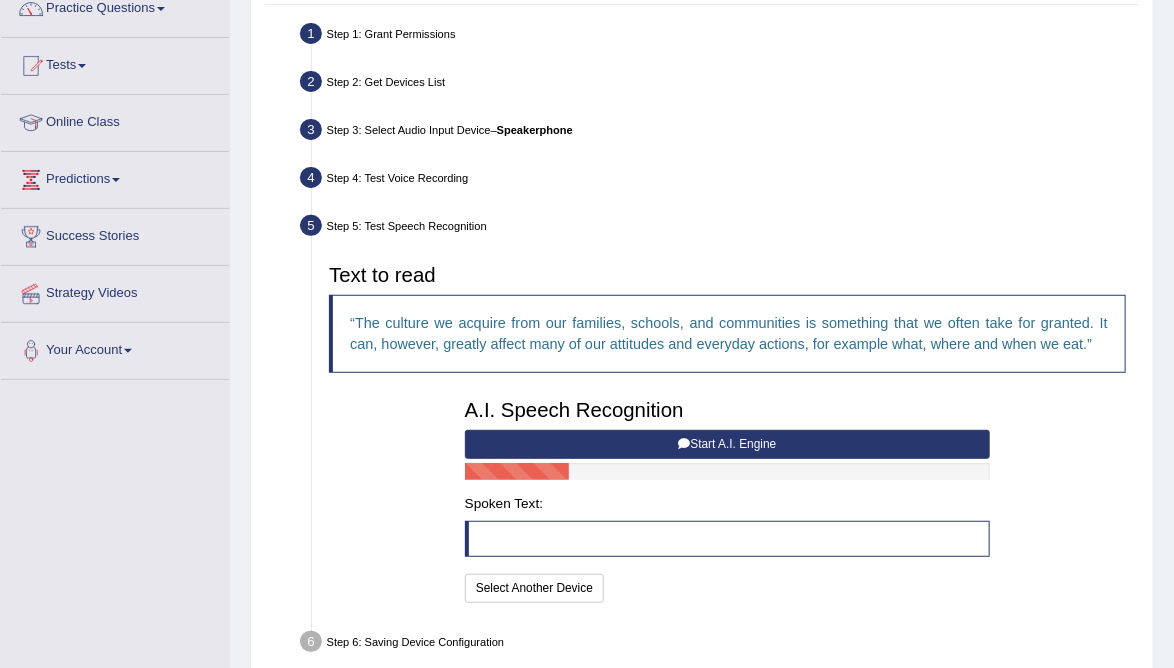 click on "Start A.I. Engine" at bounding box center [727, 444] 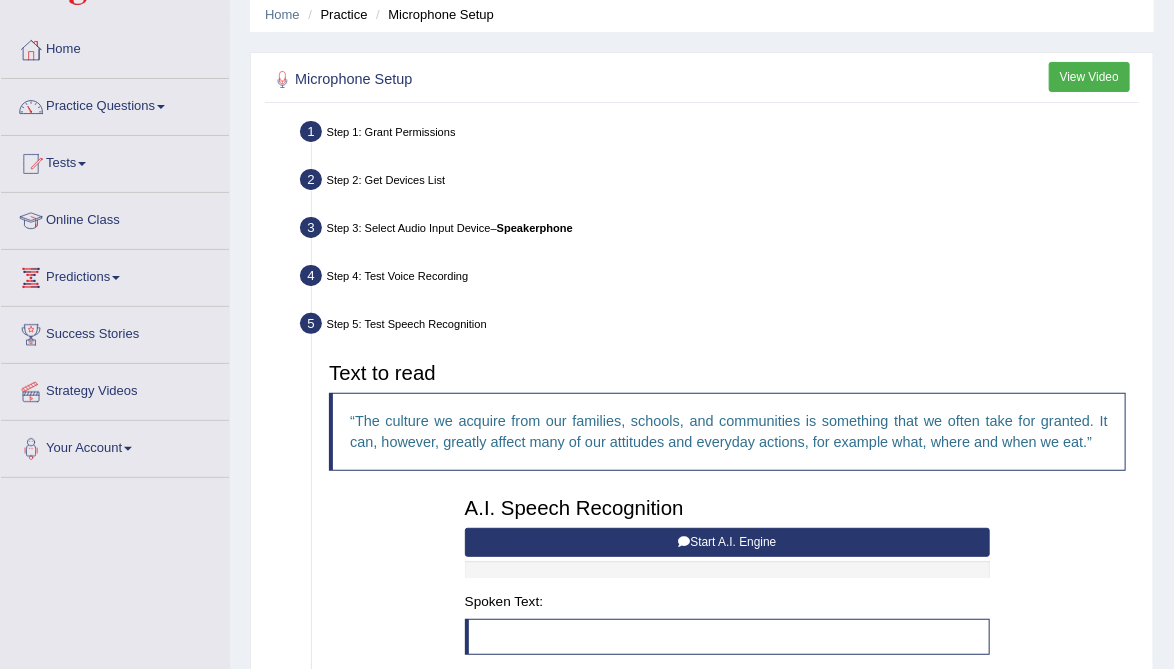 scroll, scrollTop: 0, scrollLeft: 0, axis: both 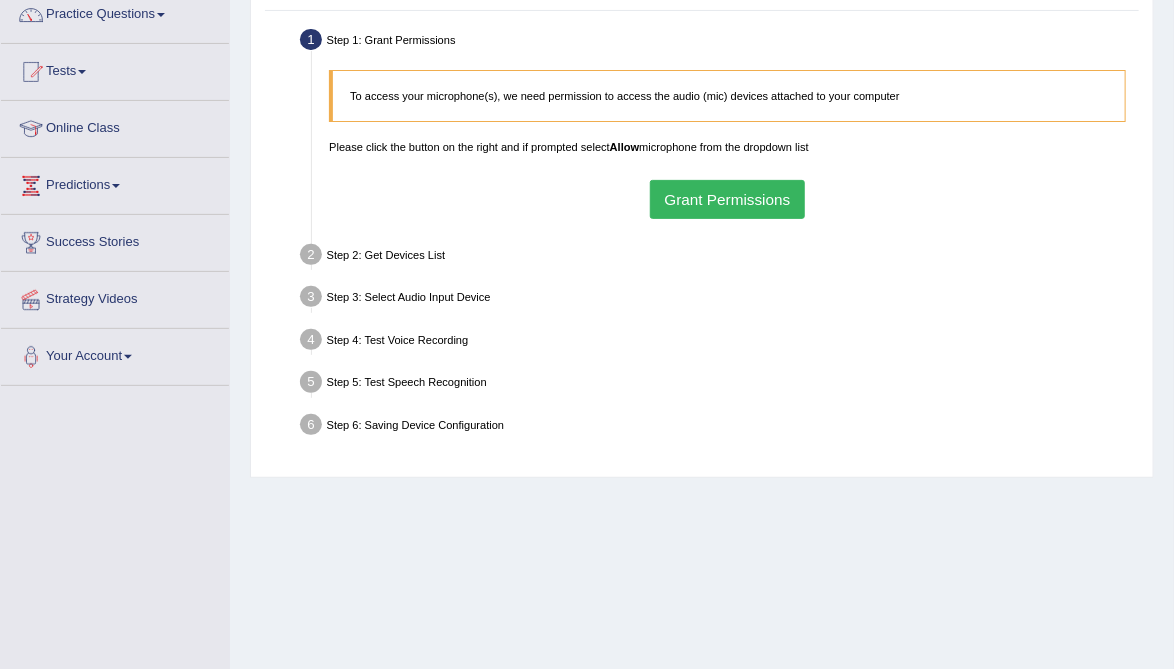 click on "Grant Permissions" at bounding box center (727, 199) 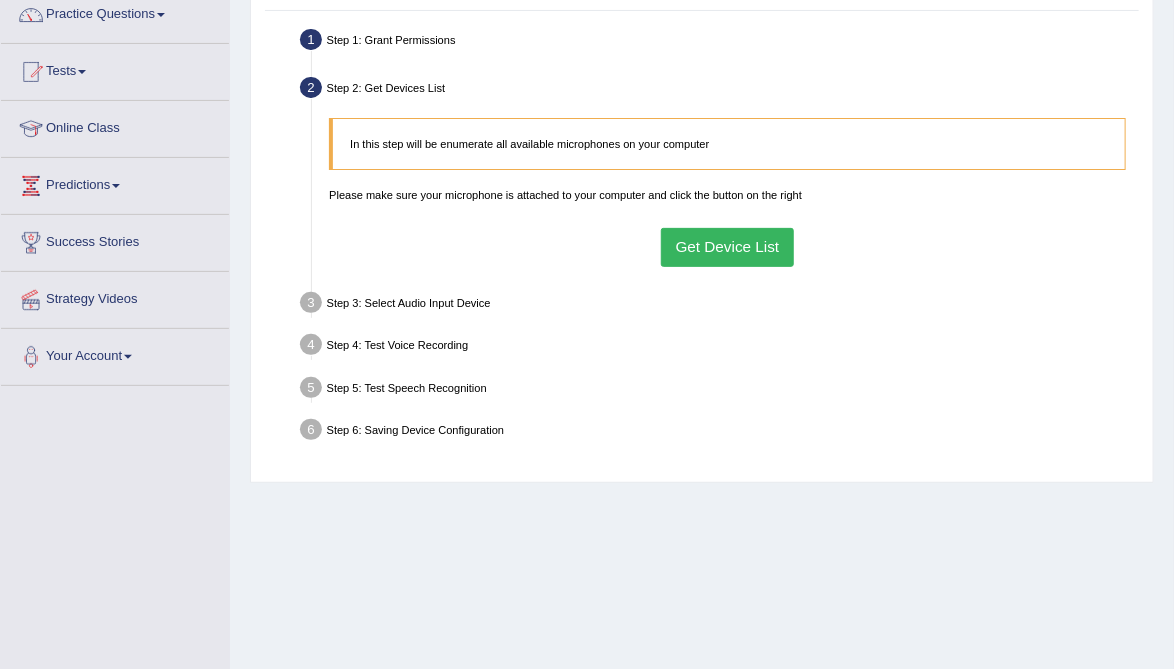 click on "Get Device List" at bounding box center [727, 247] 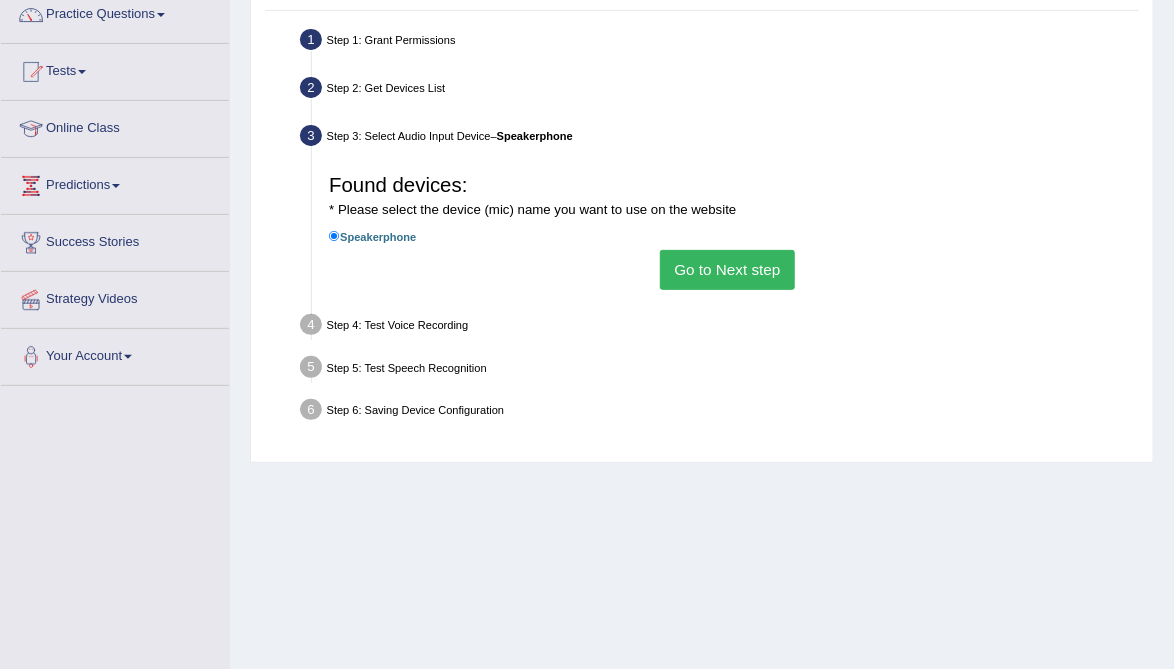 click on "Go to Next step" at bounding box center (727, 269) 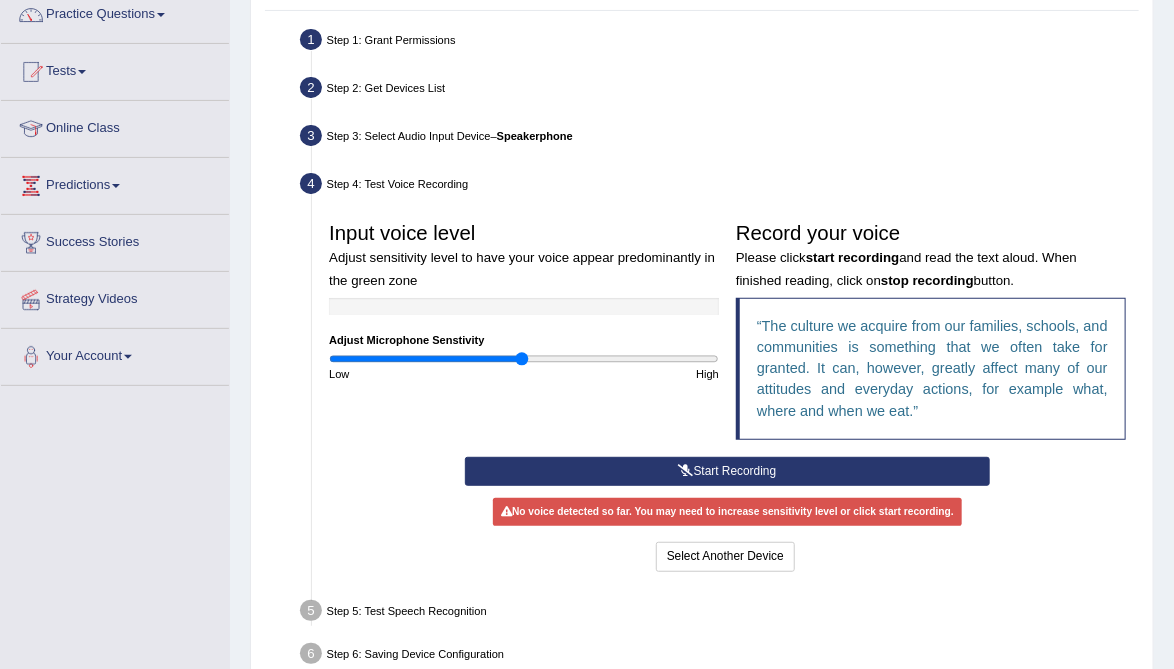click at bounding box center [686, 471] 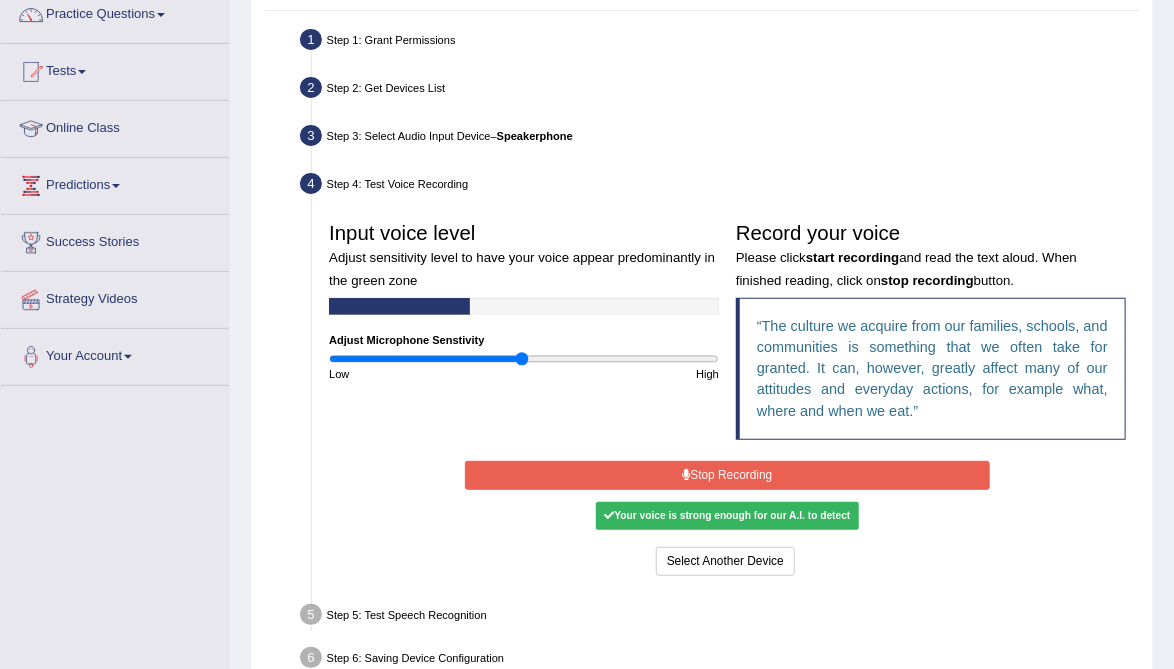click on "Stop Recording" at bounding box center (727, 475) 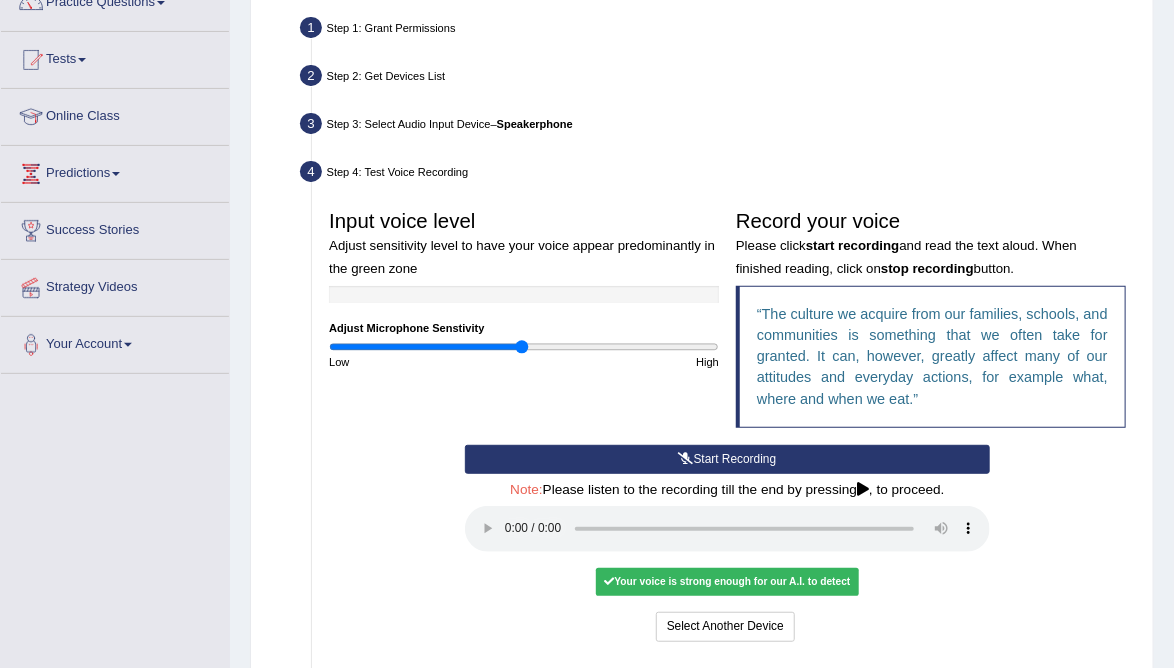 scroll, scrollTop: 220, scrollLeft: 0, axis: vertical 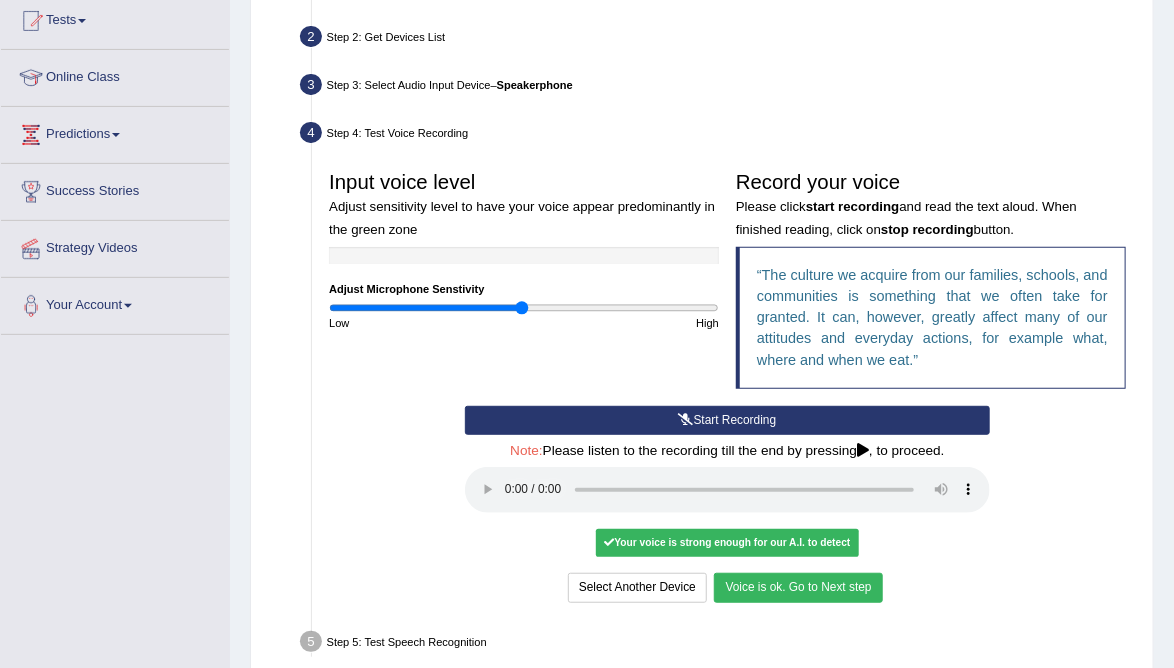 click on "Voice is ok. Go to Next step" at bounding box center [798, 587] 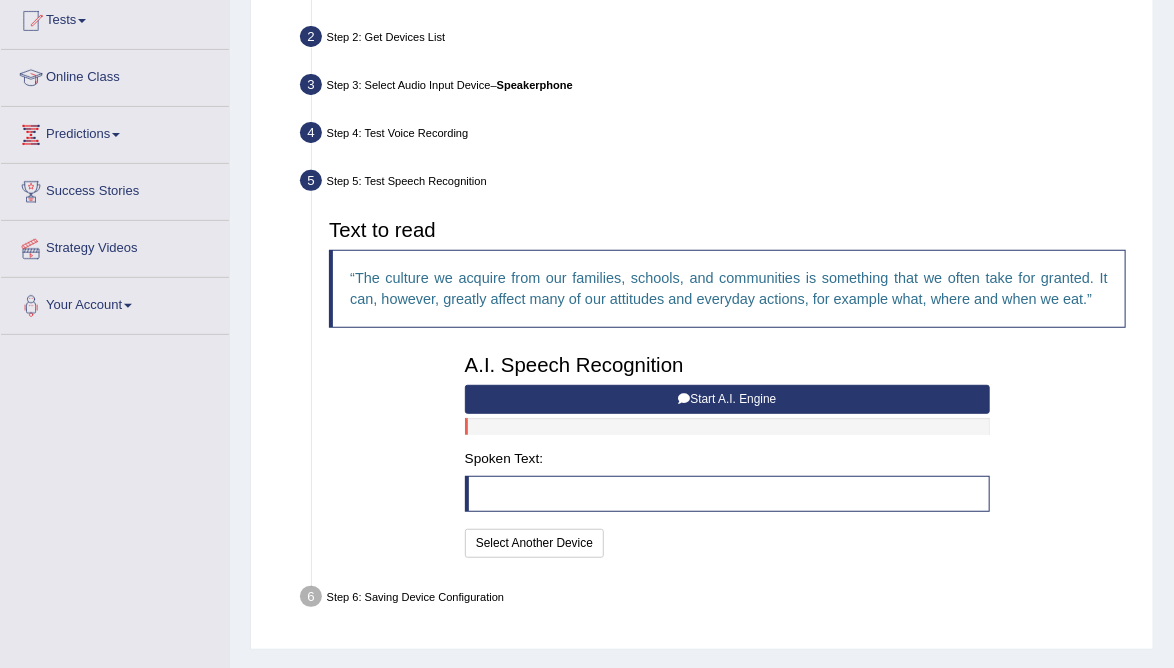click on "Start A.I. Engine" at bounding box center [727, 399] 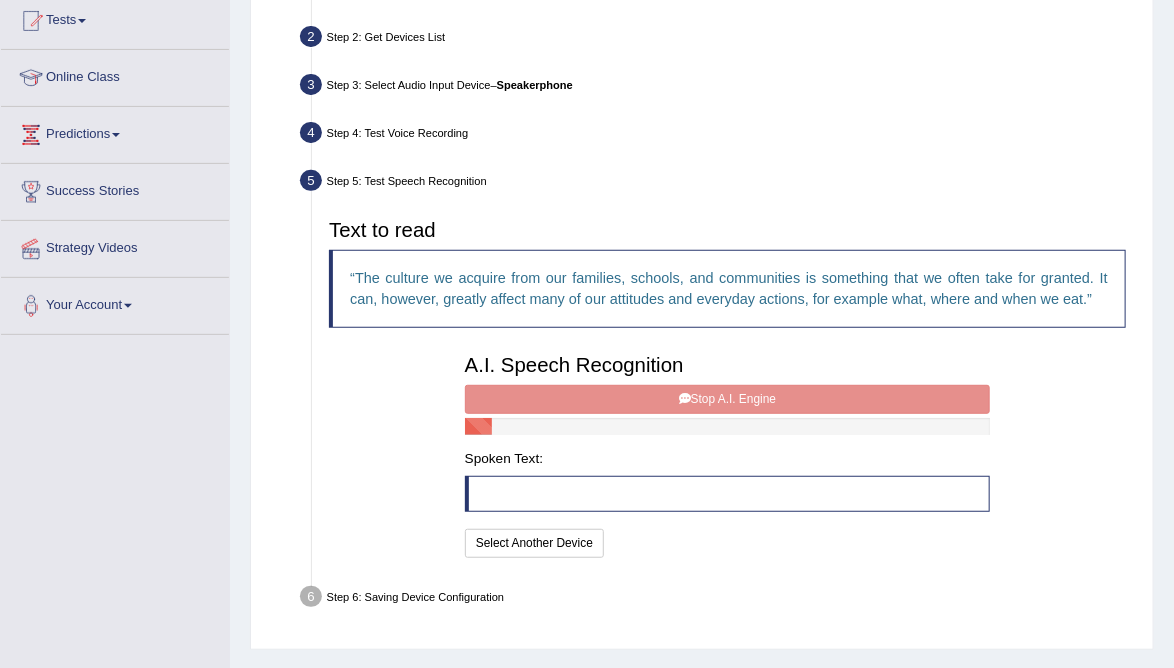 click on "A.I. Speech Recognition    Start A.I. Engine    Stop A.I. Engine     Note:  Please listen to the recording till the end by pressing  , to proceed.     Spoken Text:     I will practice without this feature   Select Another Device   Speech is ok. Go to Last step" at bounding box center (727, 453) 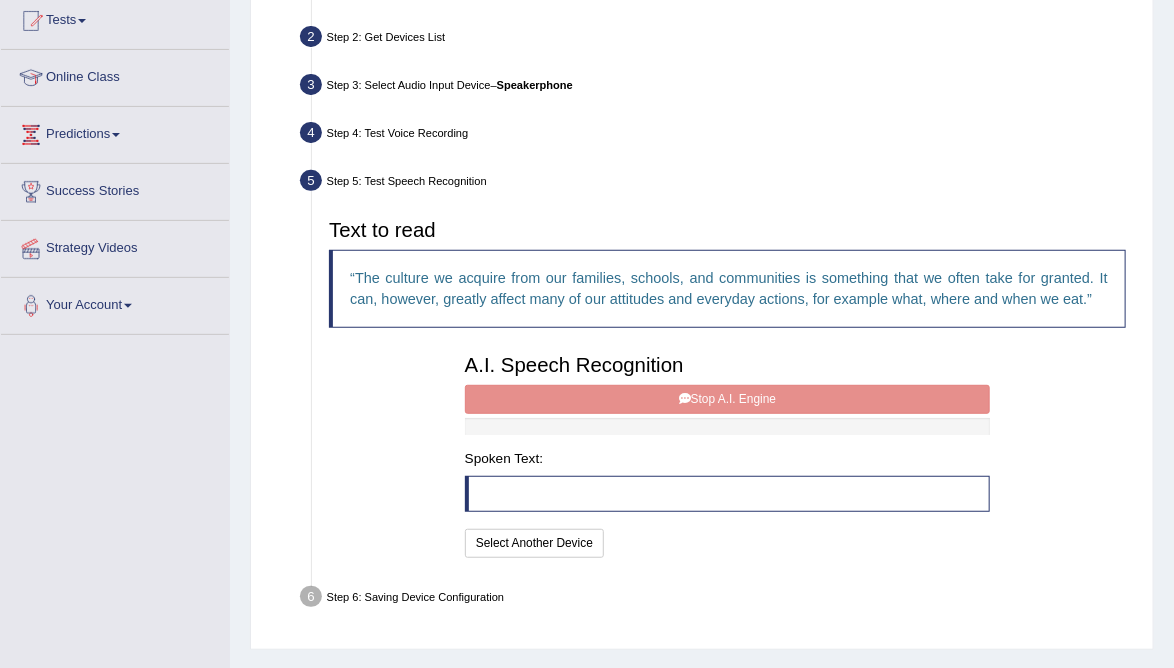 click on "A.I. Speech Recognition    Start A.I. Engine    Stop A.I. Engine     Note:  Please listen to the recording till the end by pressing  , to proceed.     Spoken Text:     I will practice without this feature   Select Another Device   Speech is ok. Go to Last step" at bounding box center (727, 453) 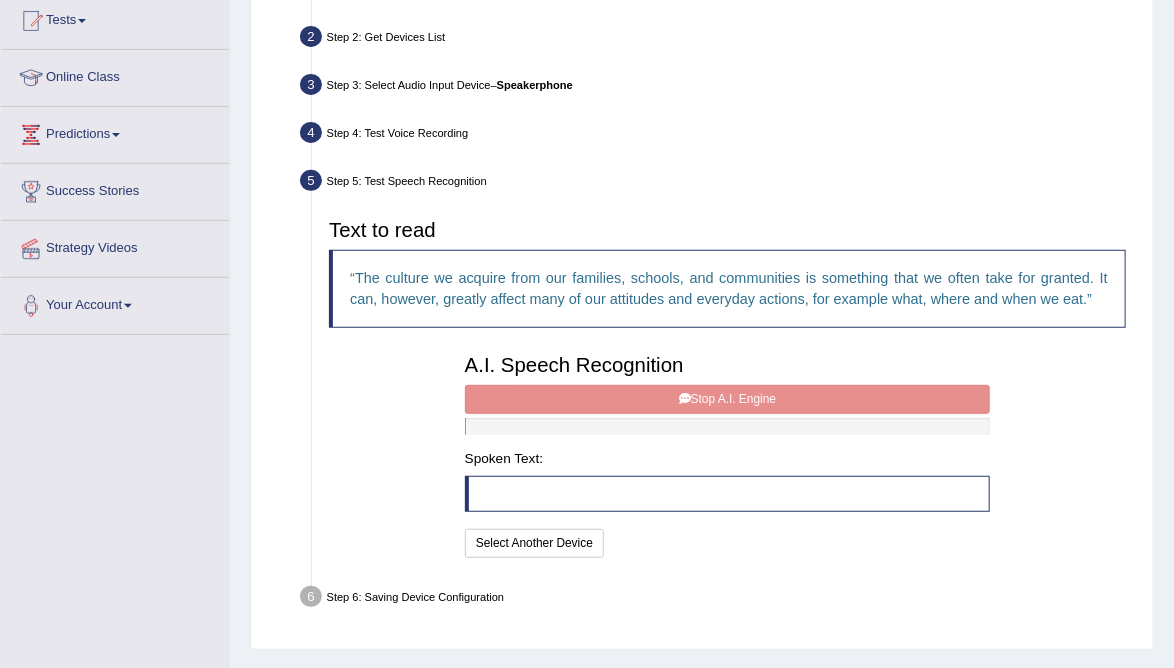 click at bounding box center (727, 494) 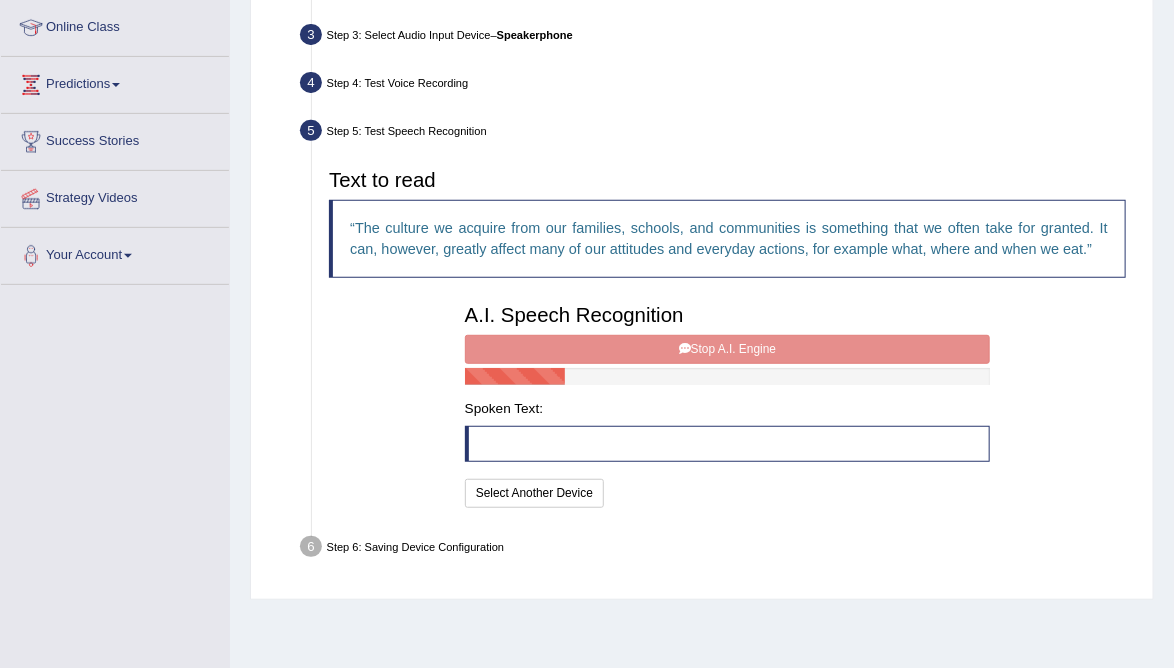 scroll, scrollTop: 306, scrollLeft: 0, axis: vertical 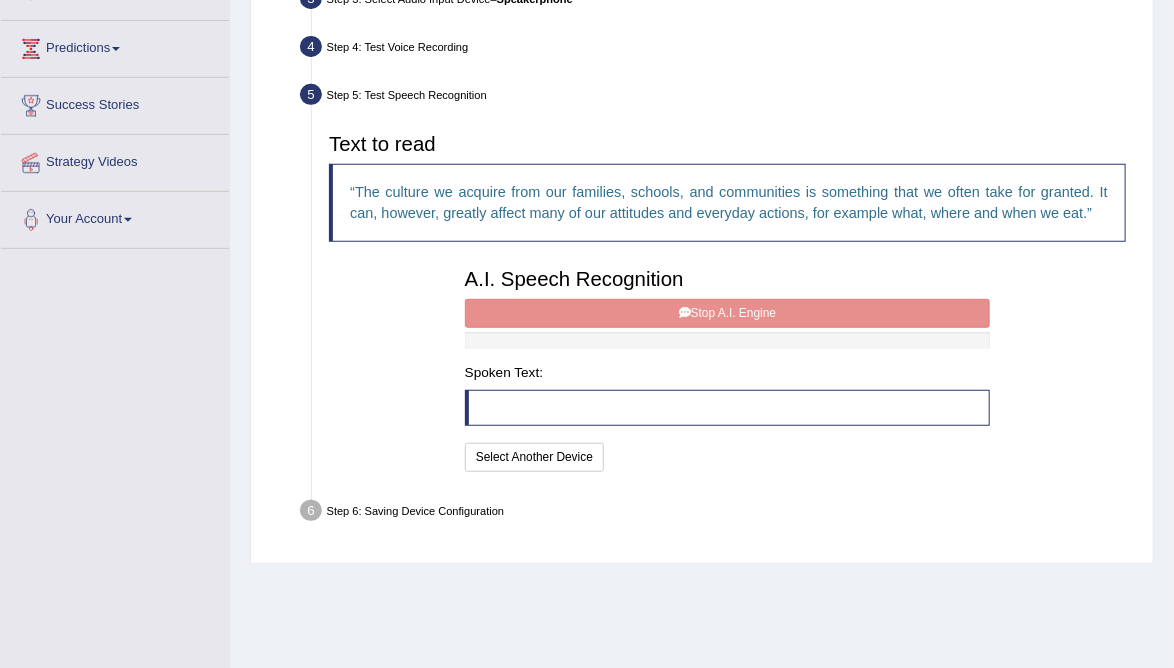 click at bounding box center (727, 340) 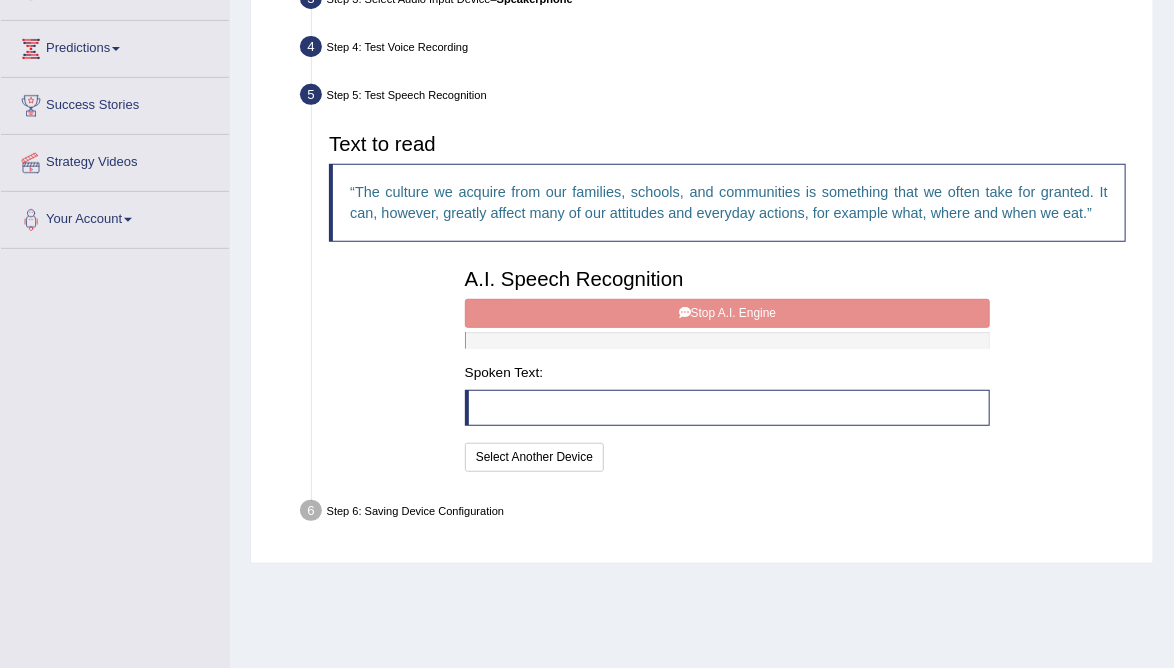 click at bounding box center (727, 340) 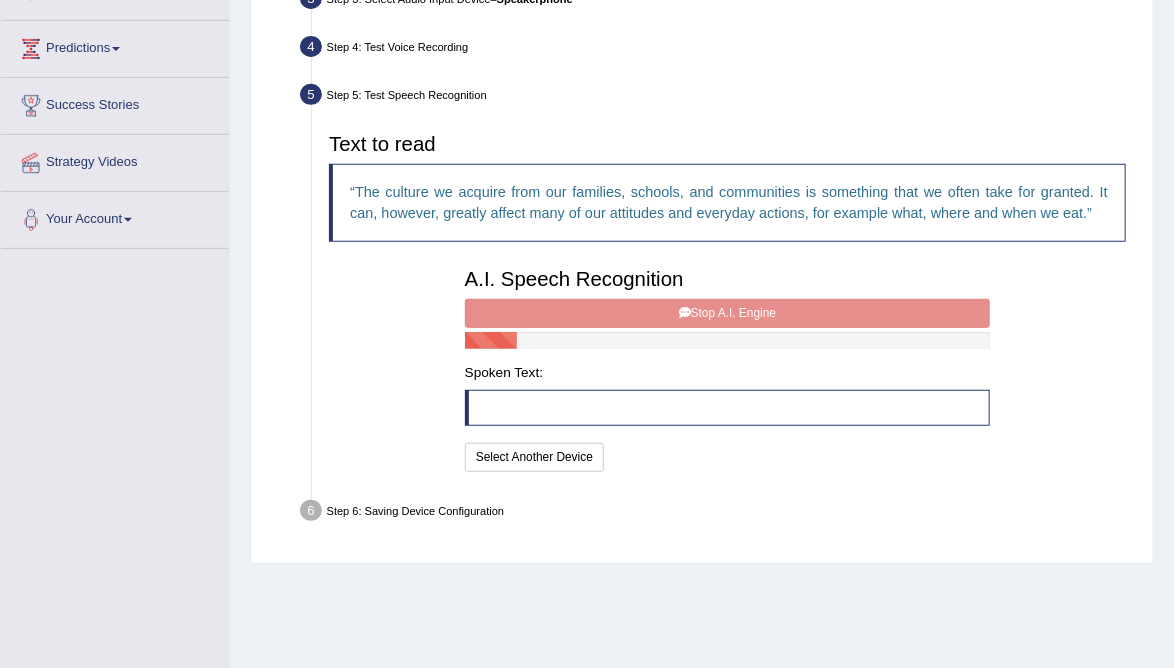 click at bounding box center (727, 340) 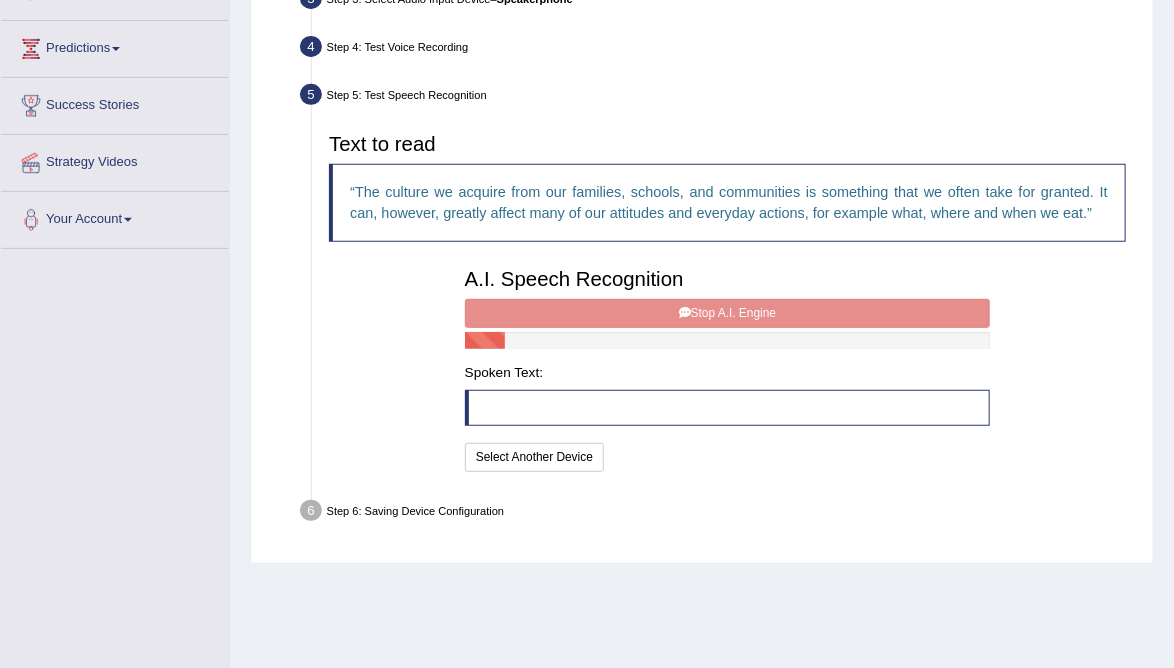 click at bounding box center [727, 340] 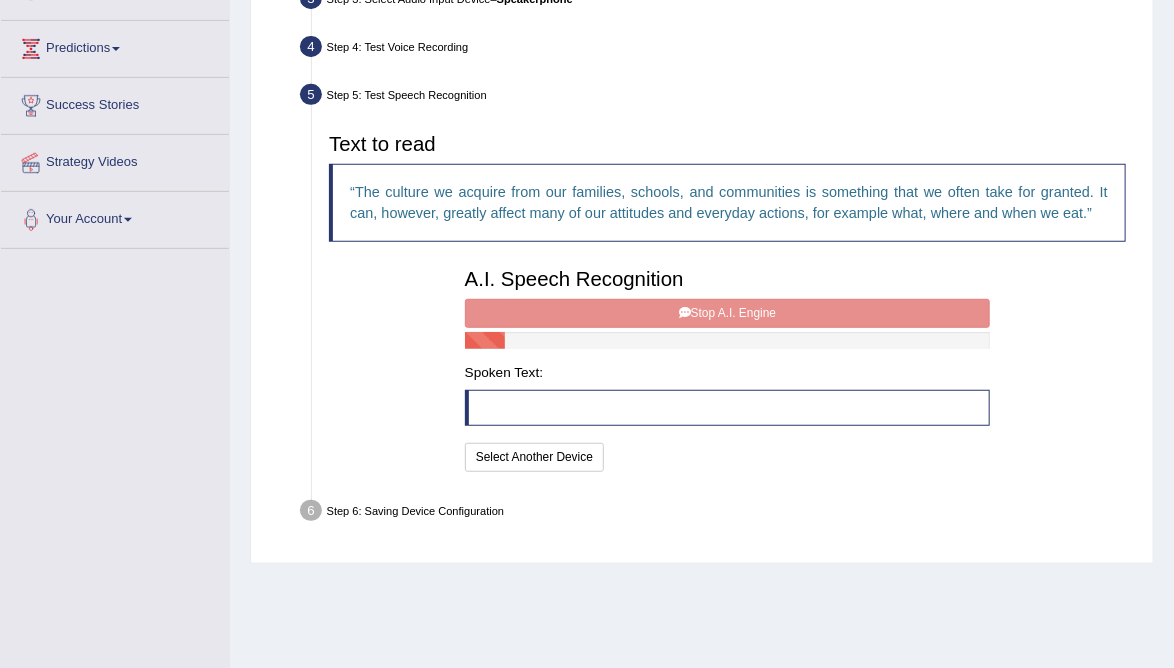 click at bounding box center [727, 340] 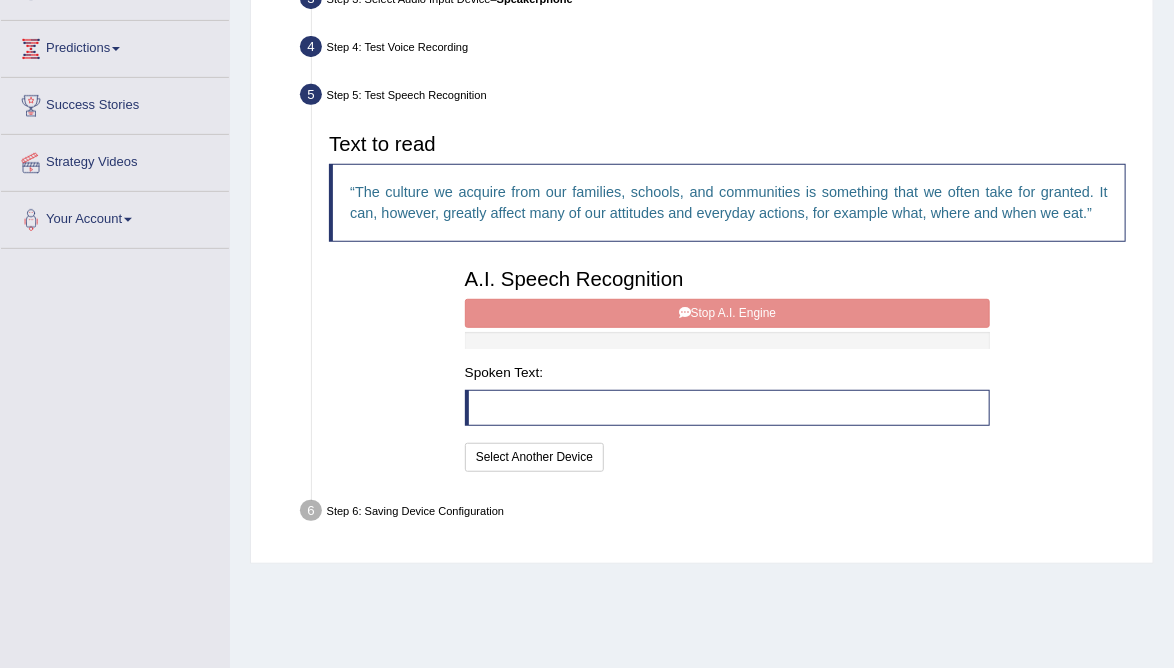 click on "A.I. Speech Recognition    Start A.I. Engine    Stop A.I. Engine     Note:  Please listen to the recording till the end by pressing  , to proceed.     Spoken Text:     I will practice without this feature   Select Another Device   Speech is ok. Go to Last step" at bounding box center (727, 367) 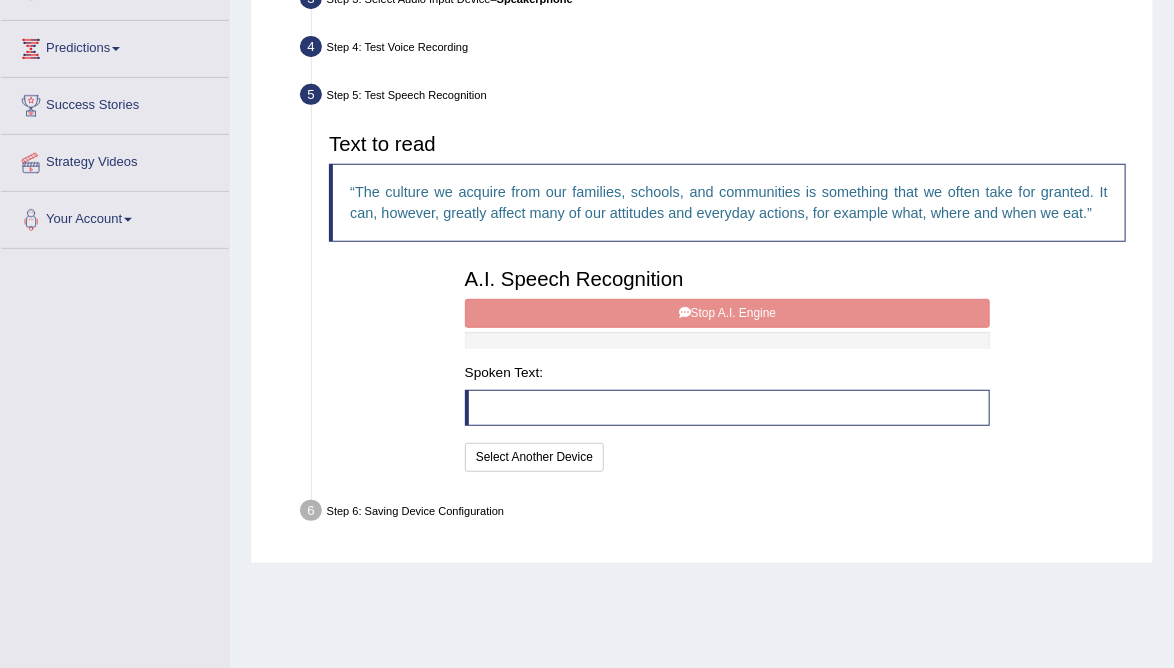 click at bounding box center (727, 340) 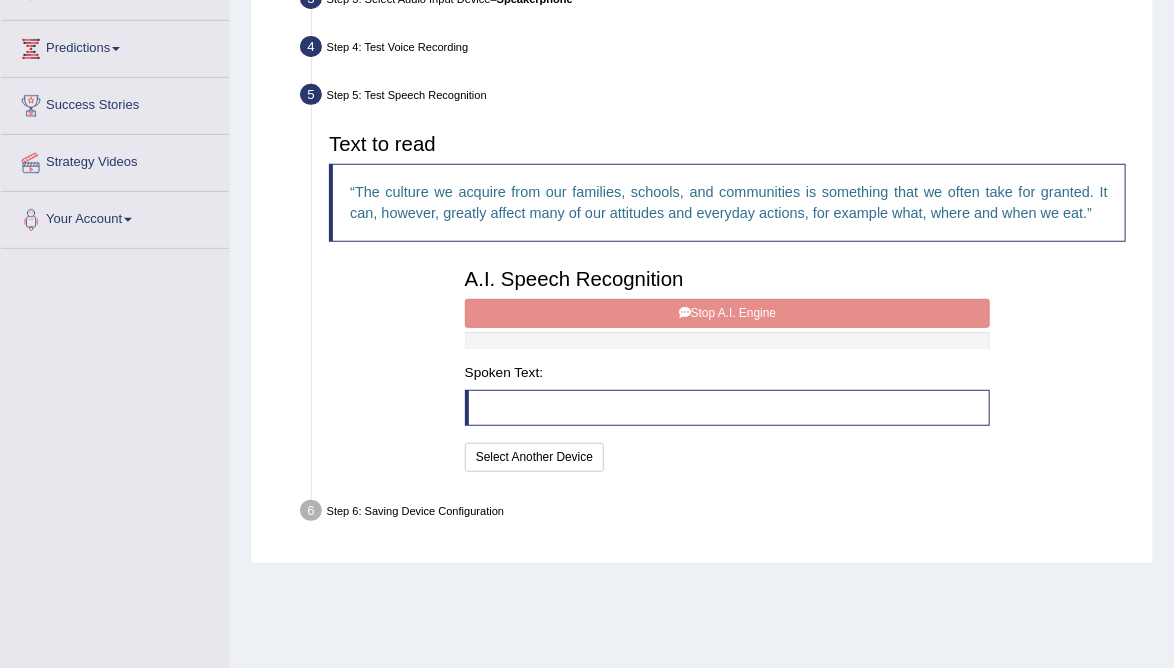 click at bounding box center (727, 340) 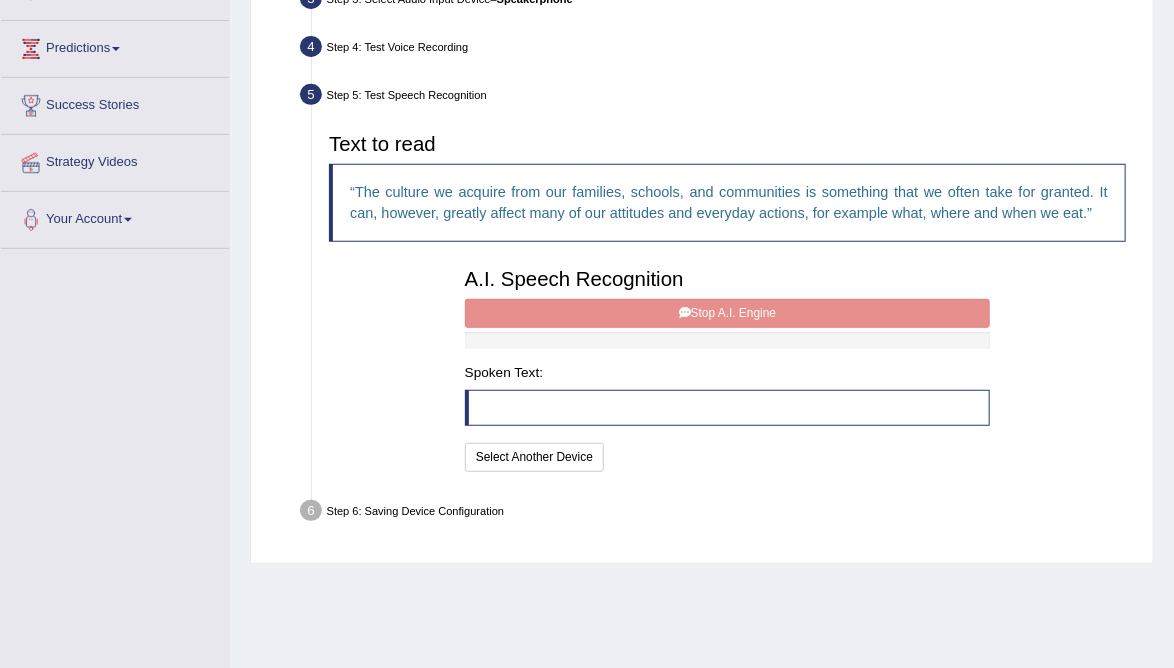 click on "A.I. Speech Recognition    Start A.I. Engine    Stop A.I. Engine     Note:  Please listen to the recording till the end by pressing  , to proceed.     Spoken Text:     I will practice without this feature   Select Another Device   Speech is ok. Go to Last step" at bounding box center (727, 367) 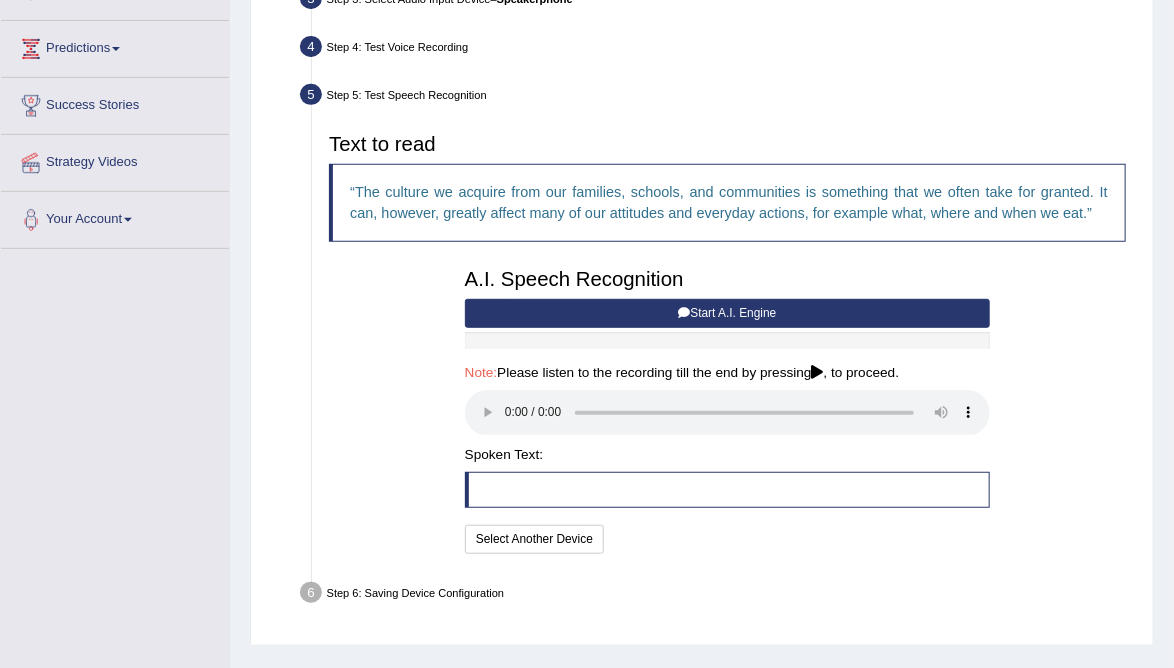 type 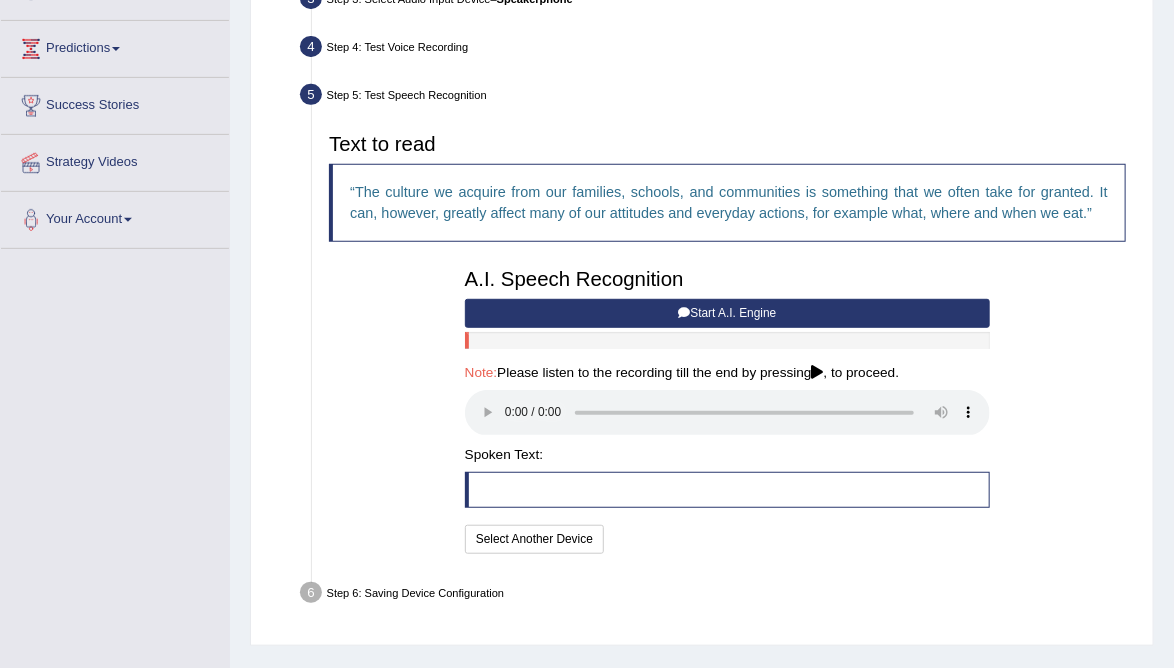 click at bounding box center (727, 490) 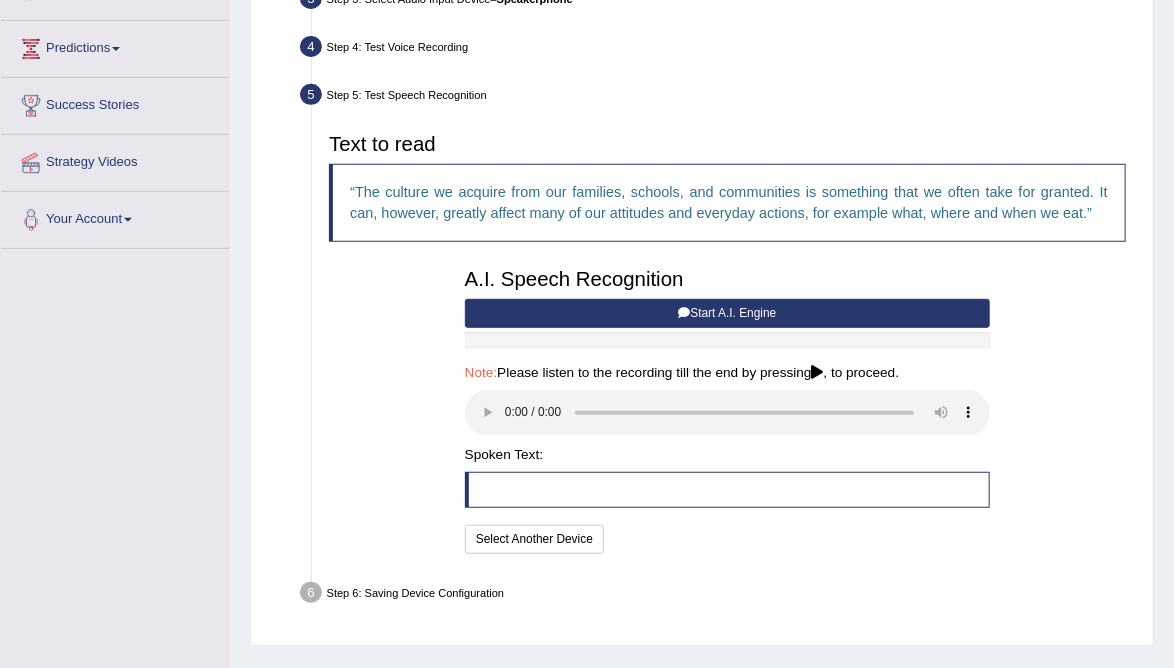 click on "Spoken Text:" at bounding box center [727, 455] 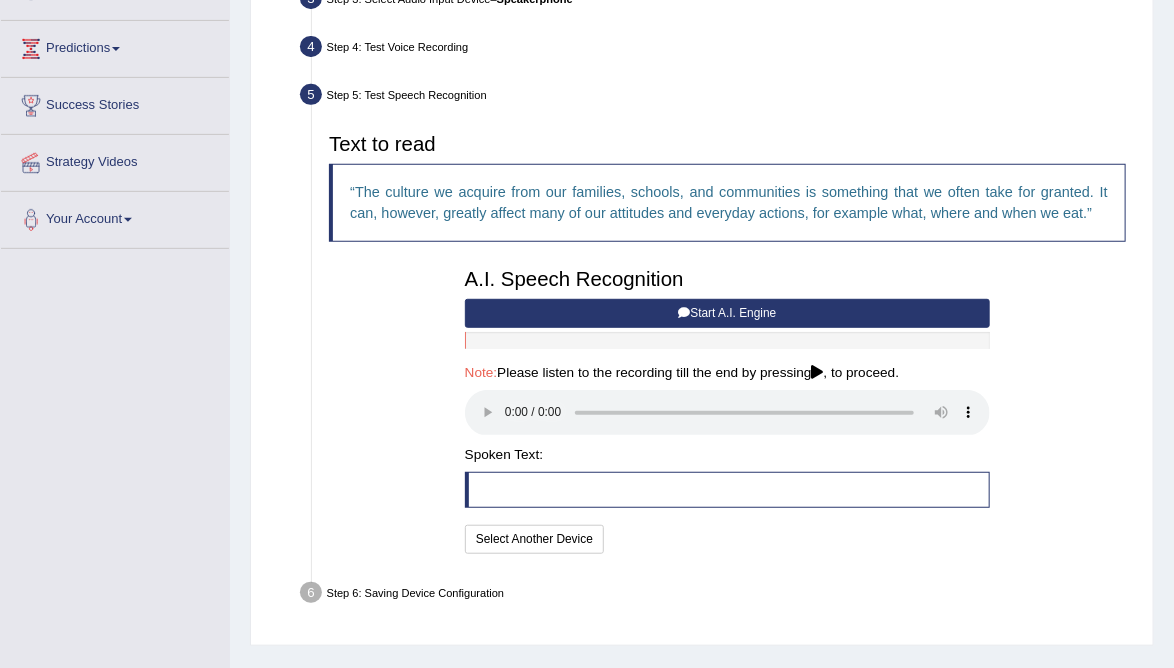 click at bounding box center [727, 490] 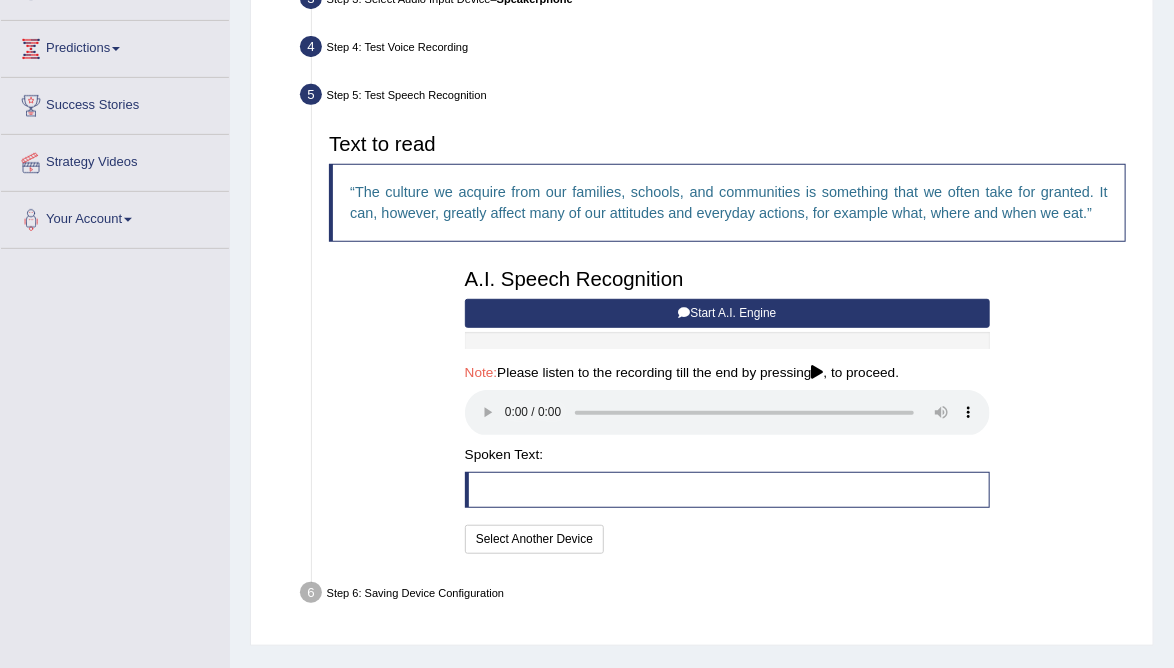 click on "Step 6: Saving Device Configuration" at bounding box center [719, 595] 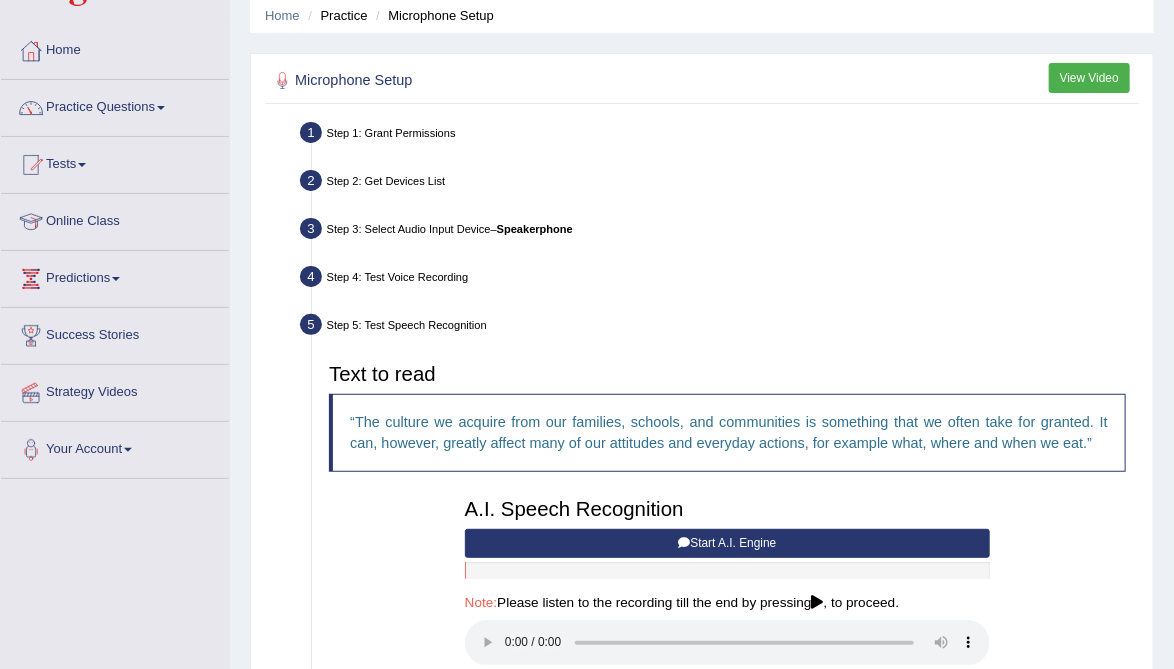 scroll, scrollTop: 0, scrollLeft: 0, axis: both 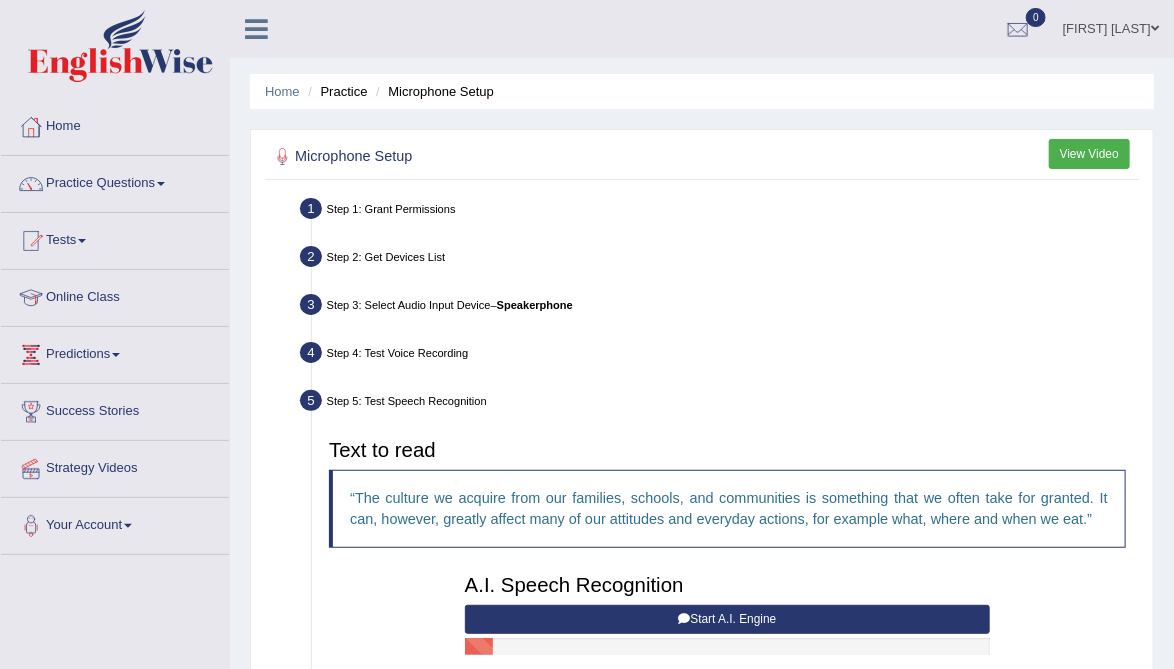 click on "Practice Questions" at bounding box center [115, 181] 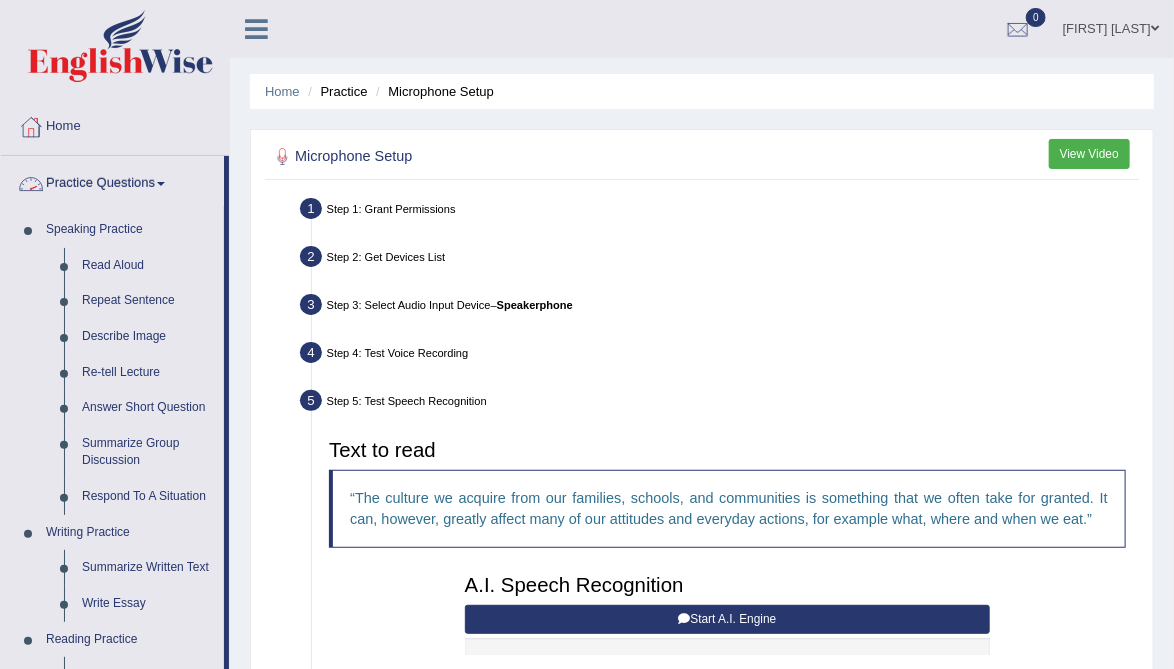 click at bounding box center [587, 334] 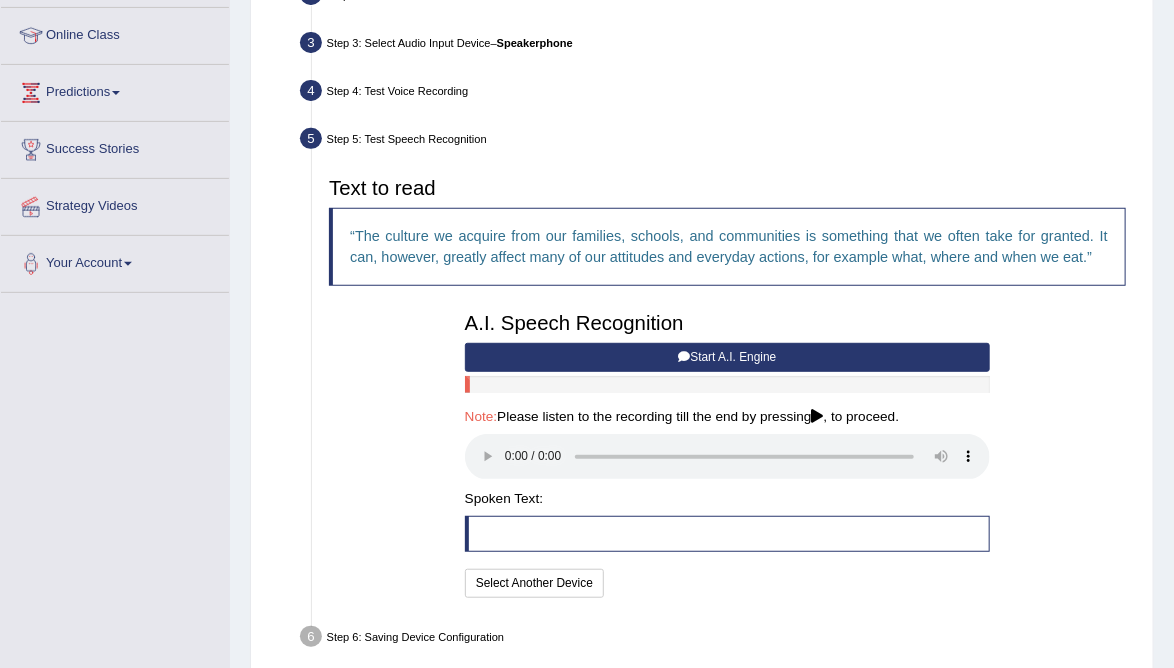 scroll, scrollTop: 264, scrollLeft: 0, axis: vertical 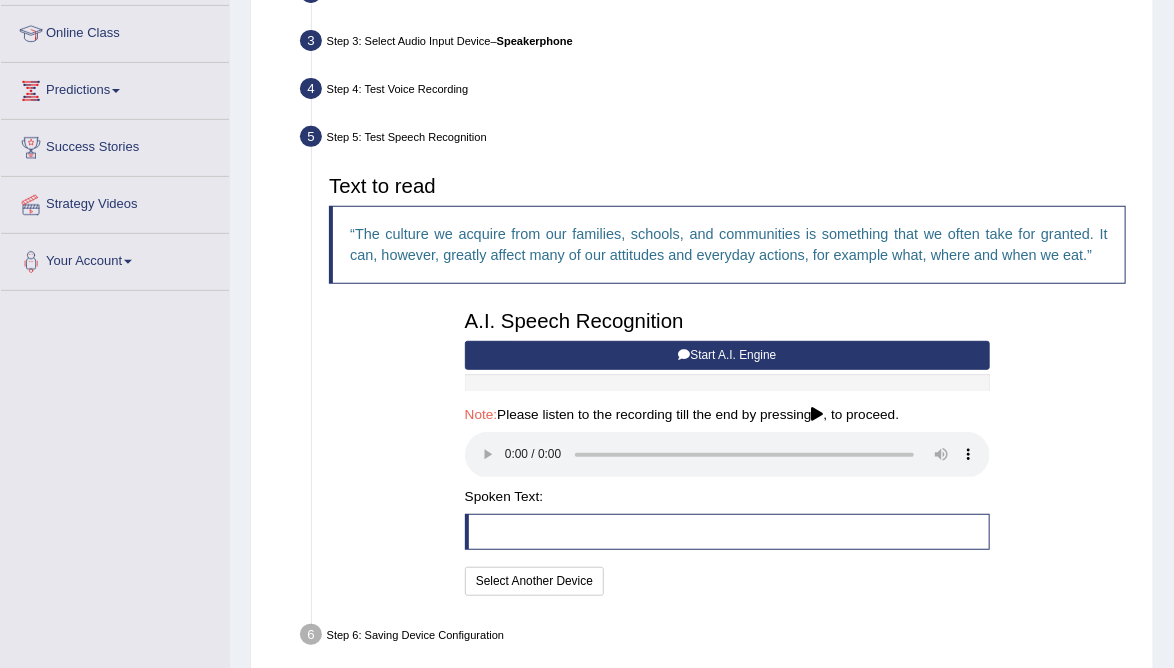 click on "Start A.I. Engine" at bounding box center (727, 355) 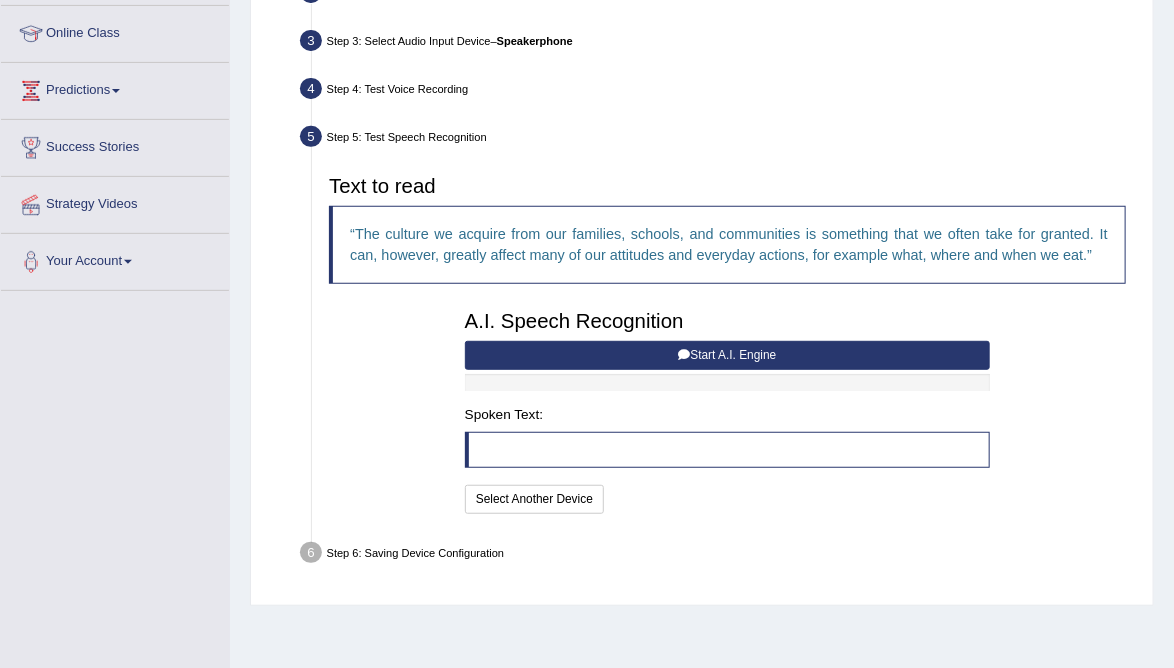 click on "Start A.I. Engine" at bounding box center [727, 355] 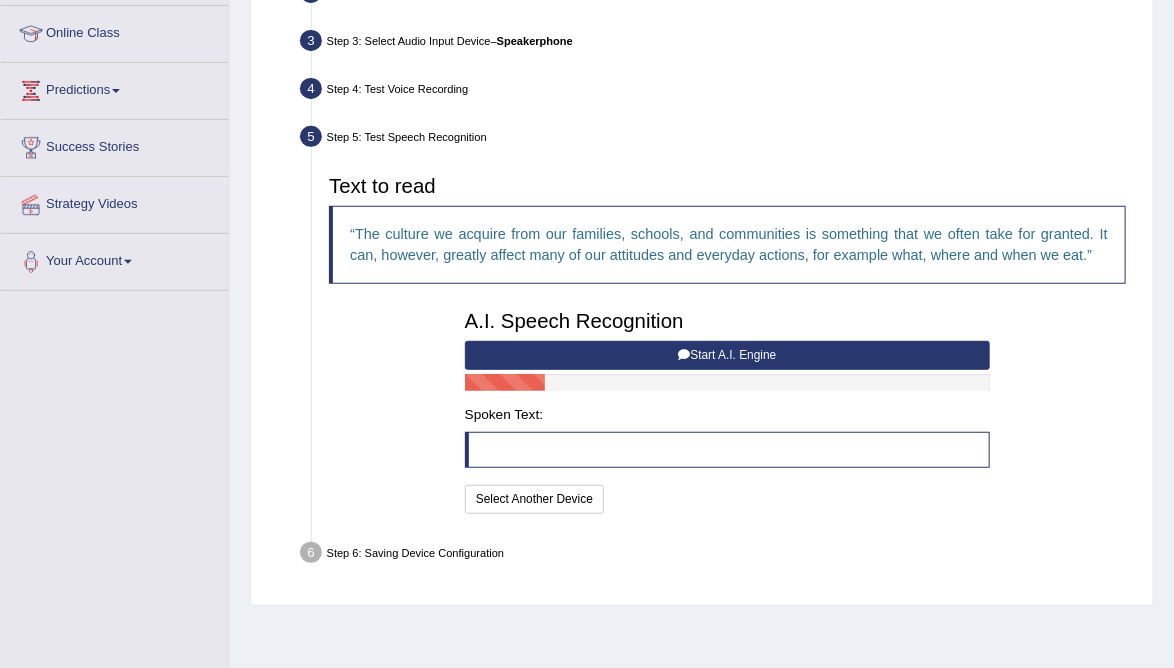 click on "Start A.I. Engine" at bounding box center (727, 355) 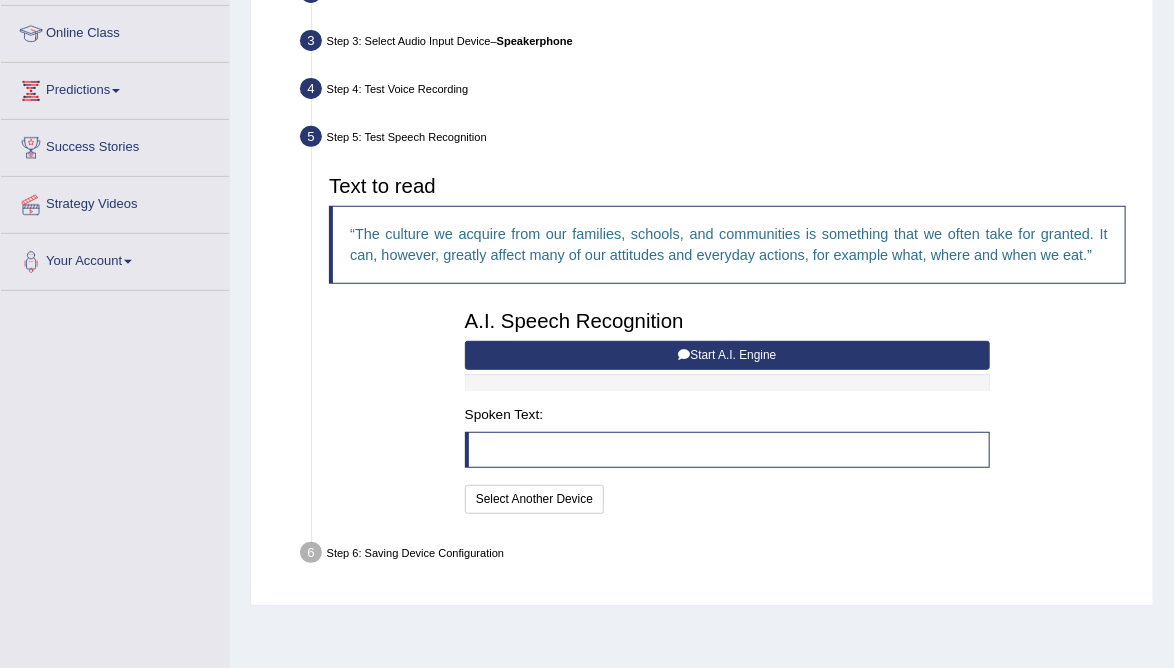 click on "Start A.I. Engine" at bounding box center (727, 355) 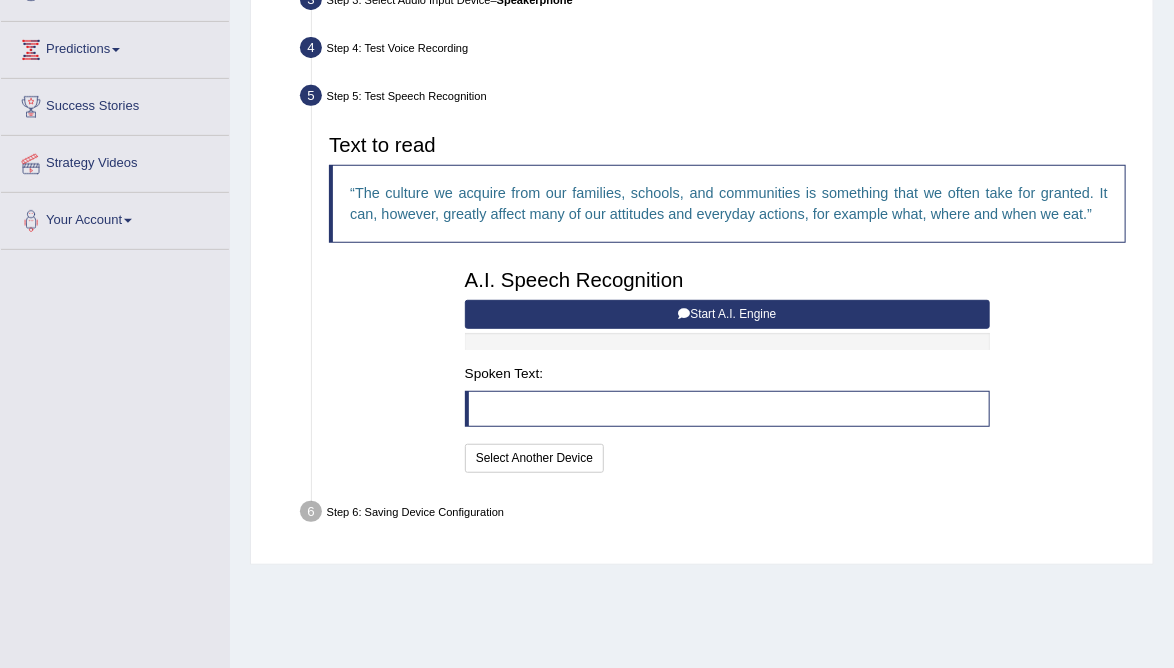 scroll, scrollTop: 303, scrollLeft: 0, axis: vertical 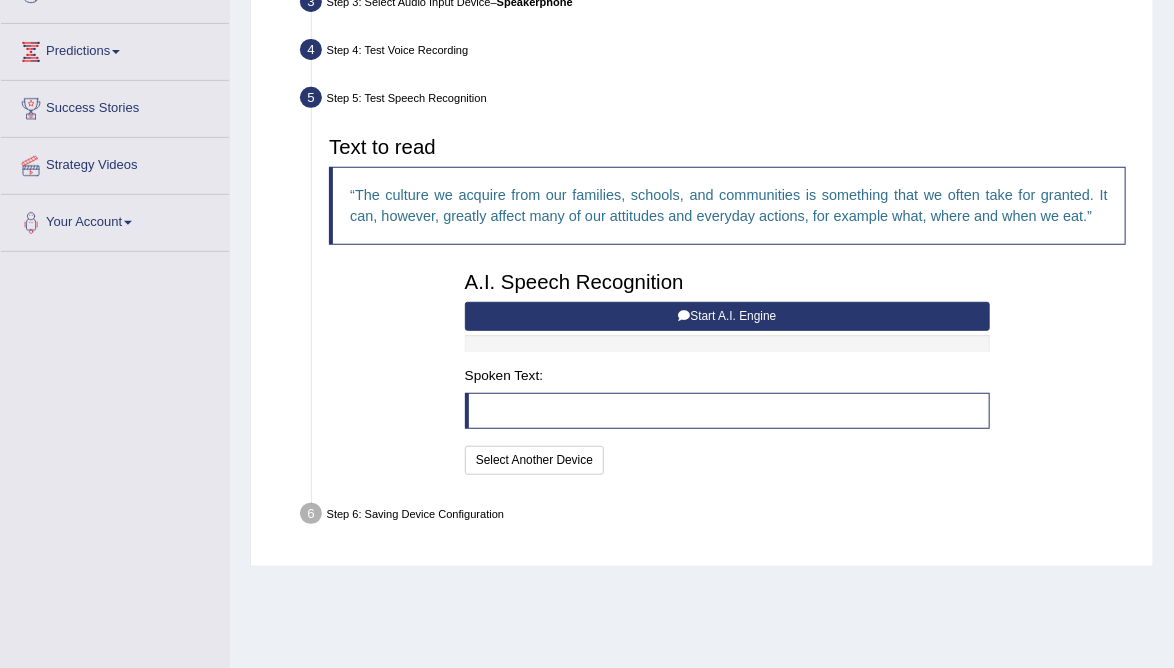 click on "Start A.I. Engine" at bounding box center (727, 316) 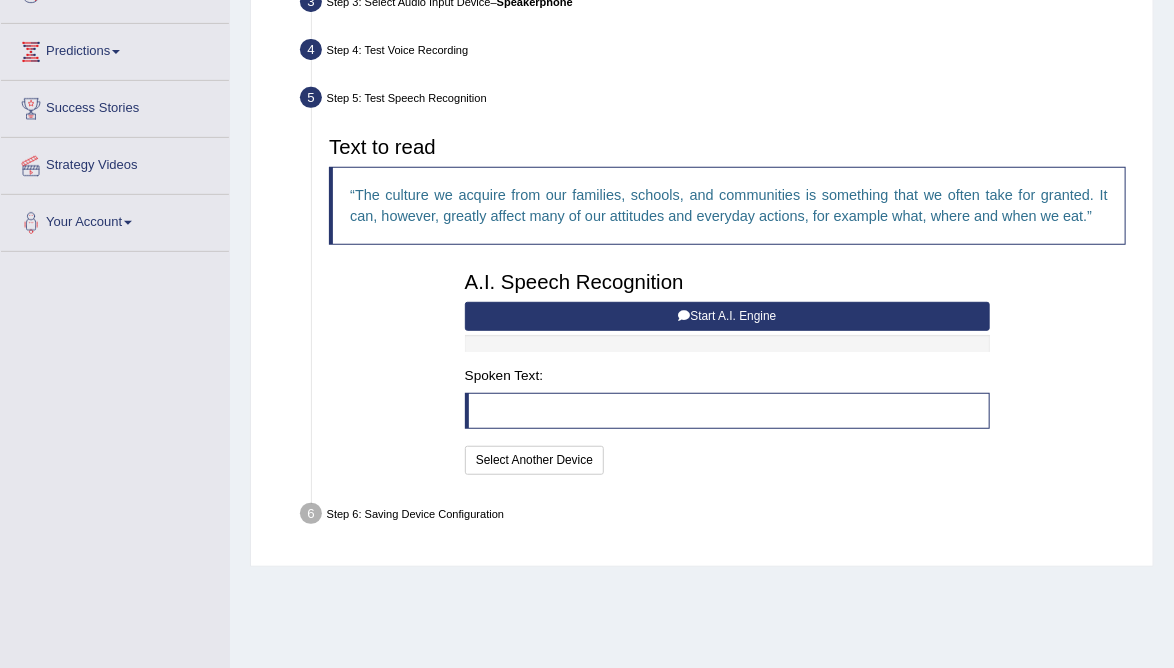 click on "Start A.I. Engine" at bounding box center [727, 316] 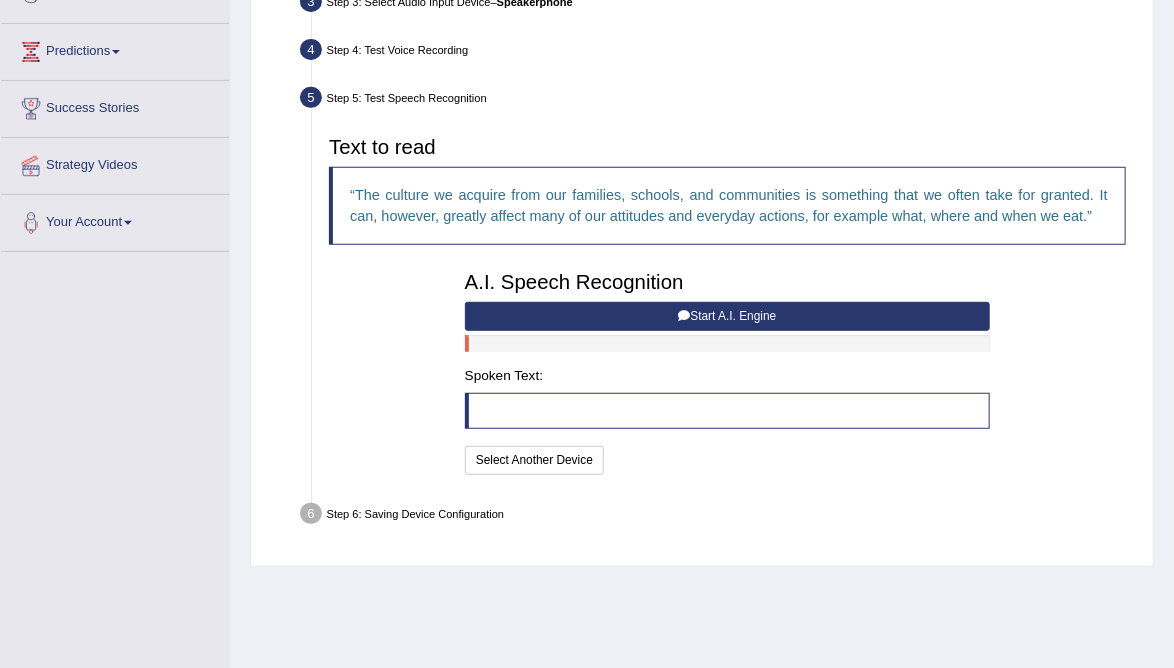 click on "Start A.I. Engine" at bounding box center (727, 316) 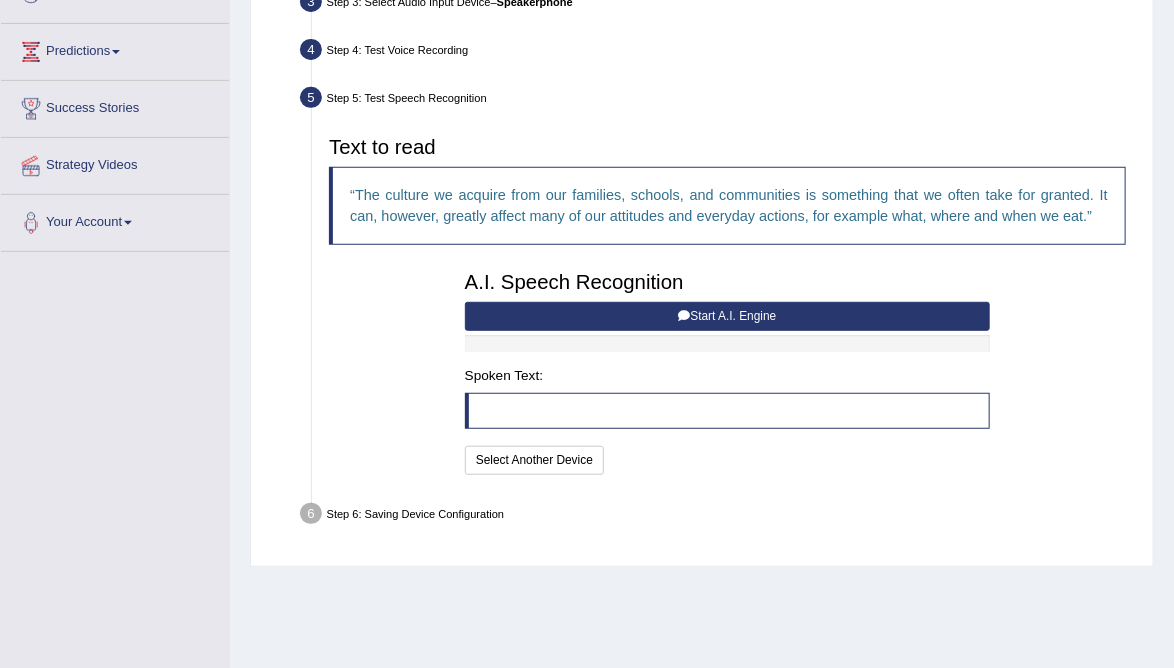click on "Start A.I. Engine" at bounding box center [727, 316] 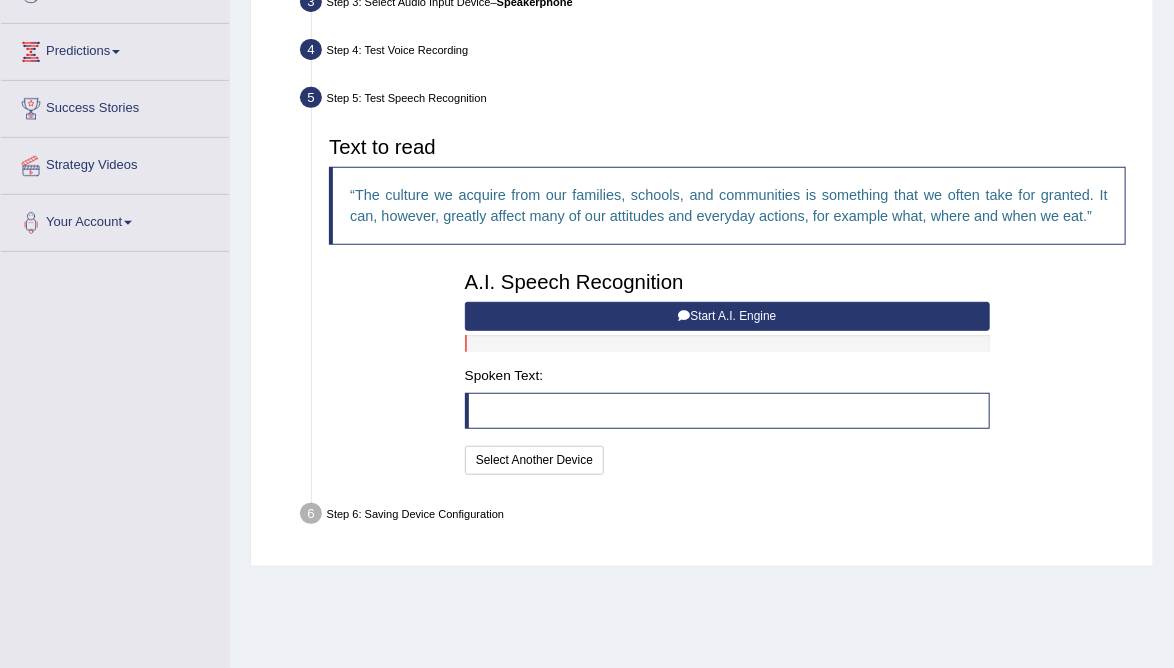 click on "Start A.I. Engine" at bounding box center (727, 316) 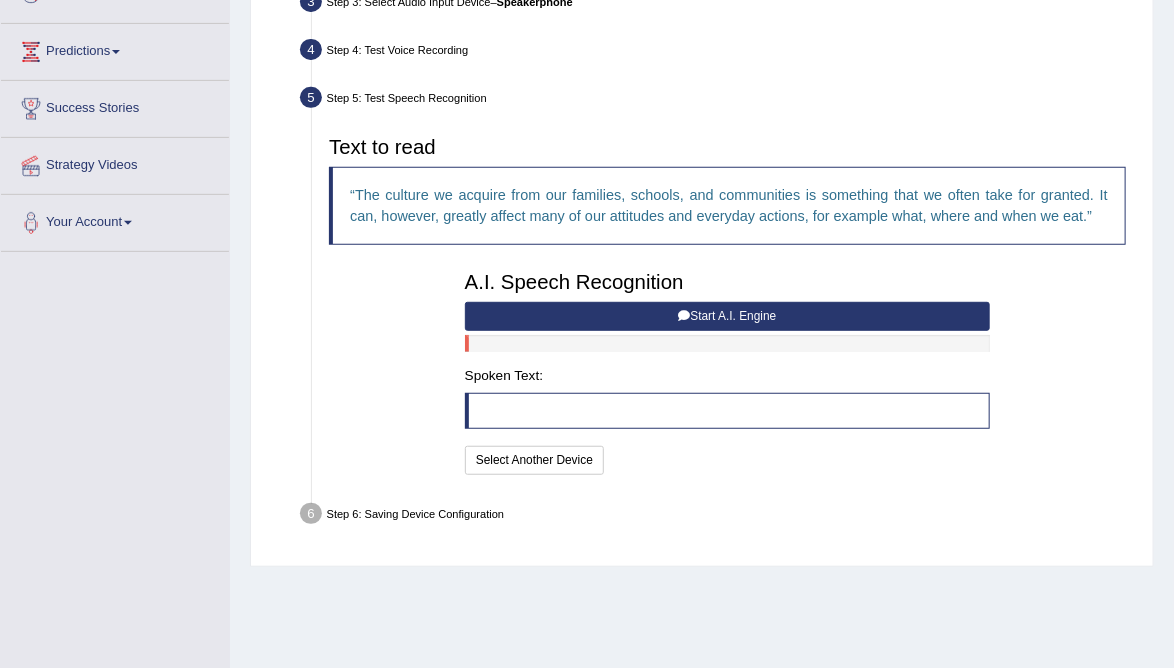 click on "Start A.I. Engine" at bounding box center [727, 316] 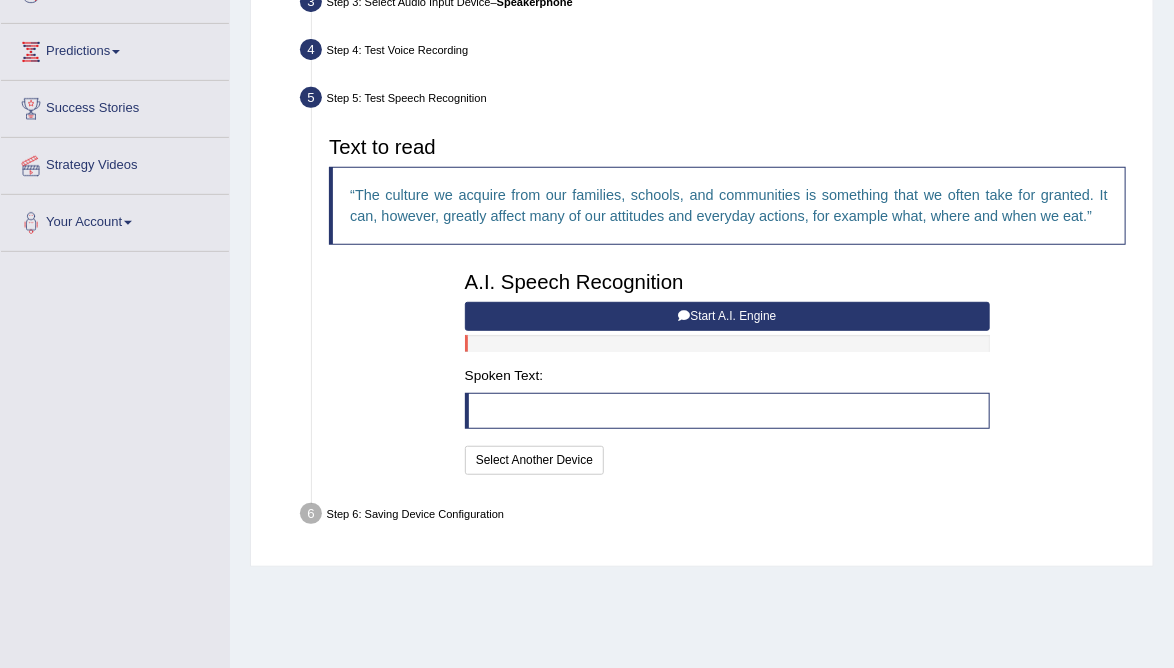 click on "Start A.I. Engine" at bounding box center [727, 316] 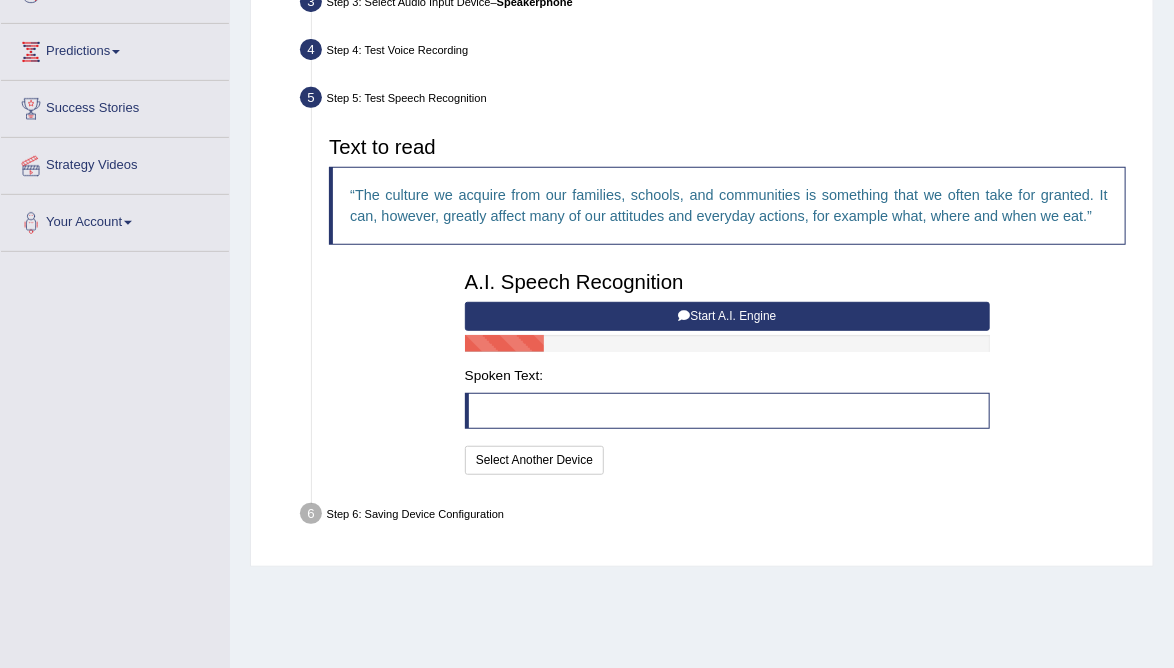 click on "Start A.I. Engine" at bounding box center (727, 316) 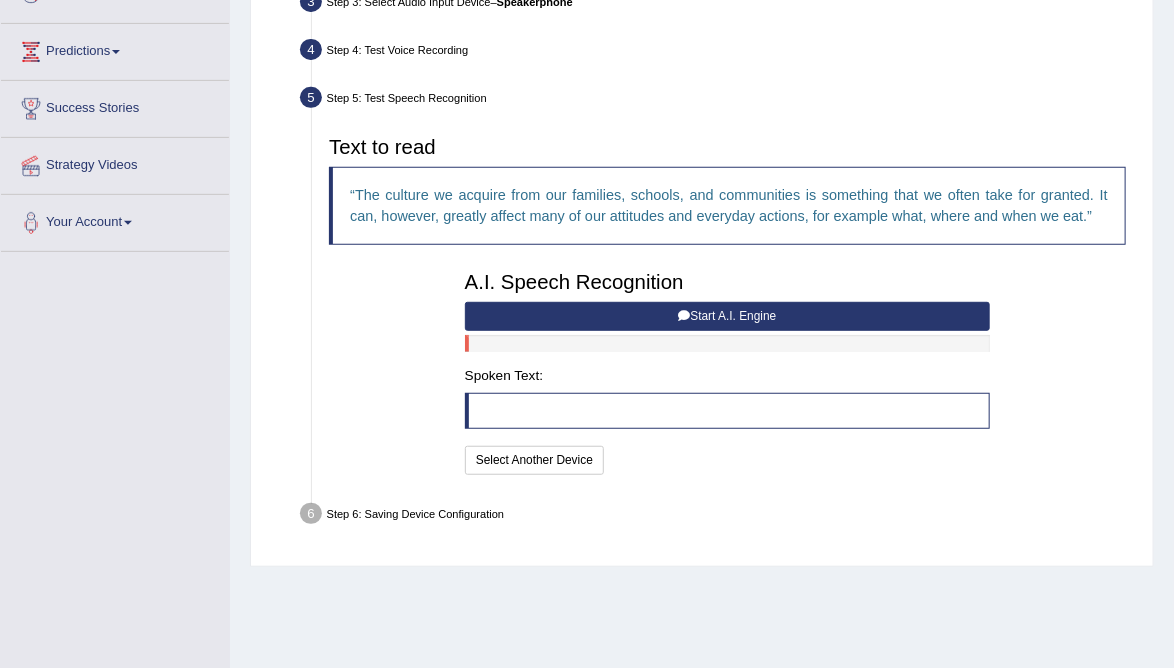 click on "Start A.I. Engine" at bounding box center [727, 316] 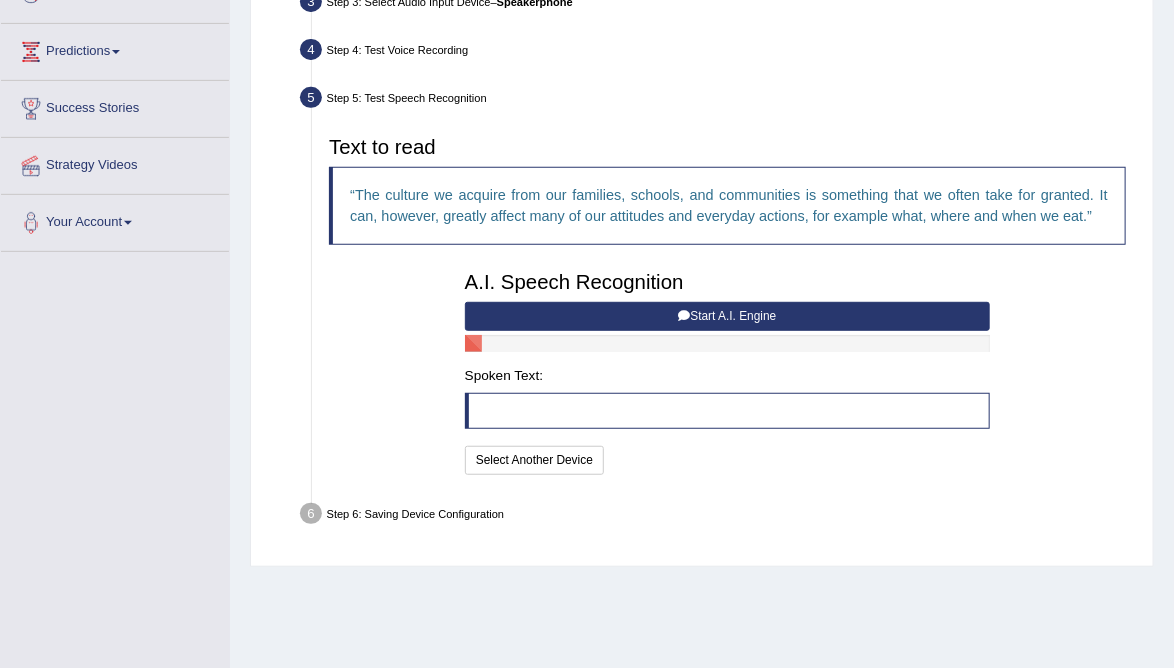 click on "Start A.I. Engine" at bounding box center (727, 316) 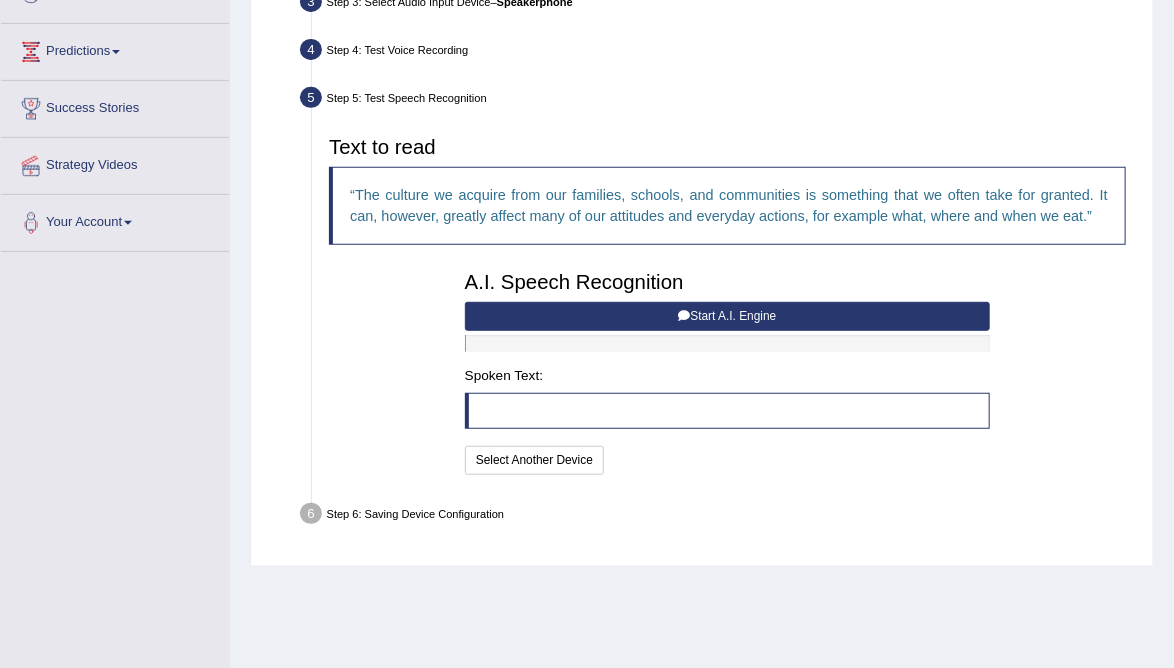 click at bounding box center [727, 343] 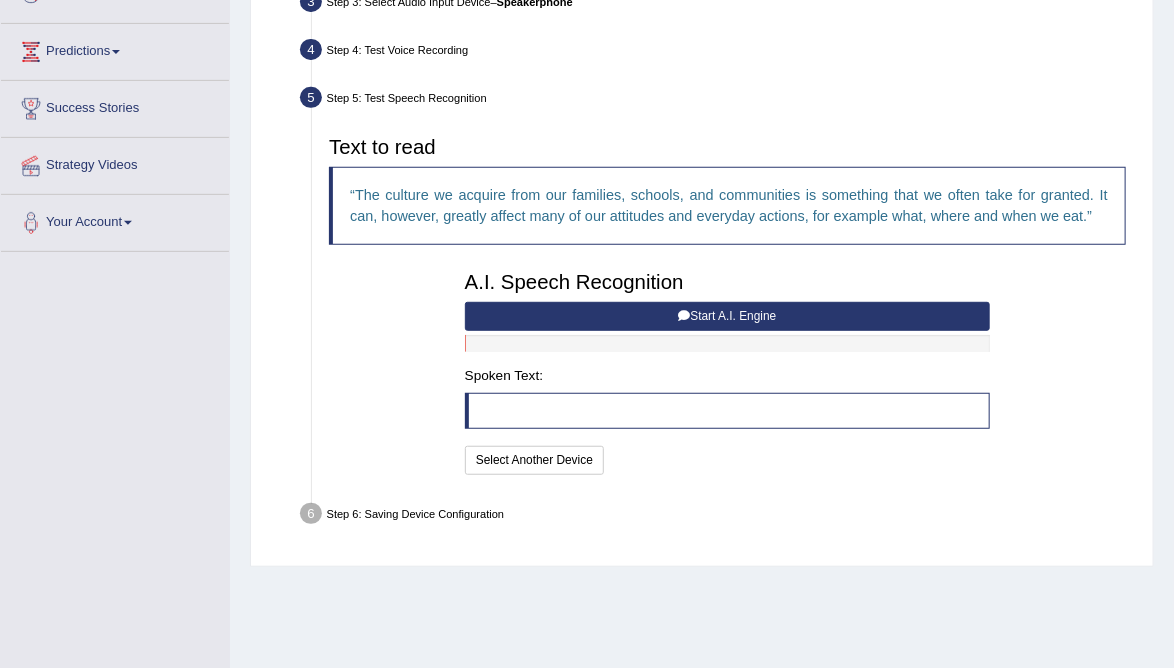 click at bounding box center [727, 343] 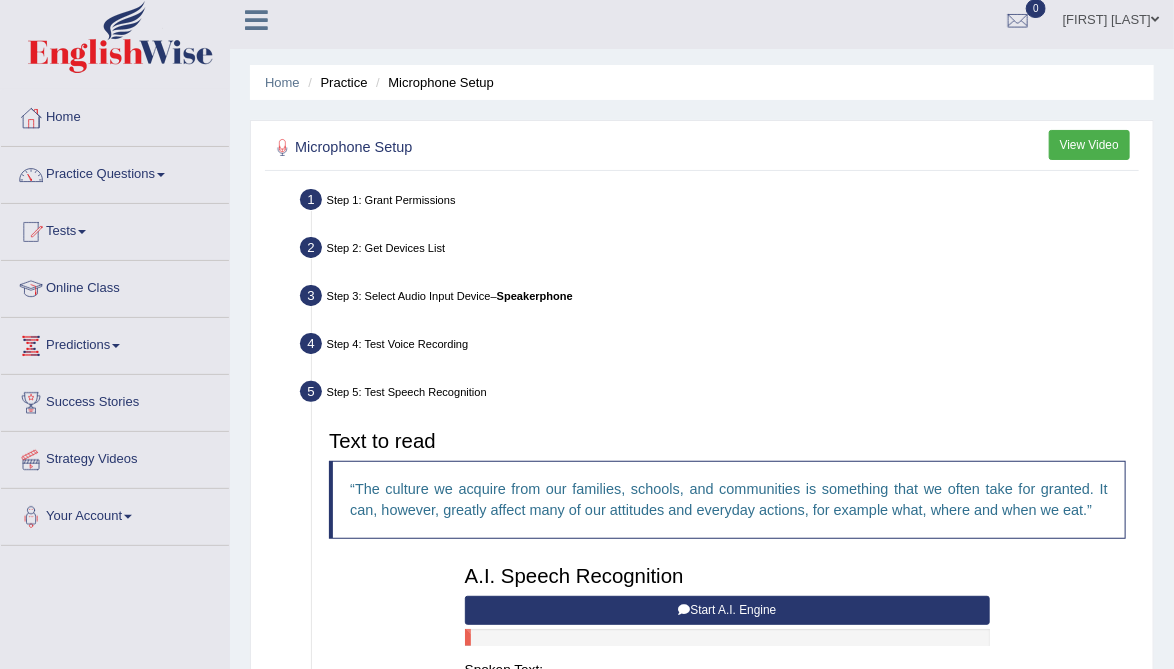 scroll, scrollTop: 0, scrollLeft: 0, axis: both 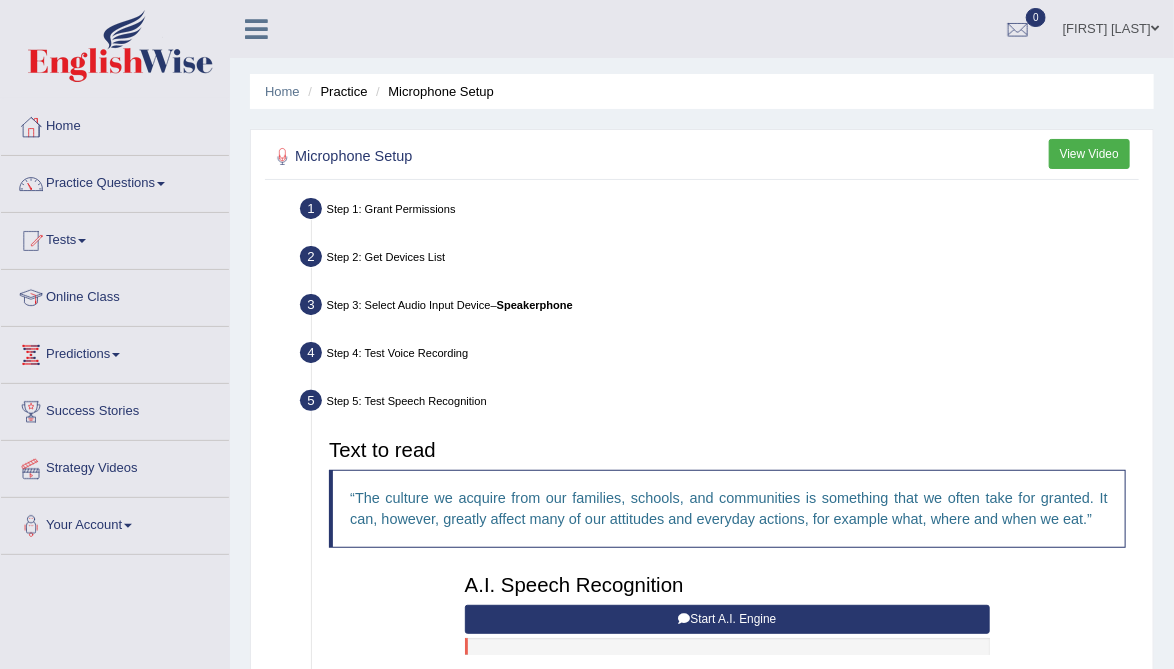 click at bounding box center (702, 156) 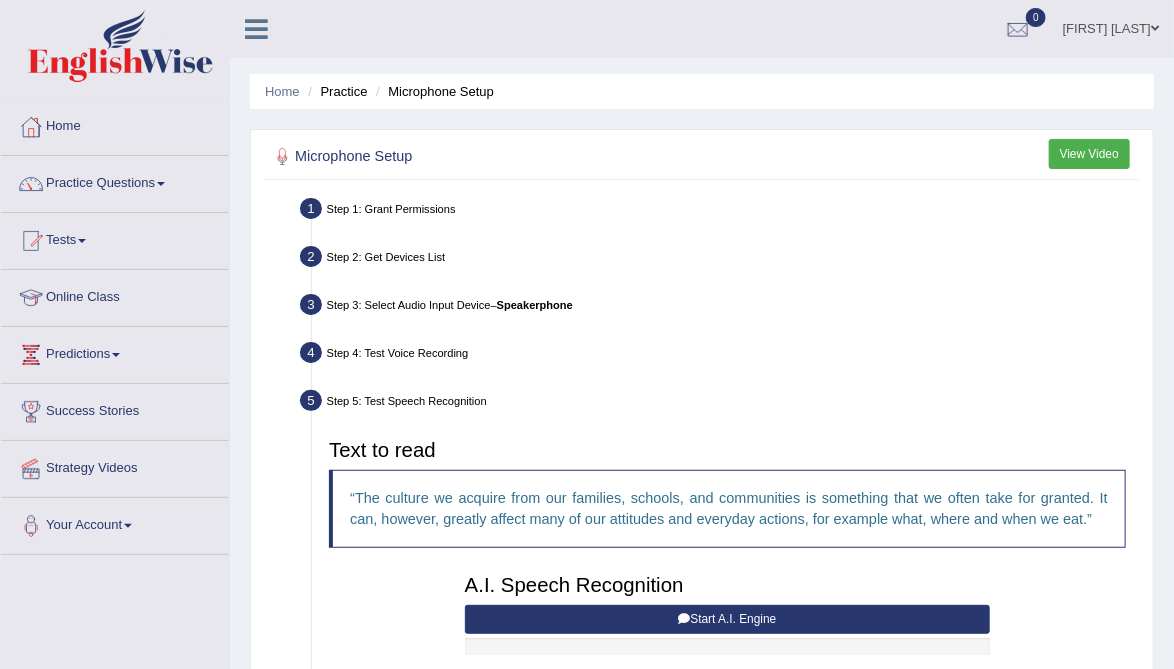 click on "View Video" at bounding box center (1089, 153) 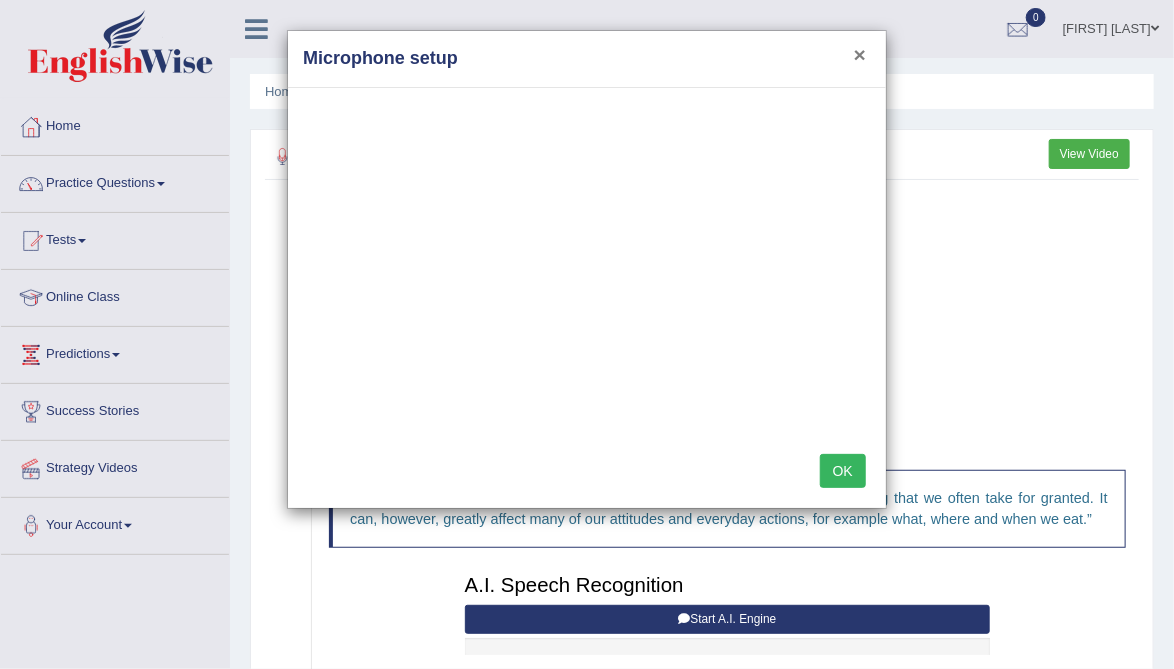 click on "×" at bounding box center (860, 54) 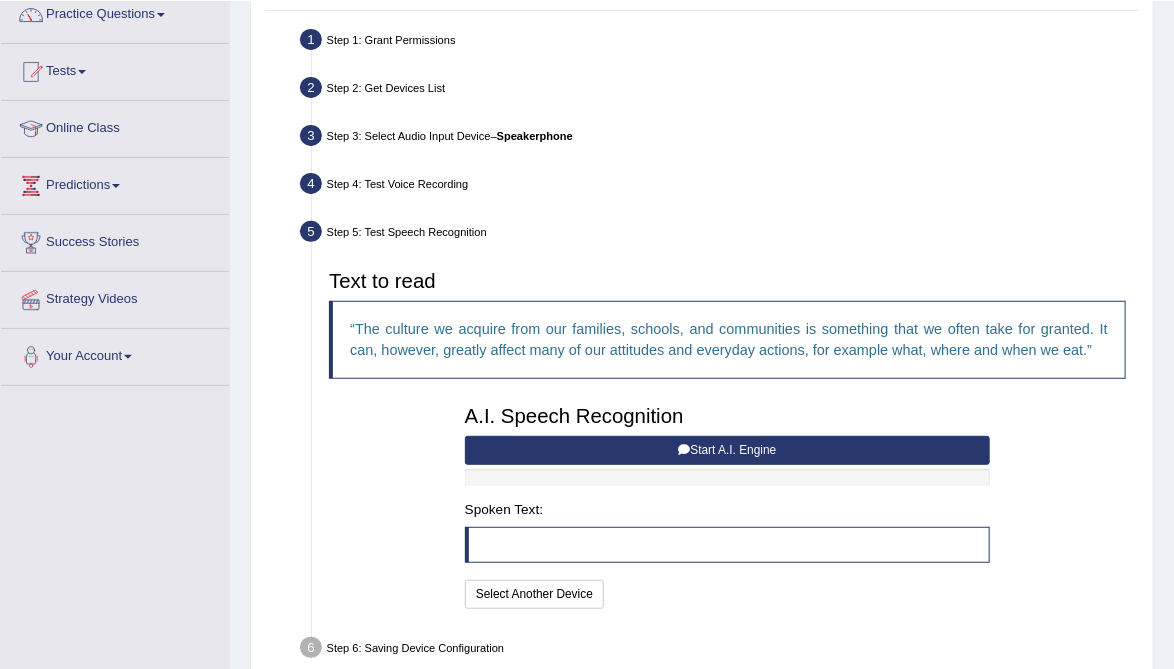 scroll, scrollTop: 172, scrollLeft: 0, axis: vertical 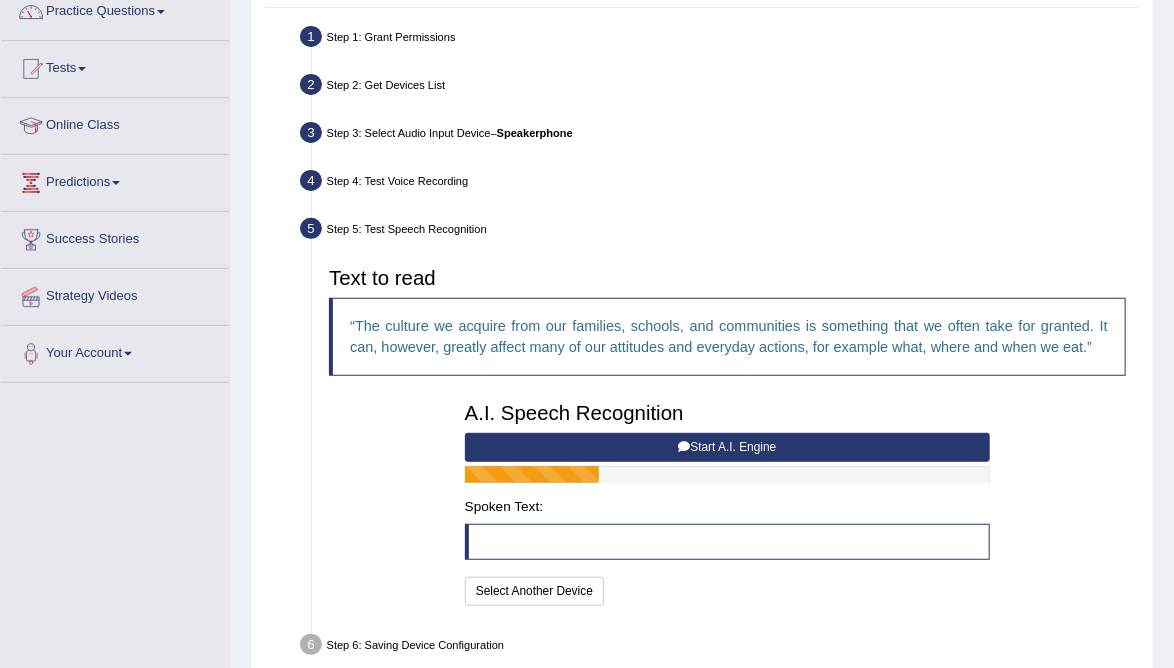 click on "Start A.I. Engine" at bounding box center (727, 447) 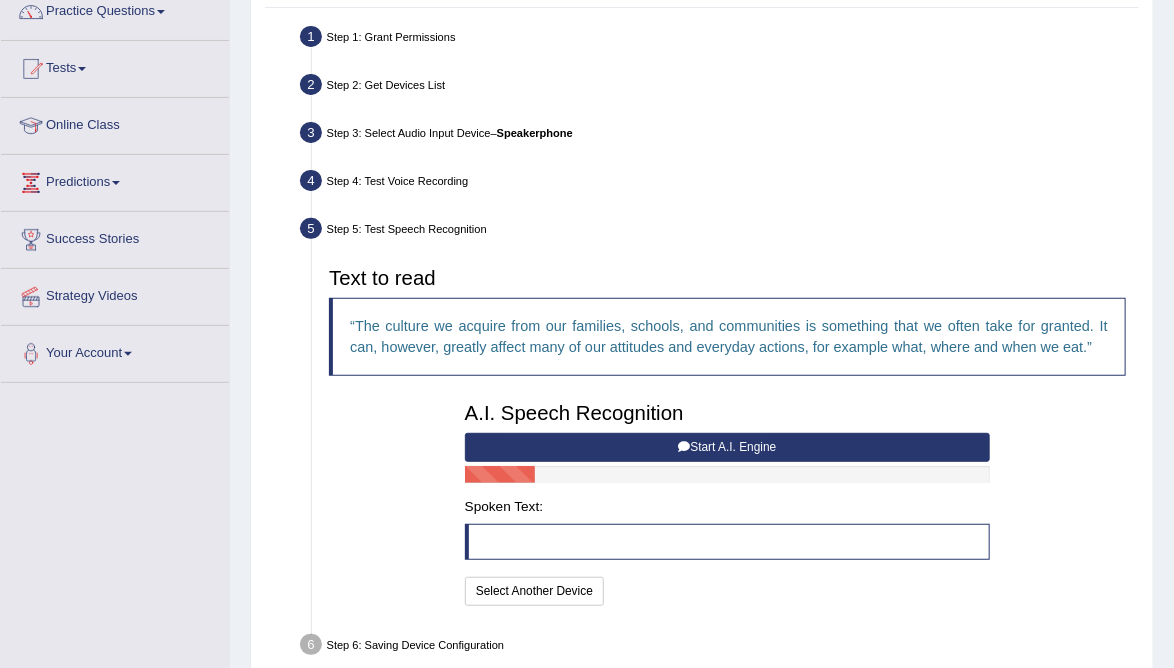 click on "Start A.I. Engine" at bounding box center [727, 447] 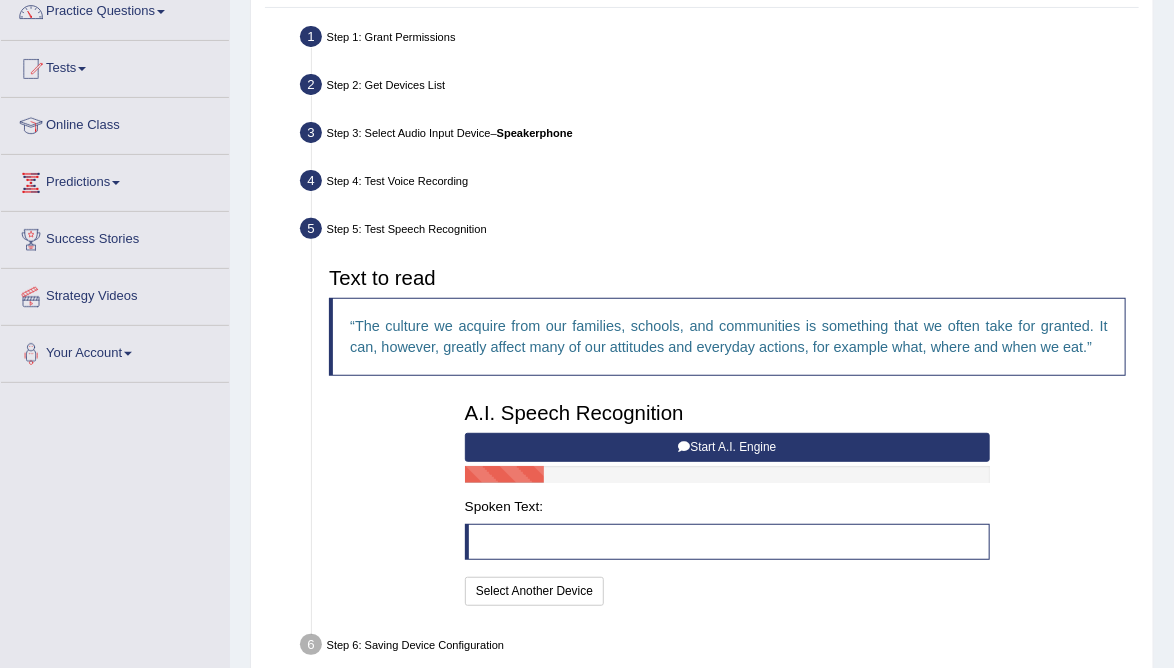 click on "Start A.I. Engine" at bounding box center (727, 447) 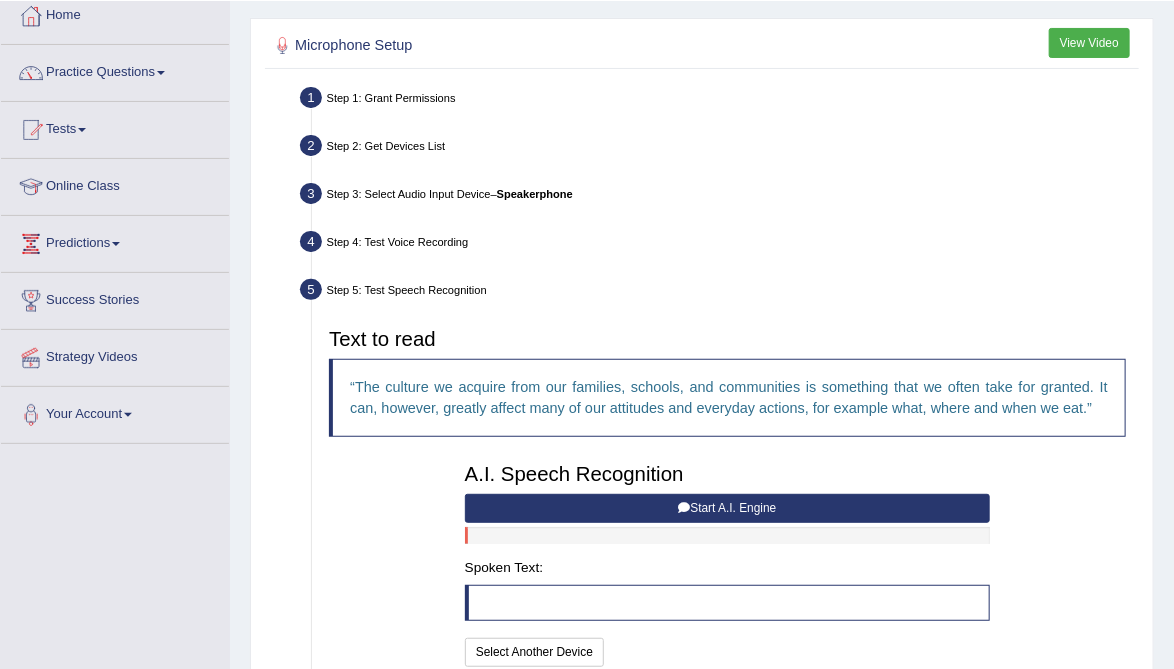 scroll, scrollTop: 234, scrollLeft: 0, axis: vertical 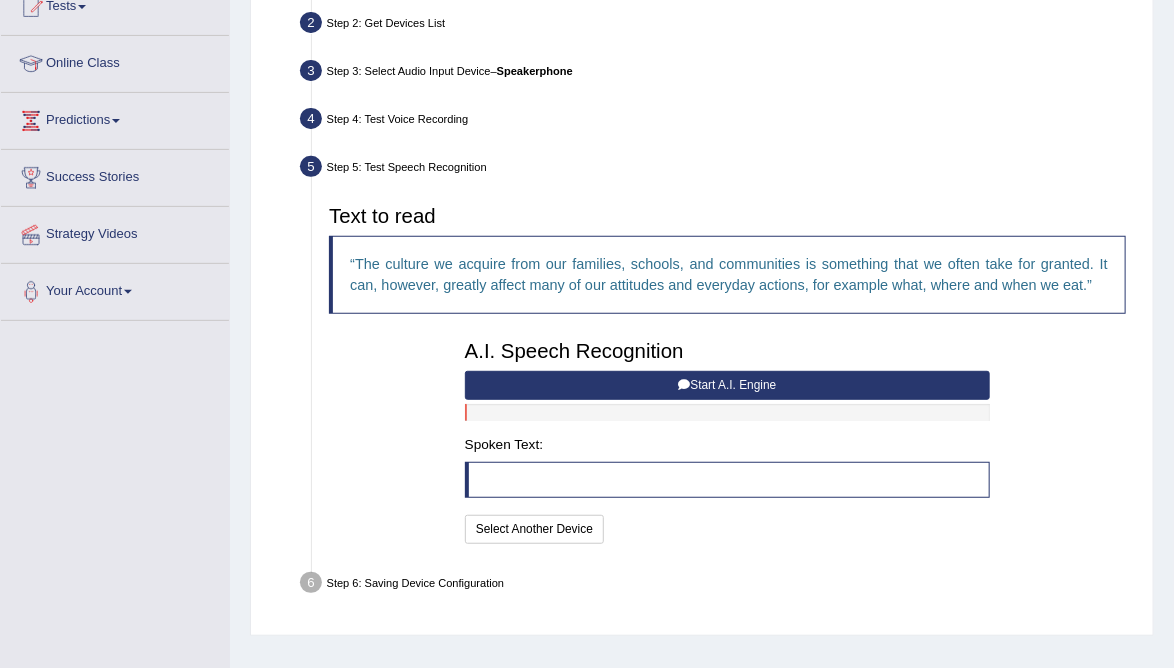 click on "Start A.I. Engine" at bounding box center [727, 385] 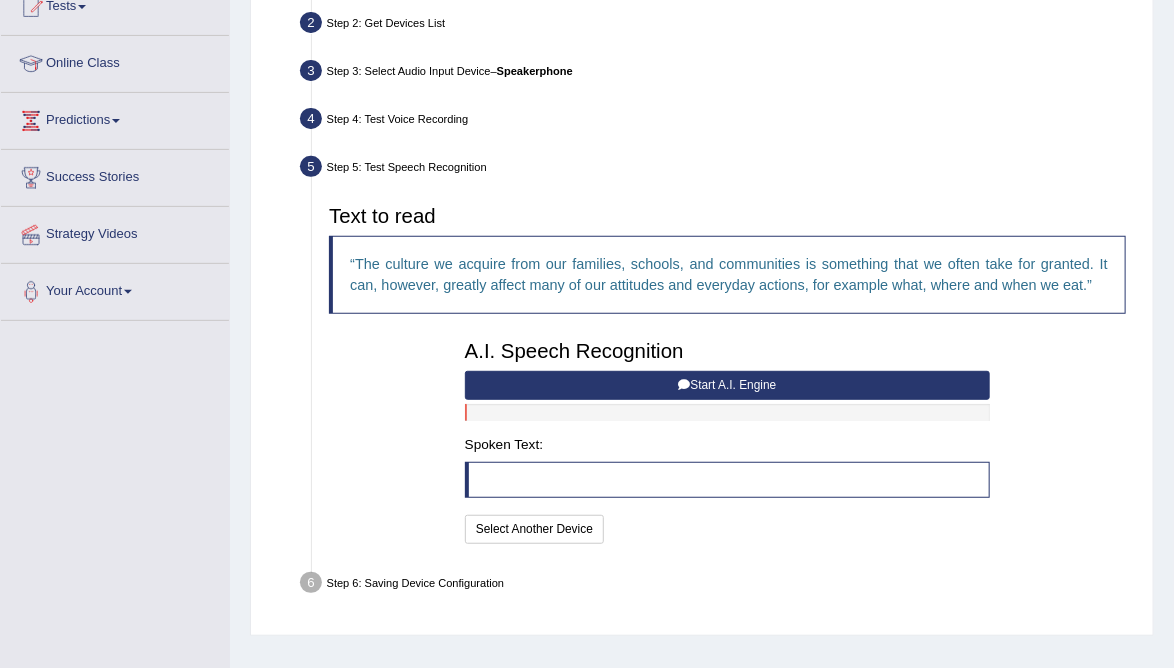 click on "Start A.I. Engine" at bounding box center [727, 385] 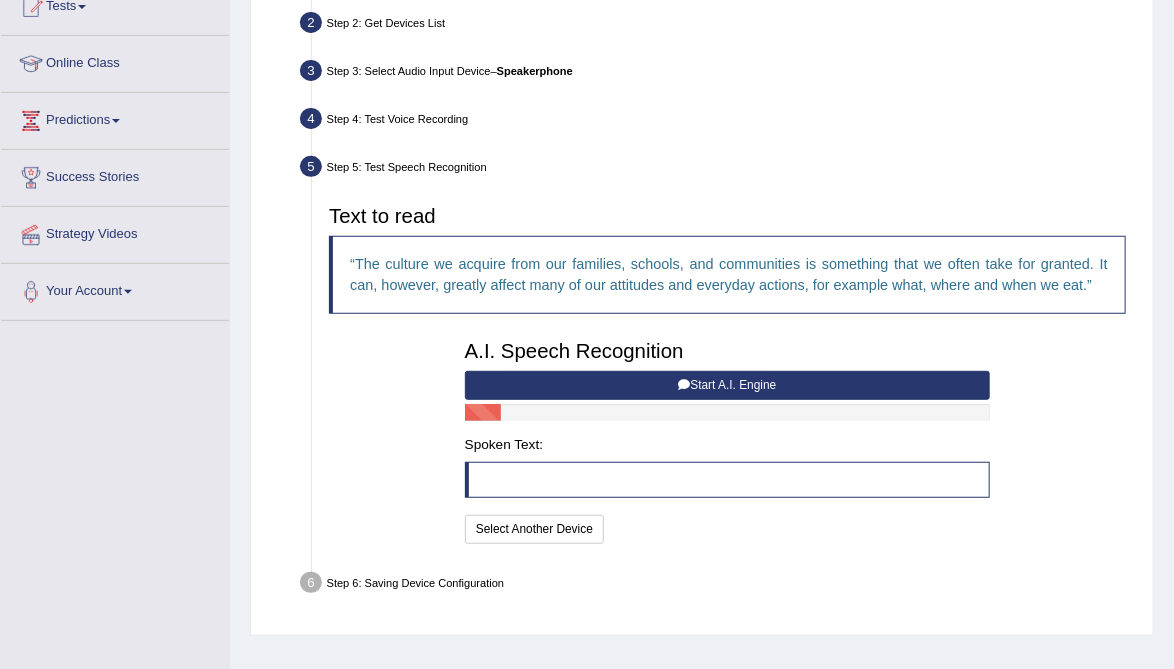 scroll, scrollTop: 244, scrollLeft: 0, axis: vertical 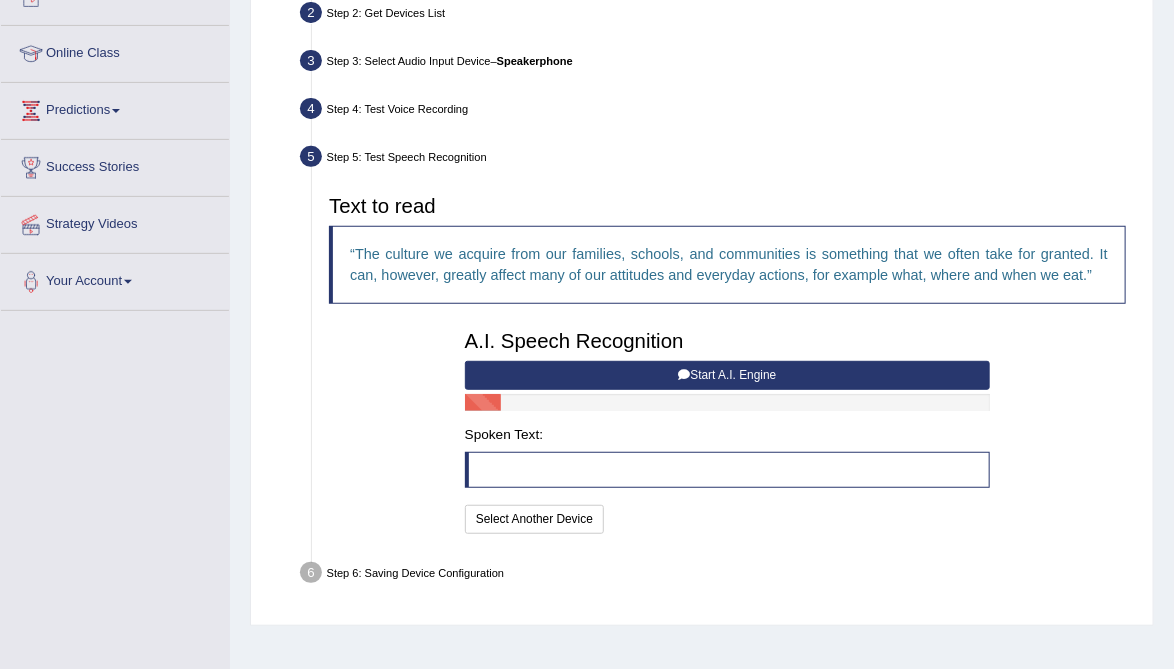 click on "A.I. Speech Recognition" at bounding box center [727, 341] 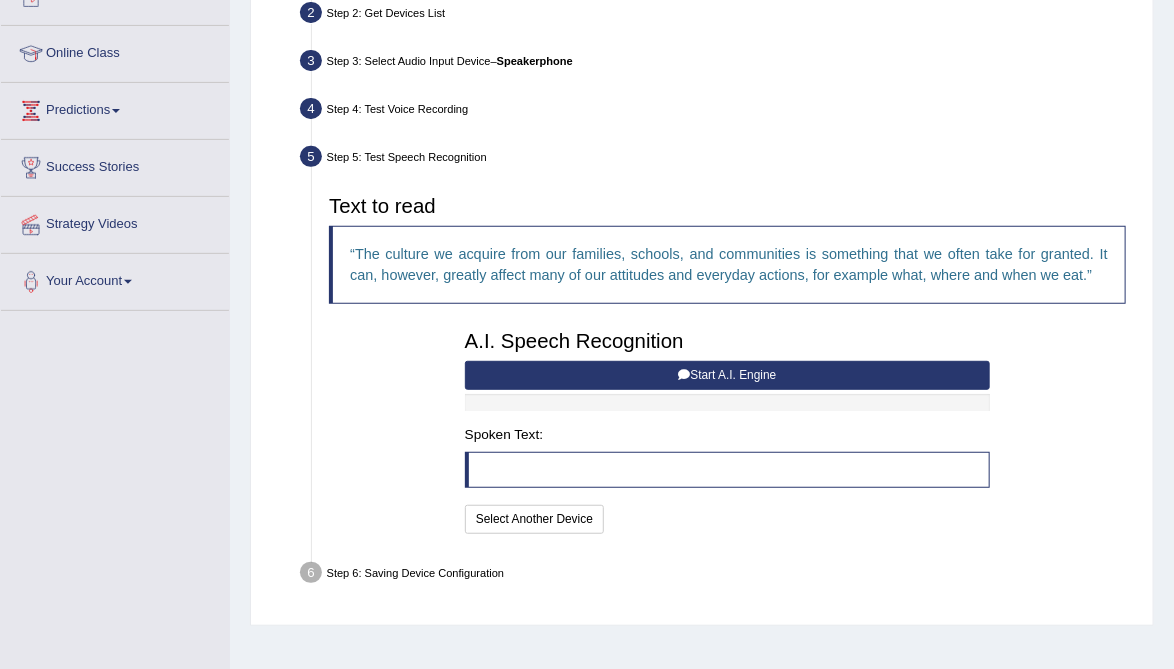 click on "Start A.I. Engine" at bounding box center [727, 375] 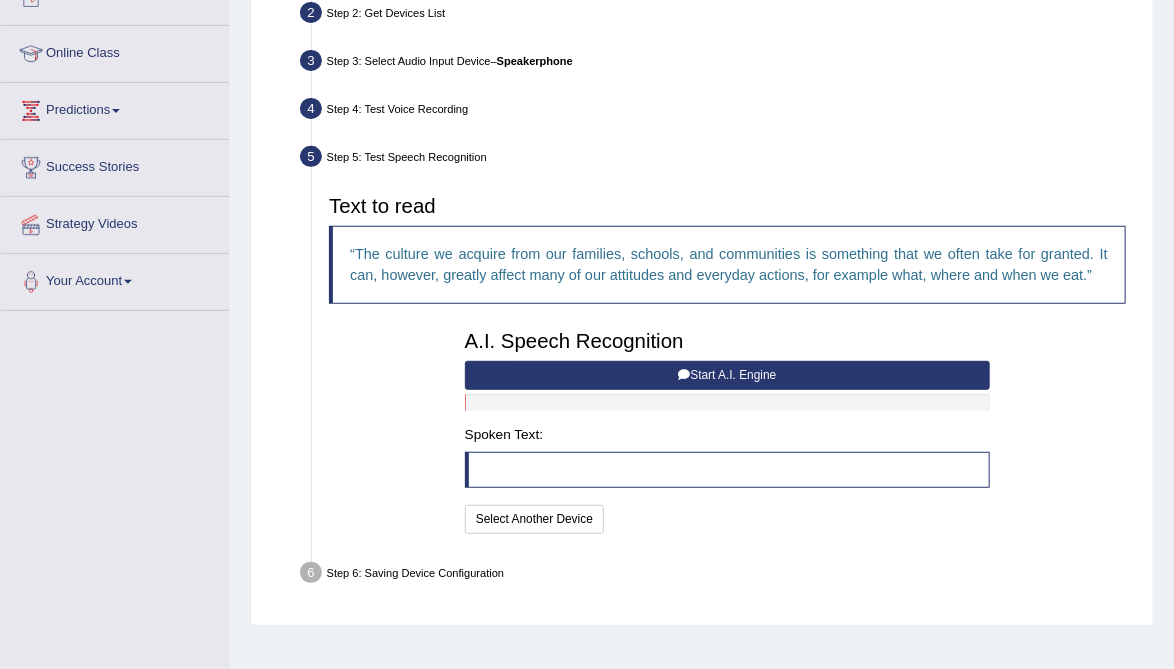 click on "Start A.I. Engine" at bounding box center (727, 375) 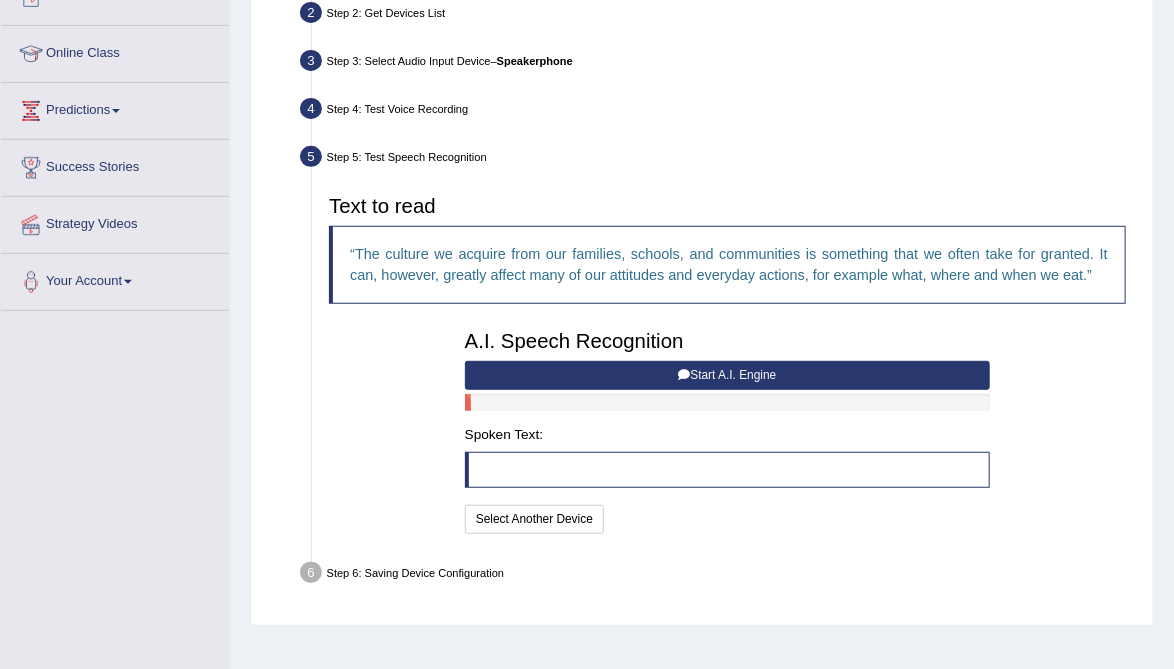 click on "Start A.I. Engine" at bounding box center (727, 375) 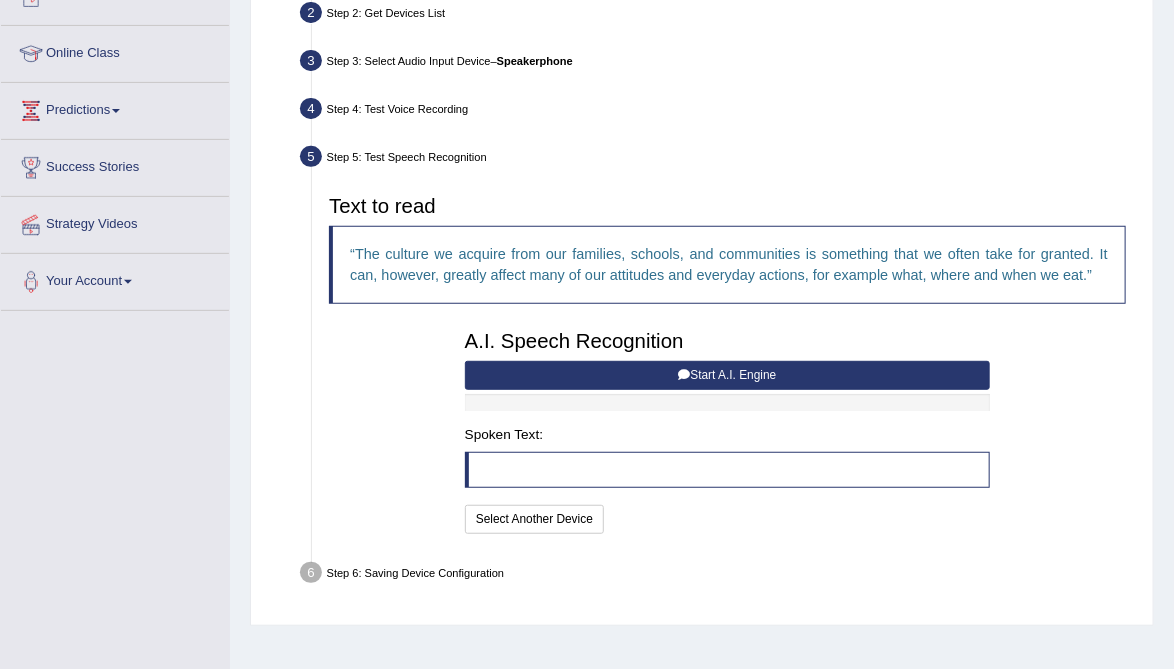 click on "Start A.I. Engine" at bounding box center (727, 375) 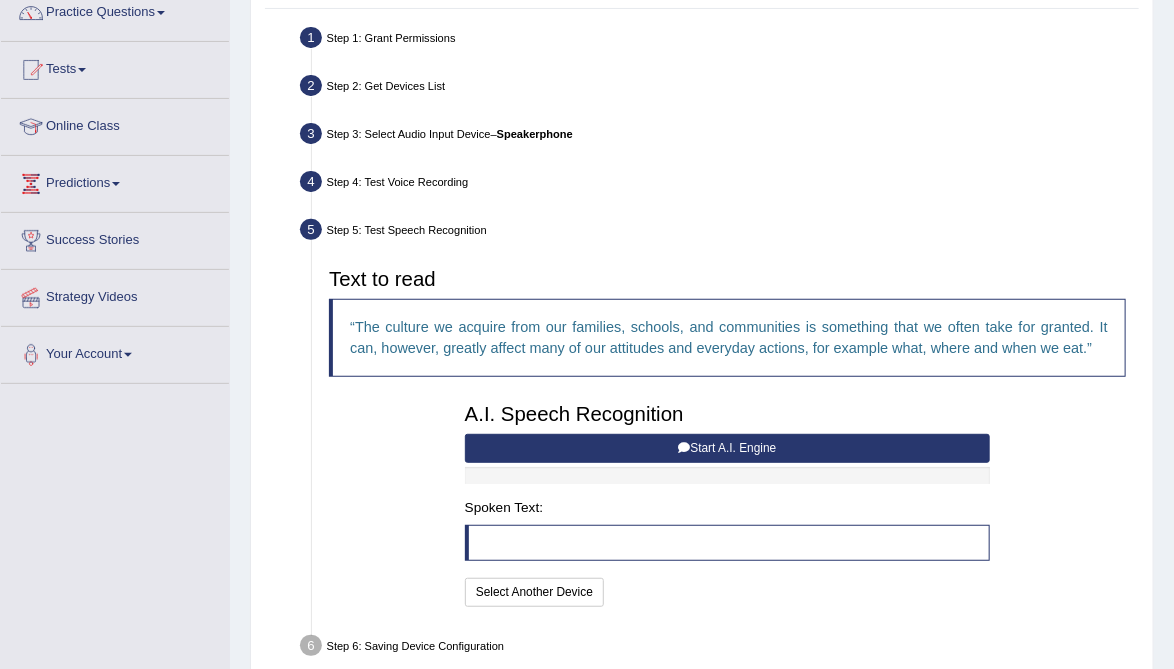 scroll, scrollTop: 0, scrollLeft: 0, axis: both 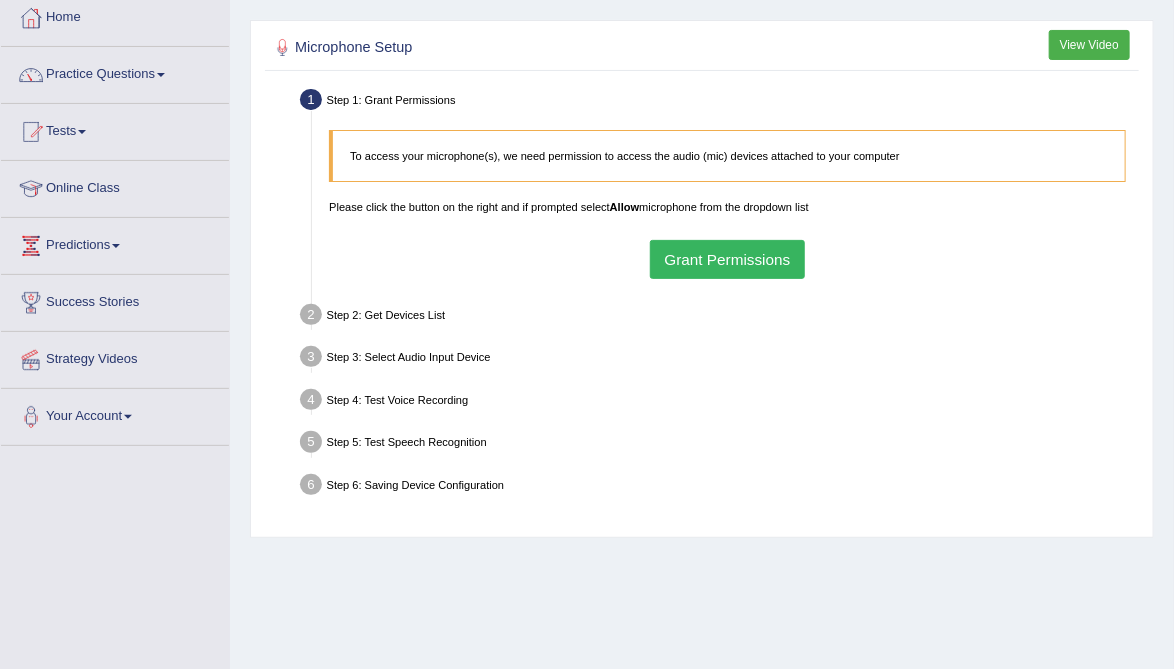 click on "Grant Permissions" at bounding box center (727, 259) 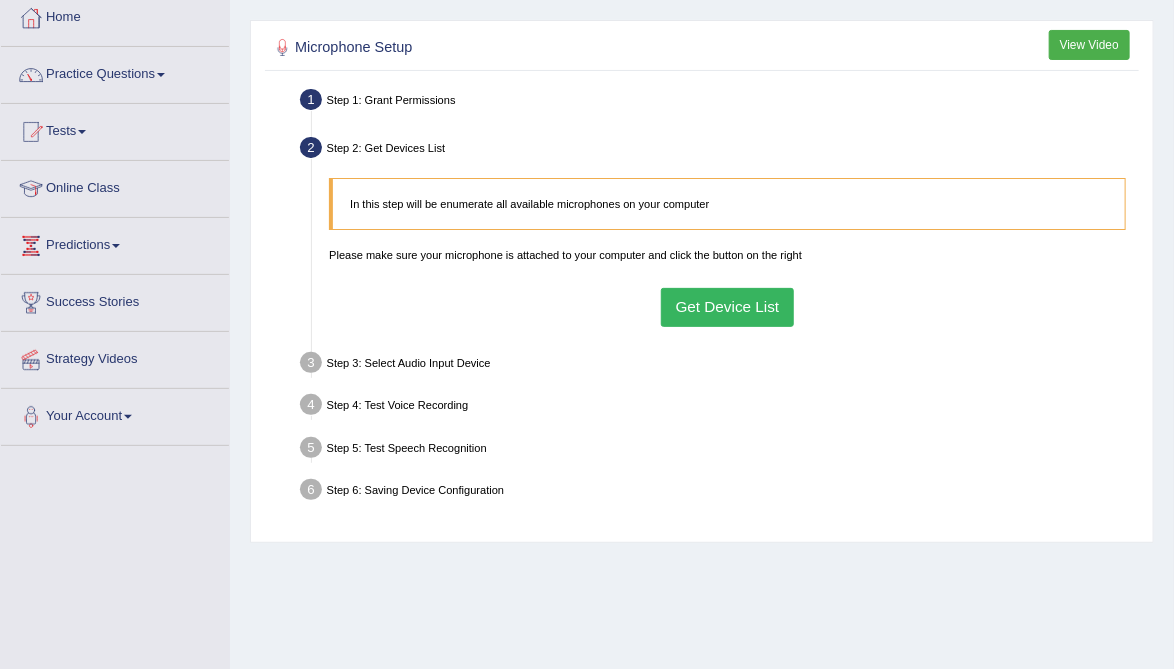 click on "Get Device List" at bounding box center (727, 307) 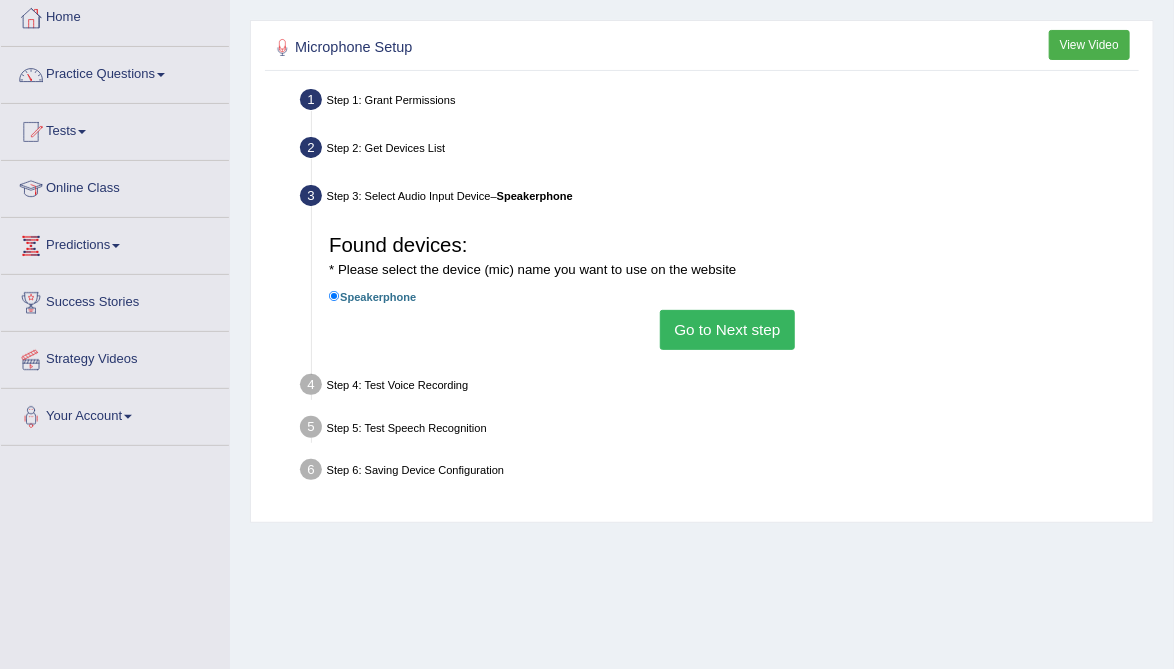 click on "Go to Next step" at bounding box center [727, 329] 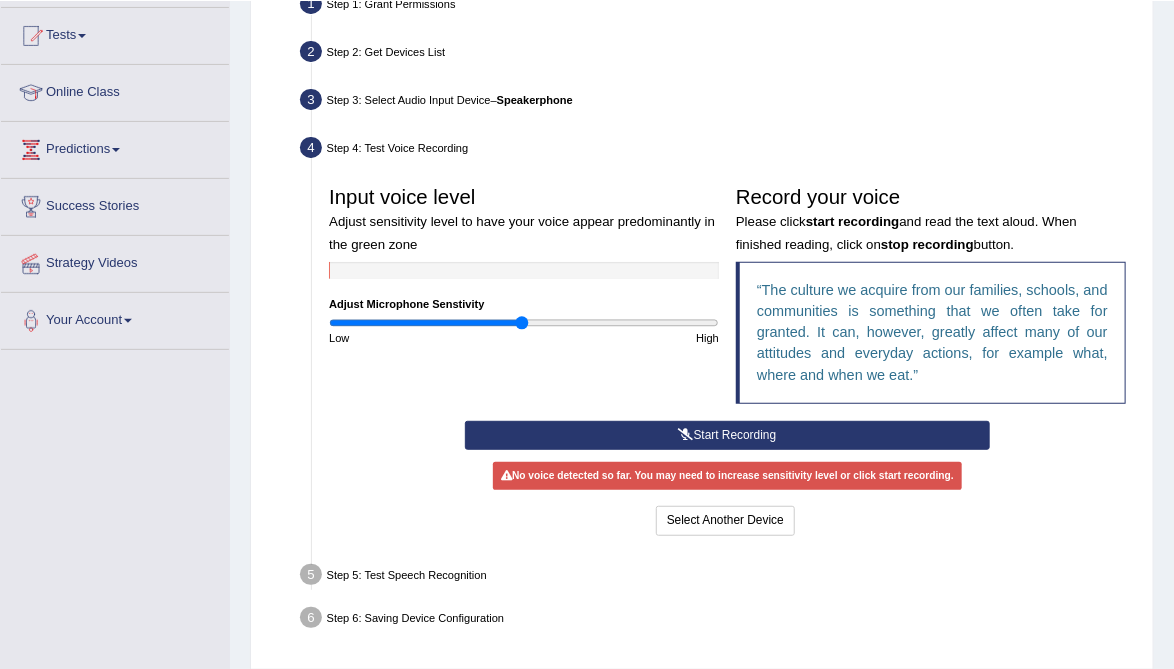 scroll, scrollTop: 208, scrollLeft: 0, axis: vertical 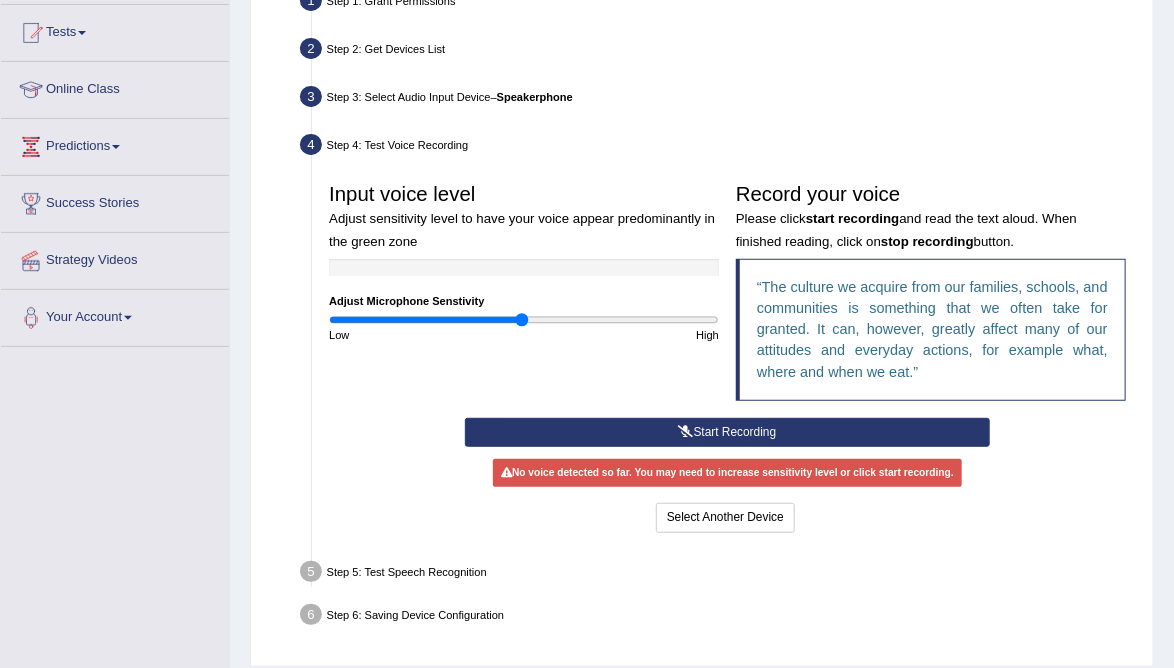 click on "Start Recording" at bounding box center (727, 432) 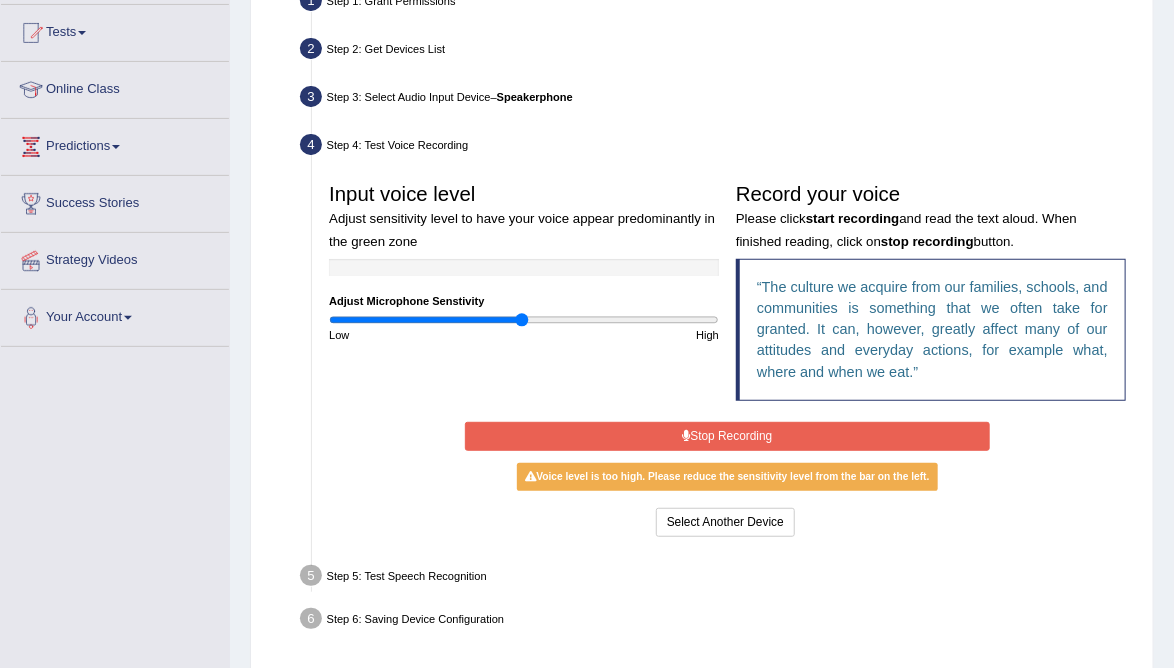 click on "Stop Recording" at bounding box center [727, 436] 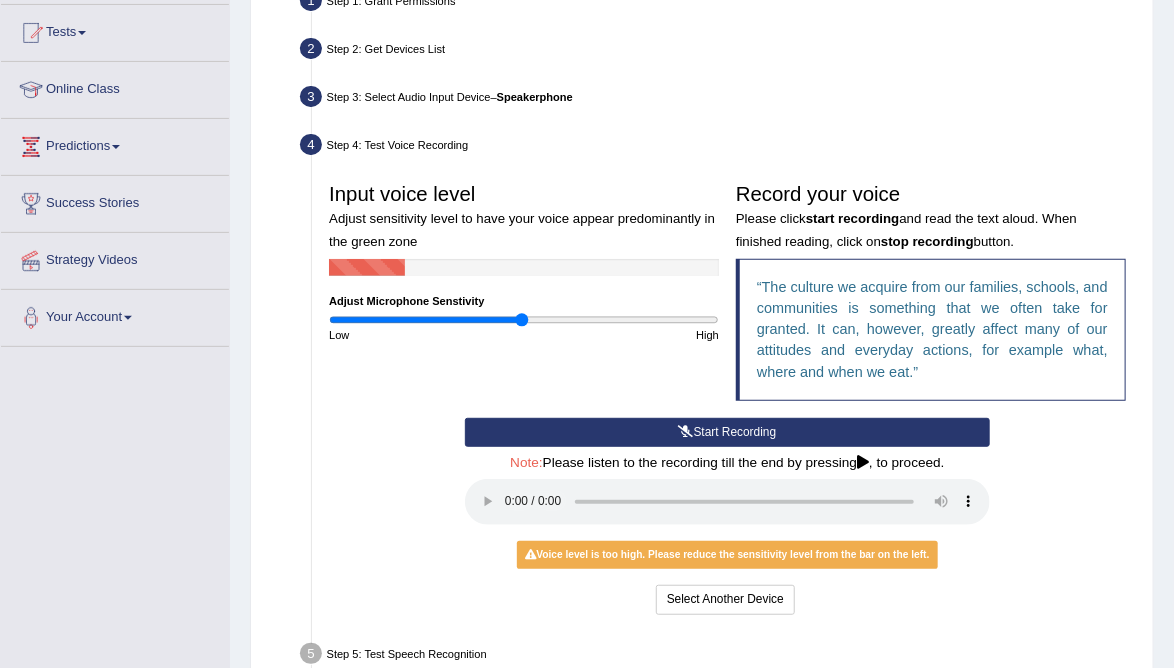 click on "Start Recording" at bounding box center (727, 432) 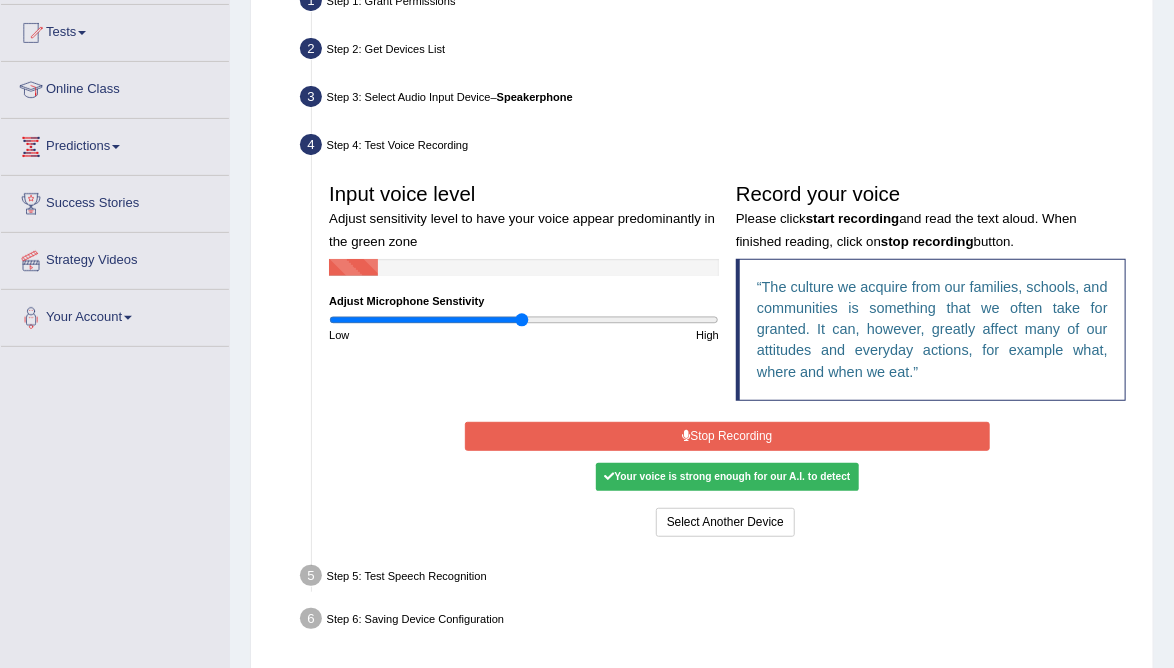 click on "Stop Recording" at bounding box center (727, 436) 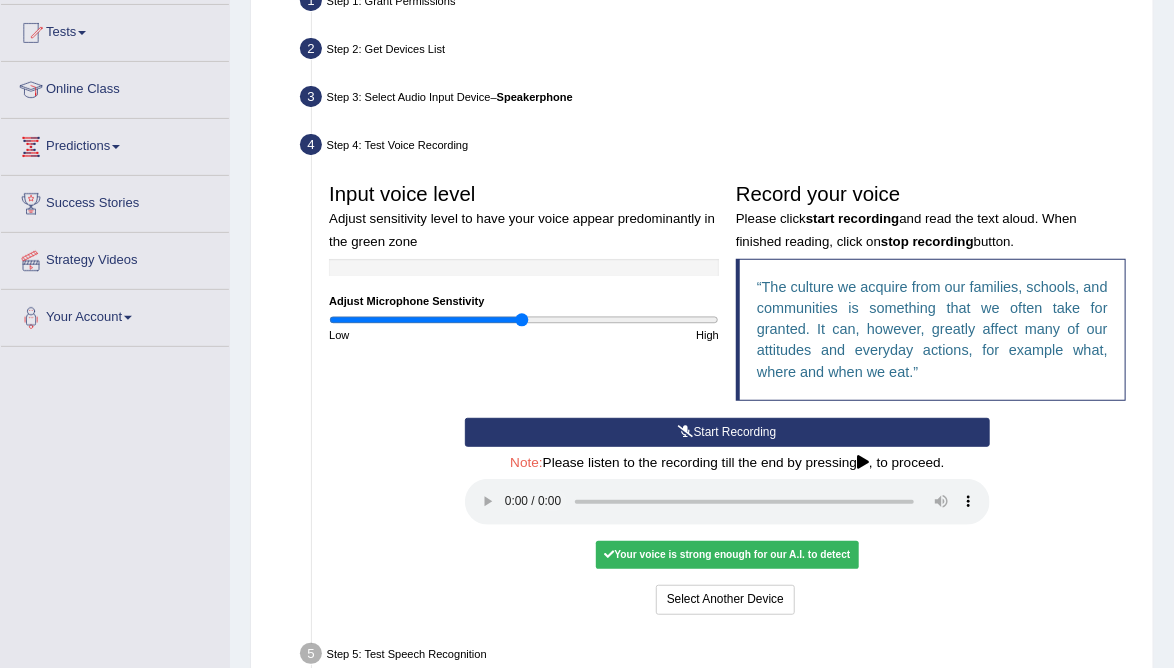 click on "Your voice is strong enough for our A.I. to detect" at bounding box center [727, 555] 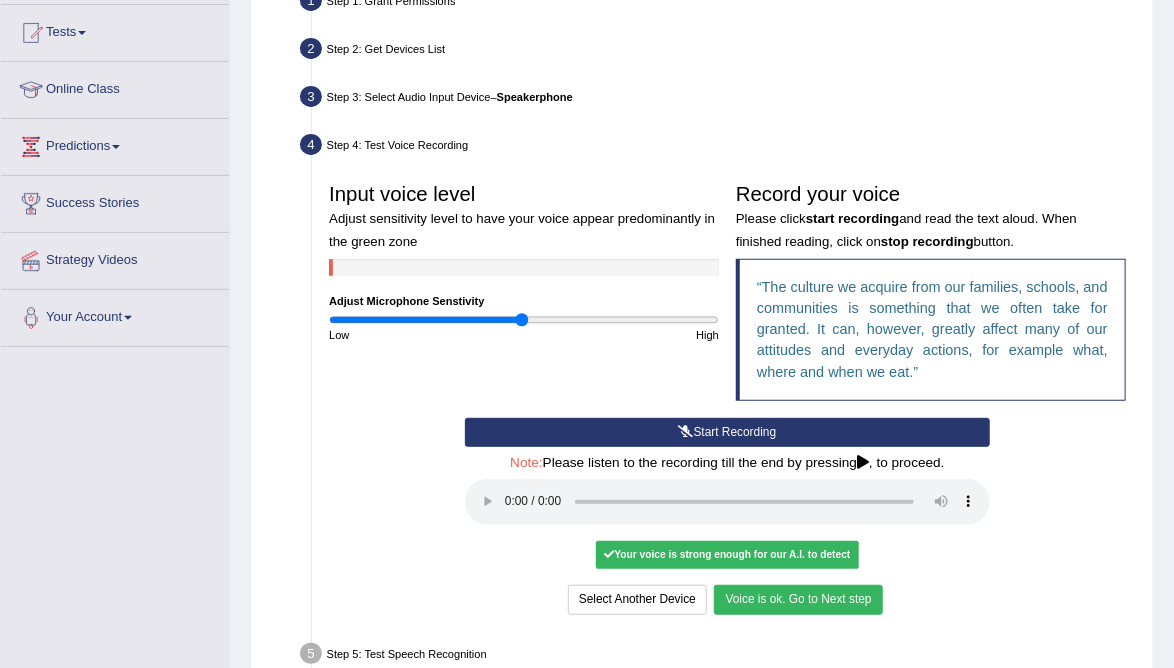 click on "Voice is ok. Go to Next step" at bounding box center (798, 599) 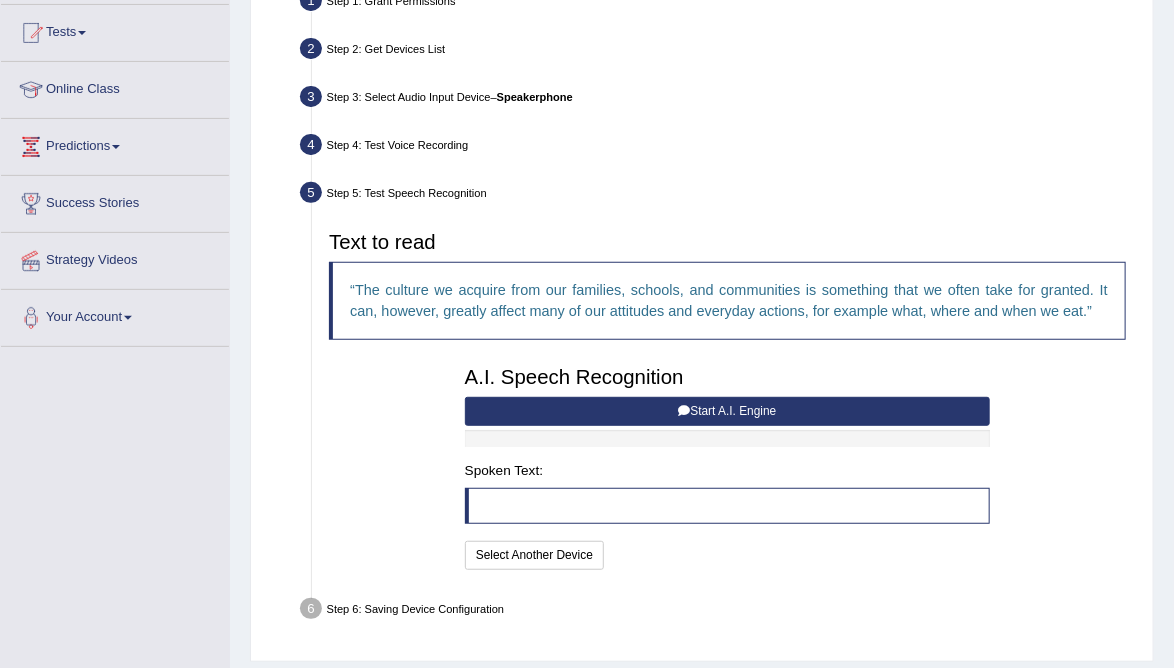 click on "Start A.I. Engine" at bounding box center [727, 411] 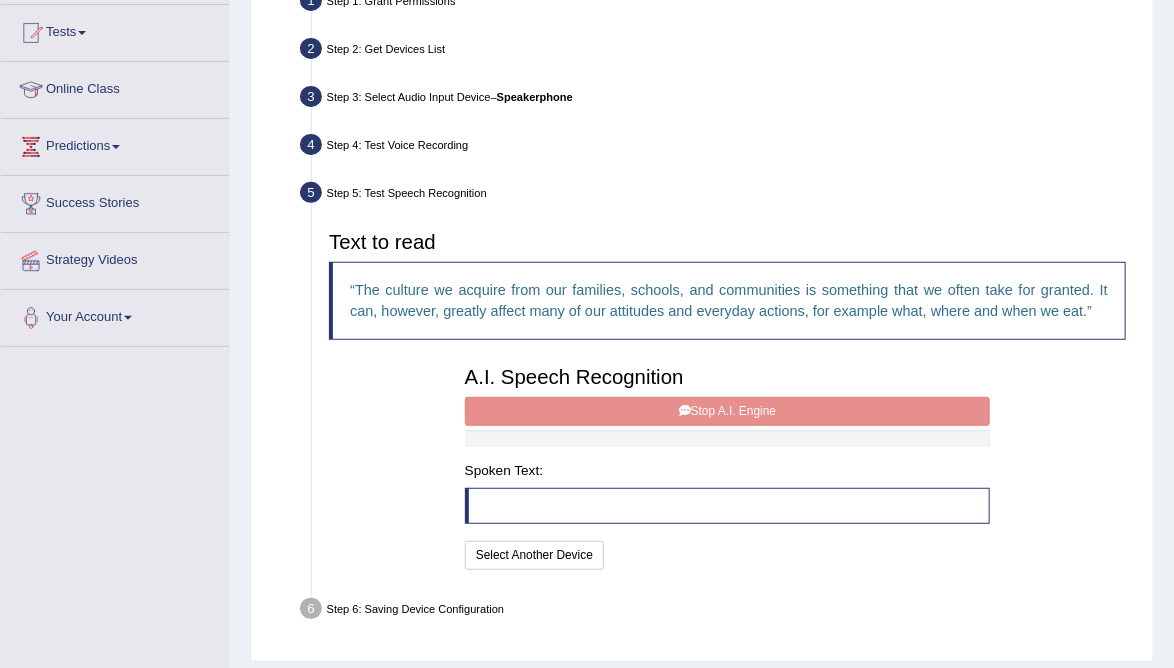 click on "A.I. Speech Recognition    Start A.I. Engine    Stop A.I. Engine     Note:  Please listen to the recording till the end by pressing  , to proceed.     Spoken Text:     I will practice without this feature   Select Another Device   Speech is ok. Go to Last step" at bounding box center (727, 465) 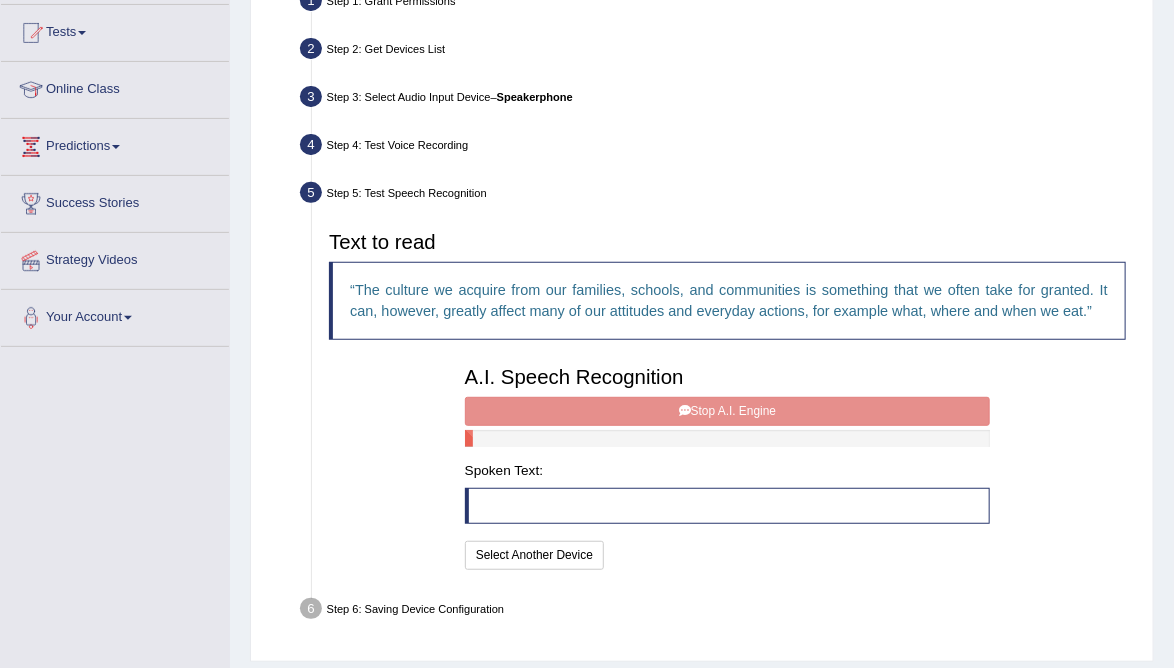 click on "A.I. Speech Recognition    Start A.I. Engine    Stop A.I. Engine     Note:  Please listen to the recording till the end by pressing  , to proceed.     Spoken Text:     I will practice without this feature   Select Another Device   Speech is ok. Go to Last step" at bounding box center [727, 465] 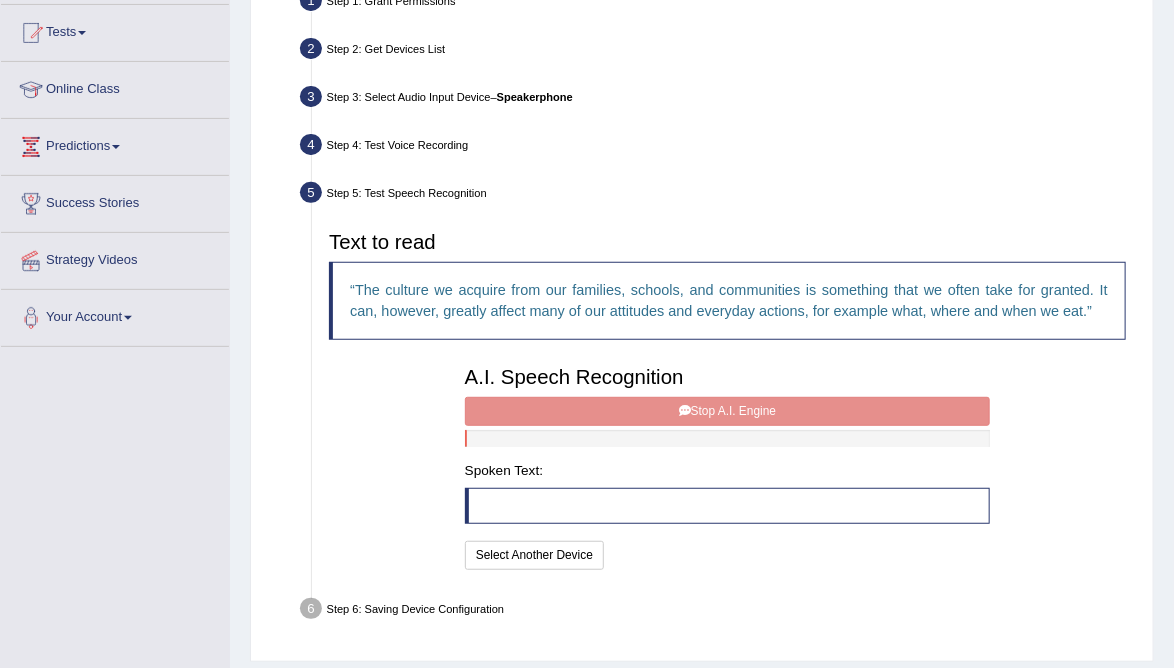 click on "A.I. Speech Recognition    Start A.I. Engine    Stop A.I. Engine     Note:  Please listen to the recording till the end by pressing  , to proceed.     Spoken Text:     I will practice without this feature   Select Another Device   Speech is ok. Go to Last step" at bounding box center [727, 465] 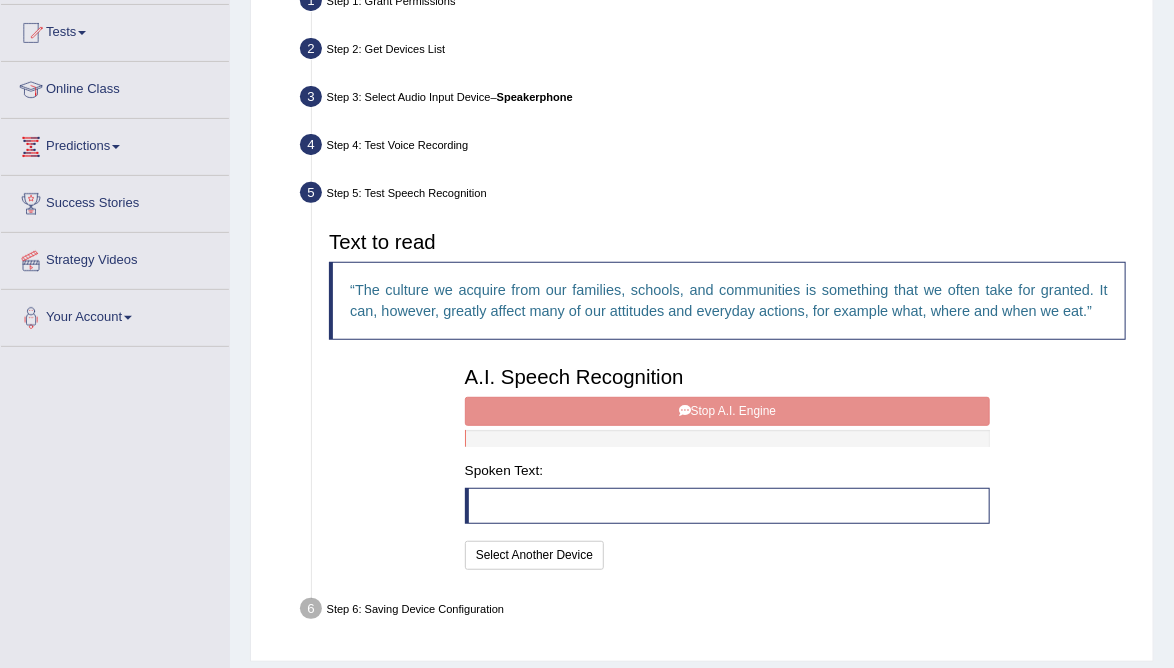 click on "A.I. Speech Recognition    Start A.I. Engine    Stop A.I. Engine     Note:  Please listen to the recording till the end by pressing  , to proceed.     Spoken Text:     I will practice without this feature   Select Another Device   Speech is ok. Go to Last step" at bounding box center (727, 465) 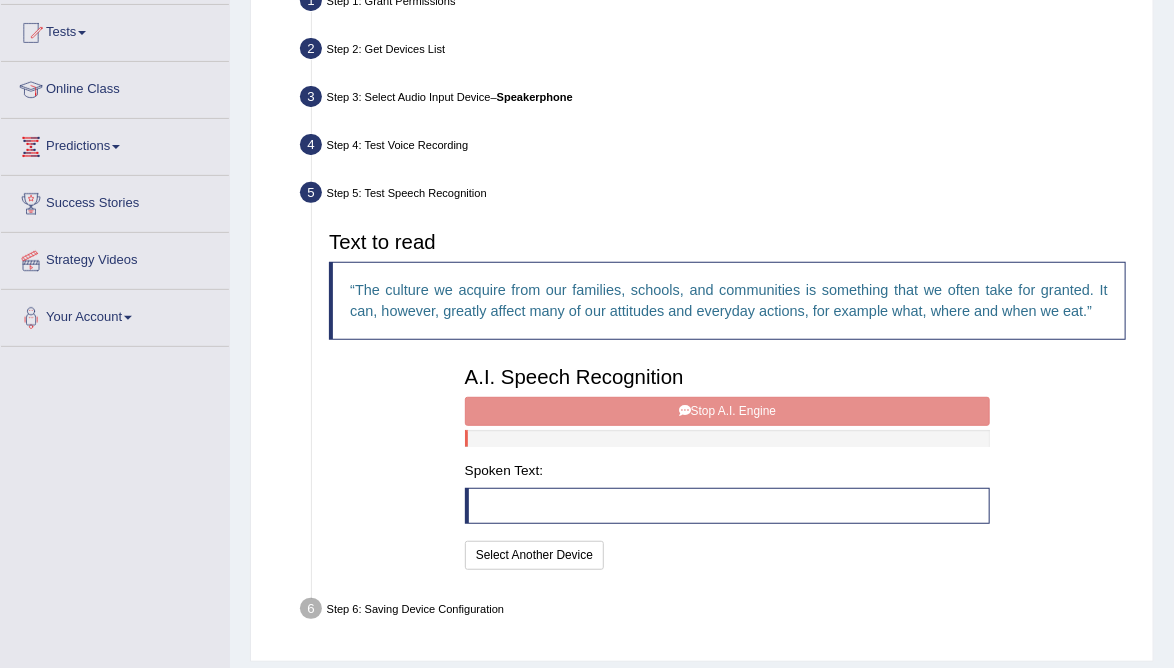 click on "A.I. Speech Recognition    Start A.I. Engine    Stop A.I. Engine     Note:  Please listen to the recording till the end by pressing  , to proceed.     Spoken Text:     I will practice without this feature   Select Another Device   Speech is ok. Go to Last step" at bounding box center [727, 465] 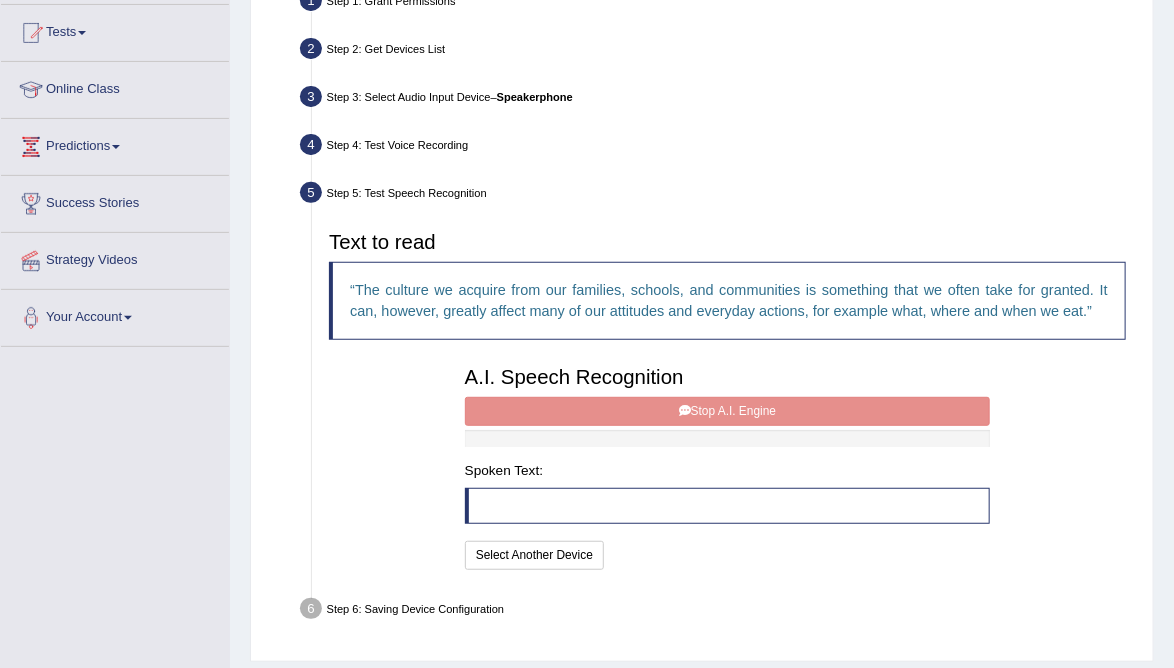click on "A.I. Speech Recognition    Start A.I. Engine    Stop A.I. Engine     Note:  Please listen to the recording till the end by pressing  , to proceed.     Spoken Text:     I will practice without this feature   Select Another Device   Speech is ok. Go to Last step" at bounding box center (727, 465) 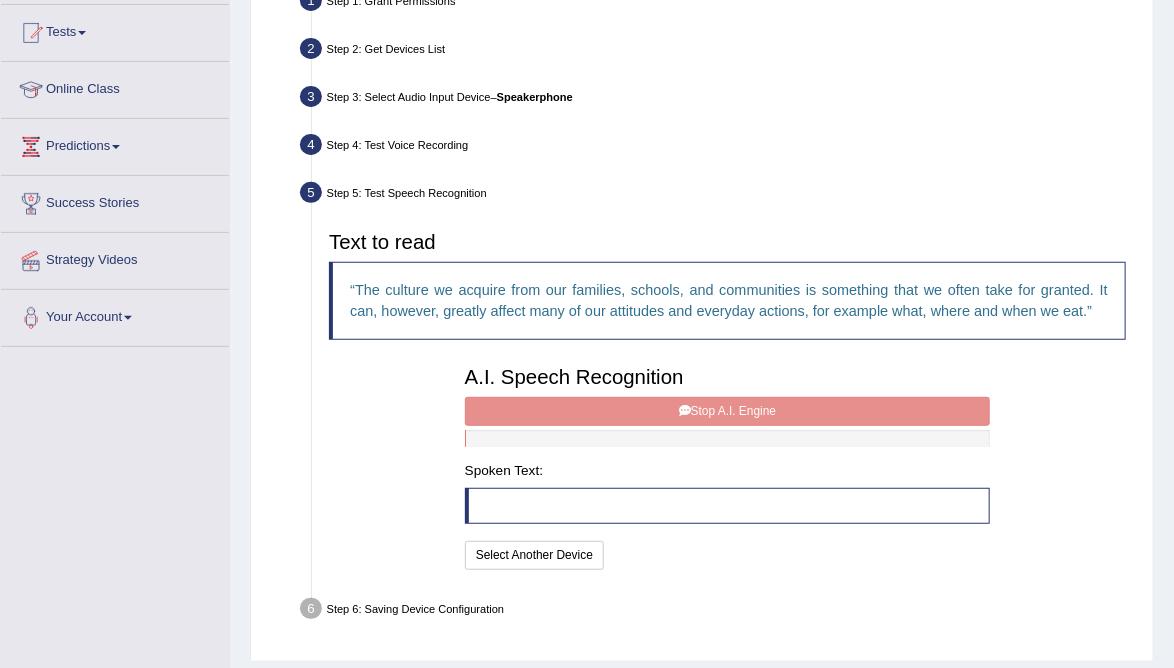 click on "A.I. Speech Recognition    Start A.I. Engine    Stop A.I. Engine     Note:  Please listen to the recording till the end by pressing  , to proceed.     Spoken Text:     I will practice without this feature   Select Another Device   Speech is ok. Go to Last step" at bounding box center [727, 465] 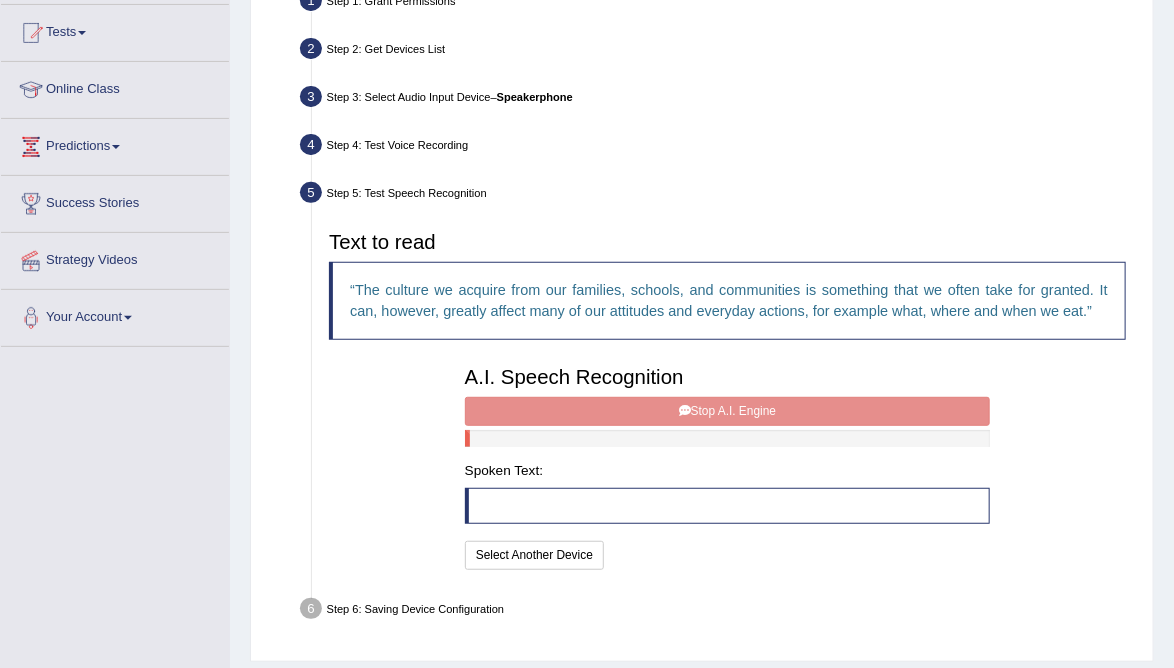 click on "A.I. Speech Recognition    Start A.I. Engine    Stop A.I. Engine     Note:  Please listen to the recording till the end by pressing  , to proceed.     Spoken Text:     I will practice without this feature   Select Another Device   Speech is ok. Go to Last step" at bounding box center (727, 465) 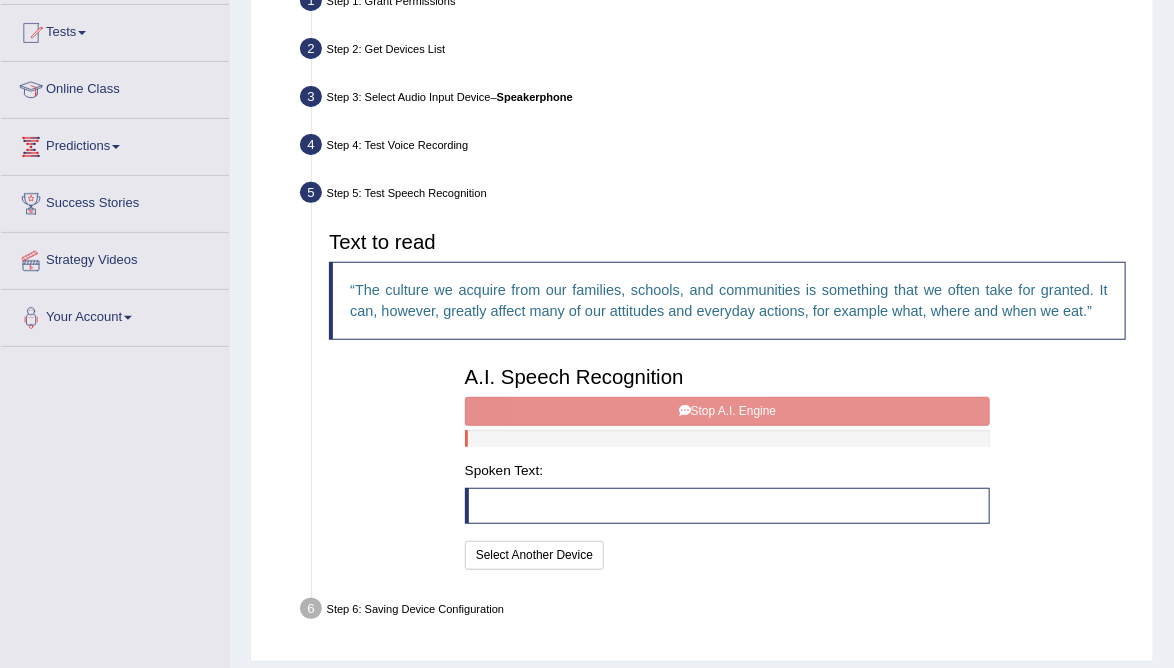 click on "A.I. Speech Recognition" at bounding box center (727, 377) 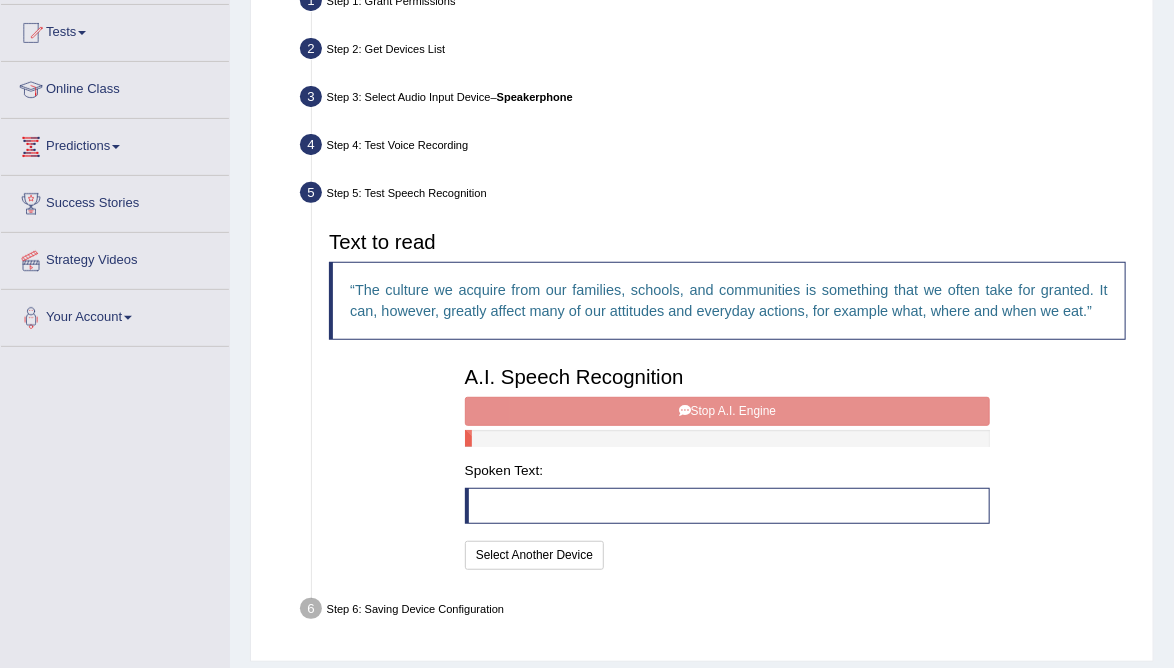 click on "A.I. Speech Recognition    Start A.I. Engine    Stop A.I. Engine     Note:  Please listen to the recording till the end by pressing  , to proceed.     Spoken Text:     I will practice without this feature   Select Another Device   Speech is ok. Go to Last step" at bounding box center (727, 465) 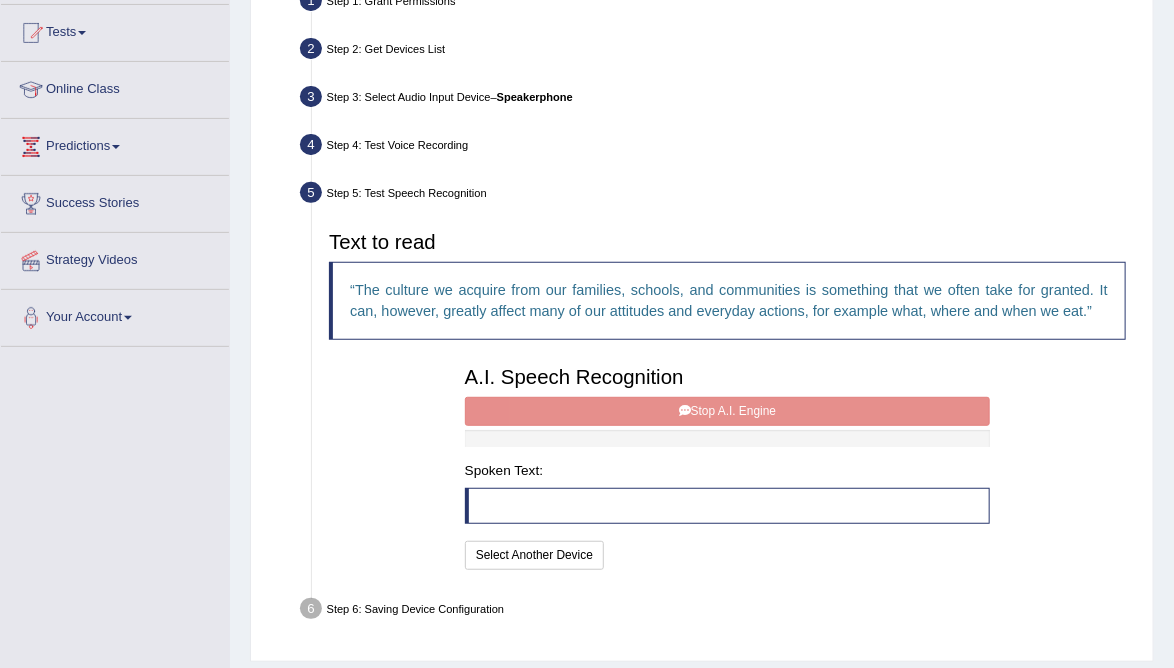 click at bounding box center (727, 438) 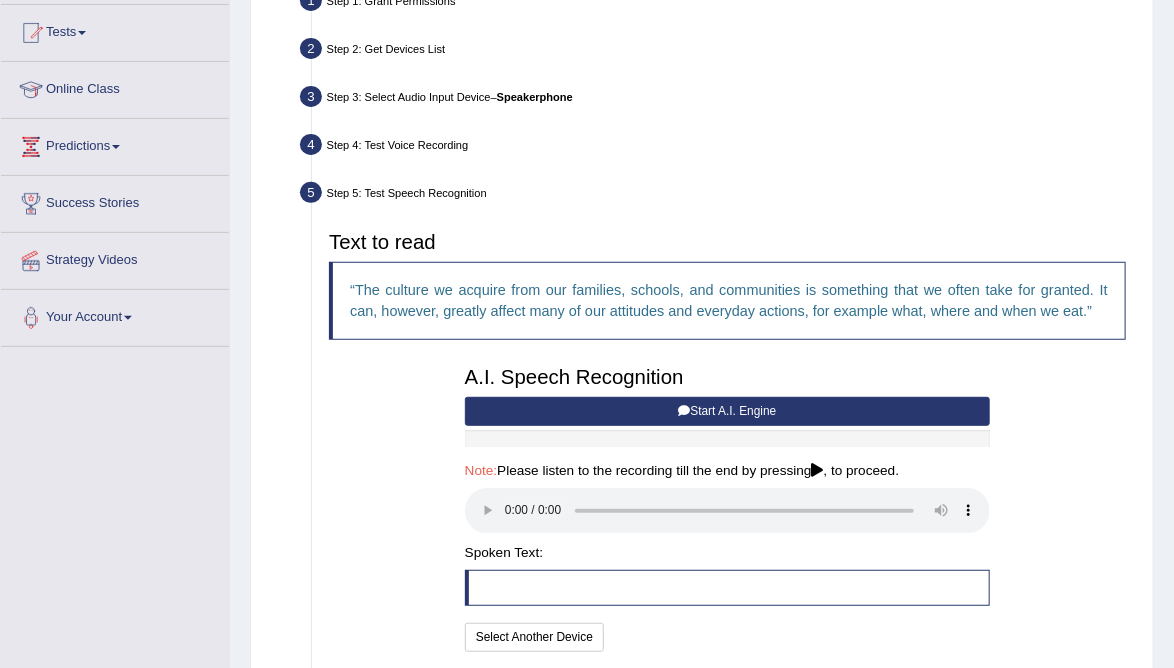 click at bounding box center (727, 588) 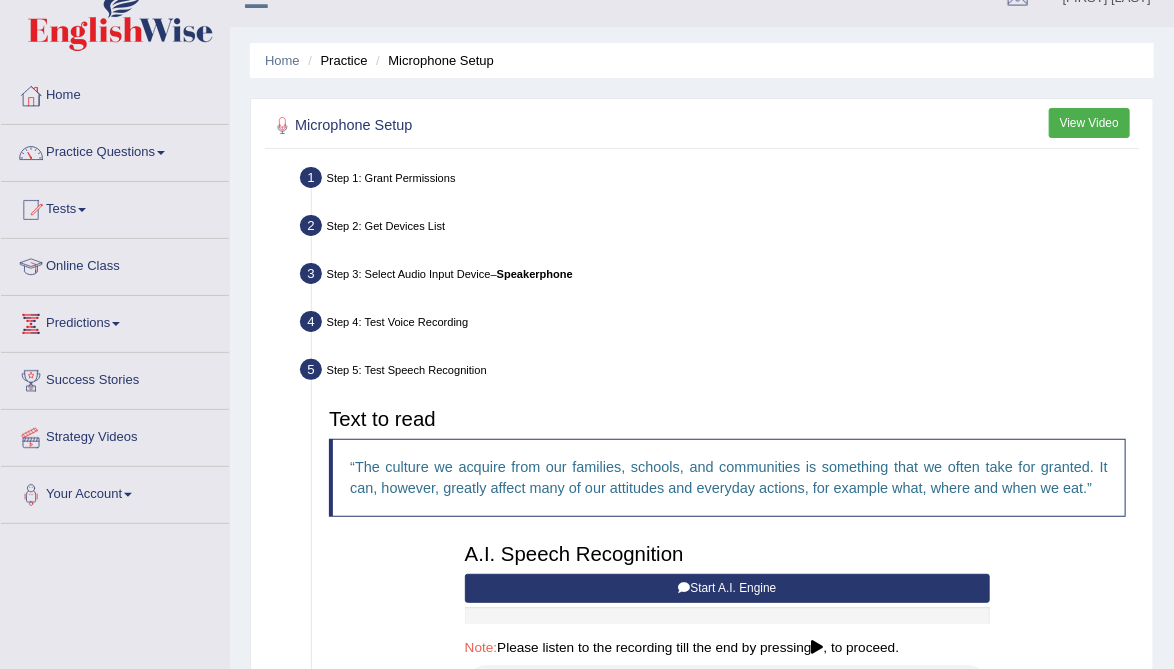 scroll, scrollTop: 0, scrollLeft: 0, axis: both 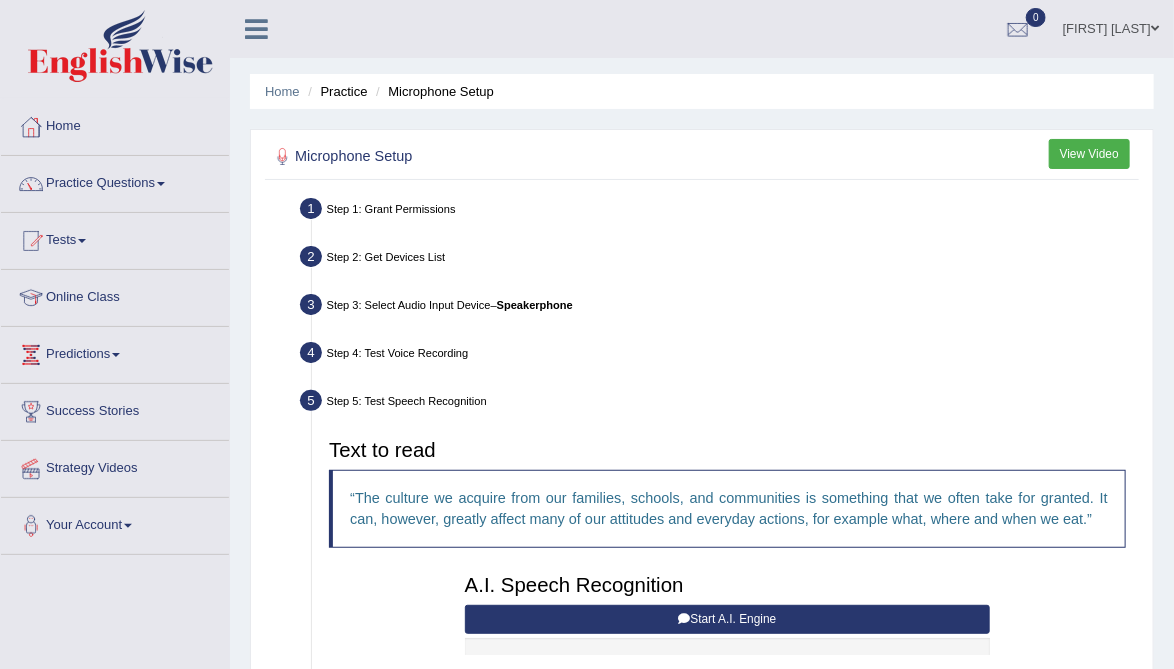click on "View Video" at bounding box center (1089, 153) 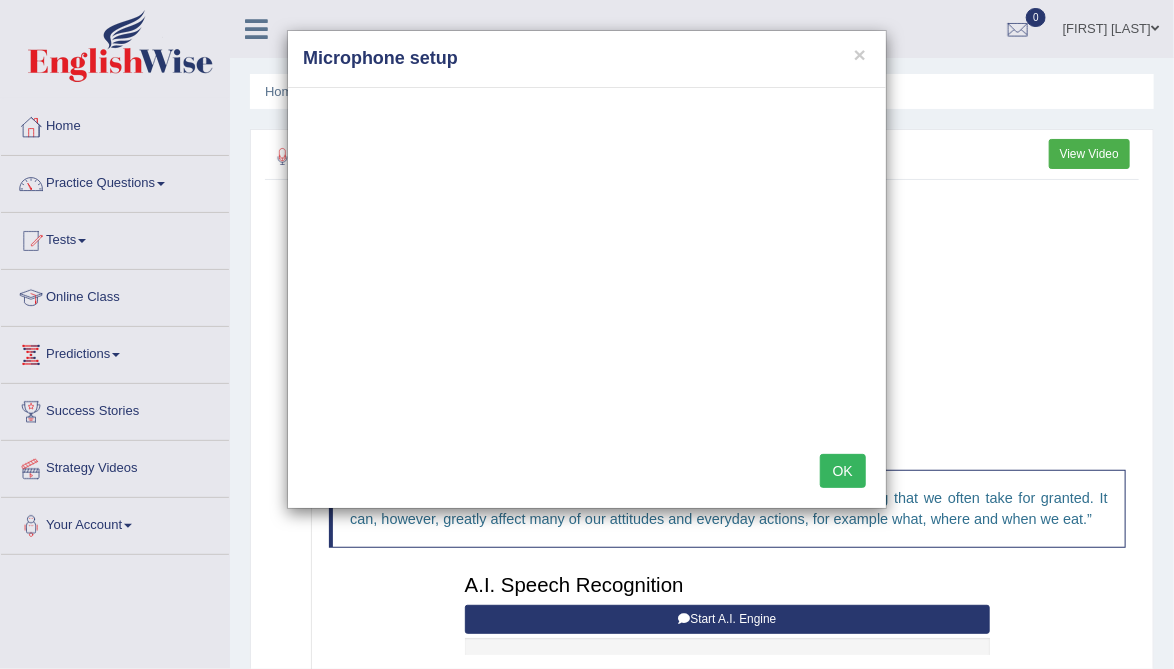 click on "OK" at bounding box center [843, 471] 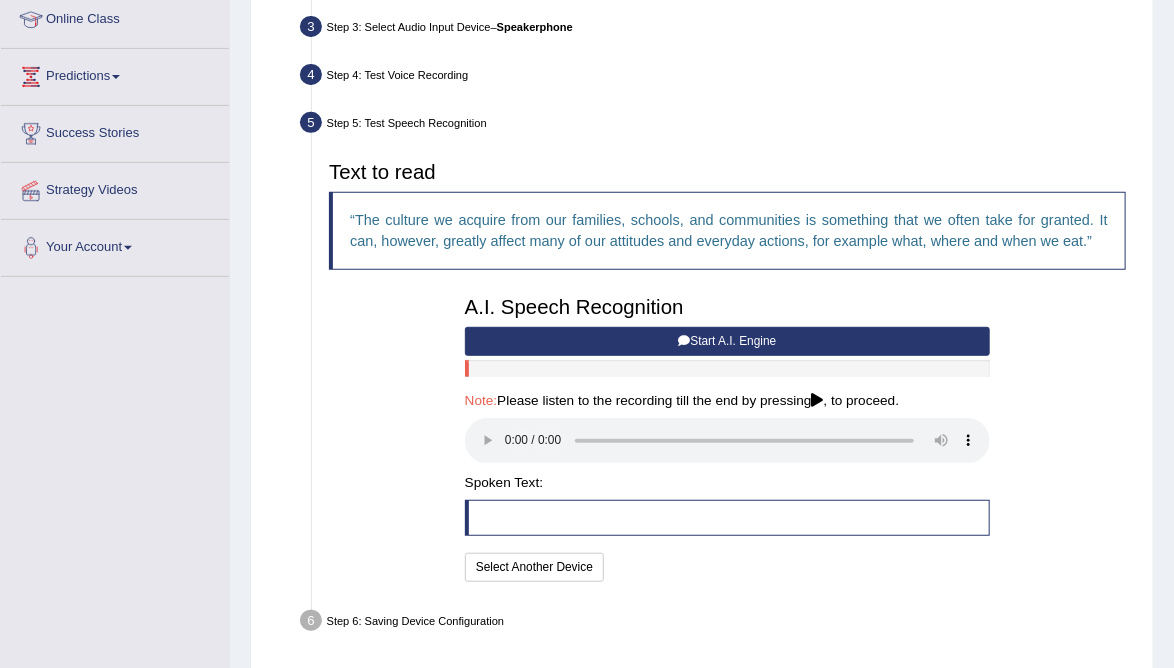 scroll, scrollTop: 278, scrollLeft: 0, axis: vertical 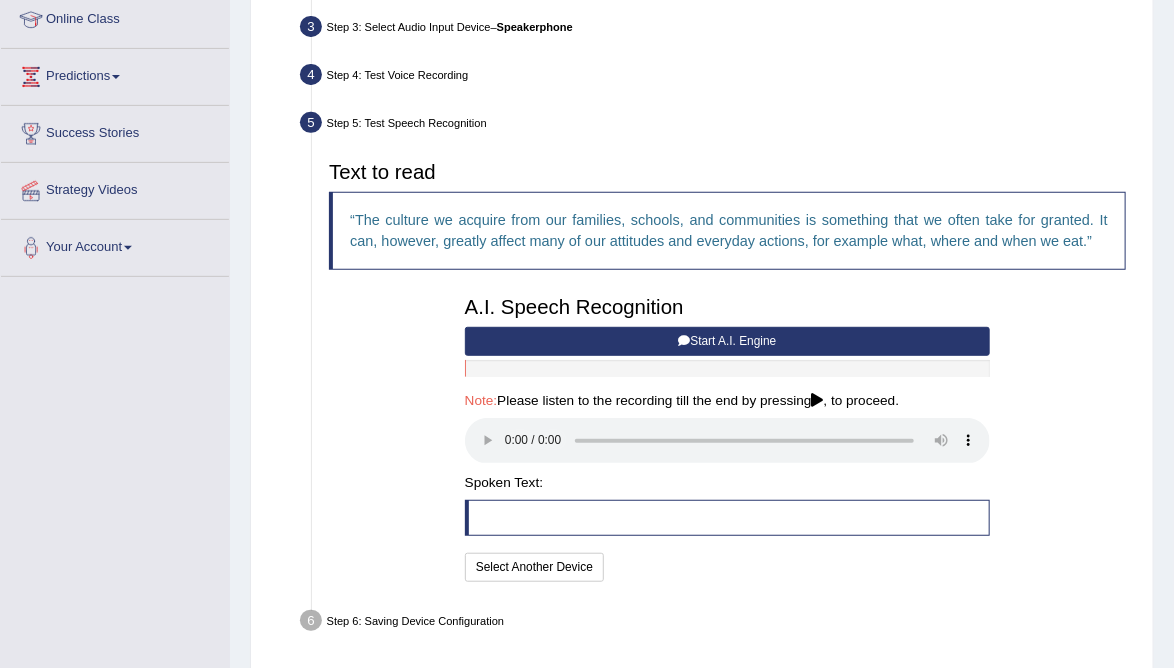 click on "Start A.I. Engine" at bounding box center [727, 341] 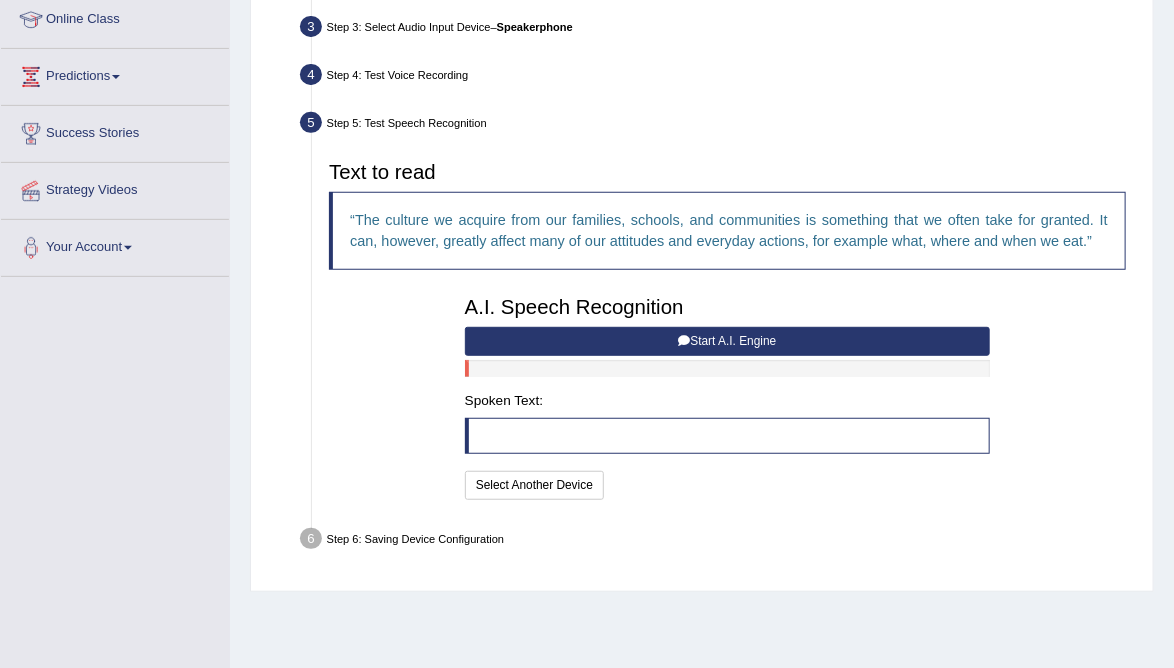 click on "Start A.I. Engine" at bounding box center [727, 341] 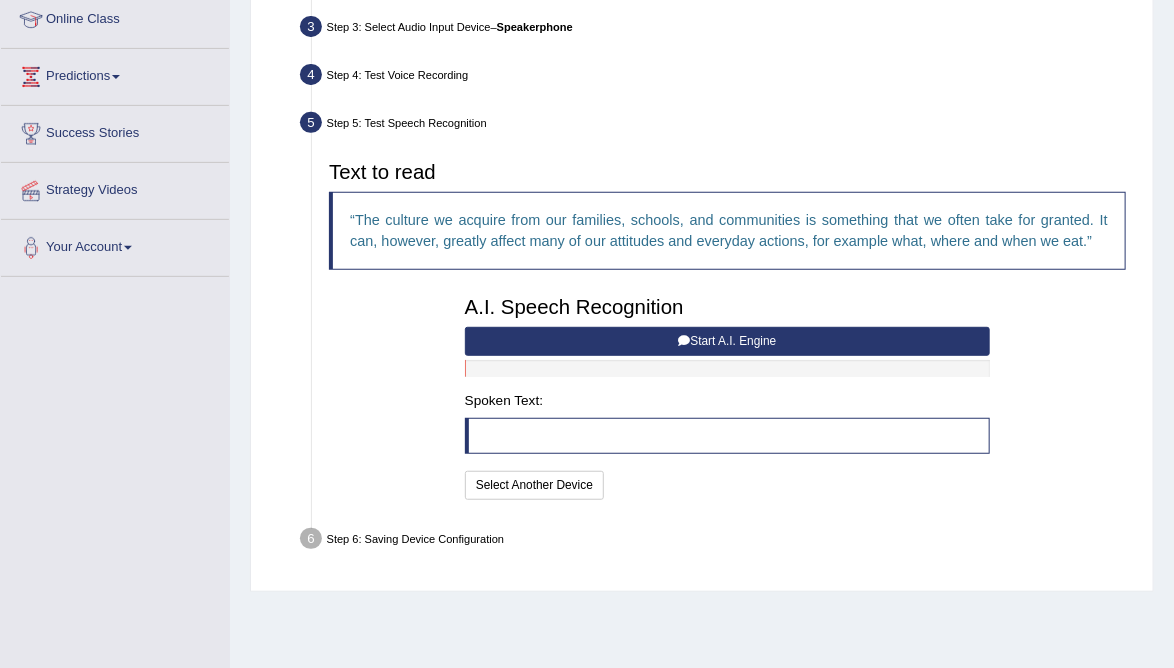 click on "Start A.I. Engine" at bounding box center (727, 341) 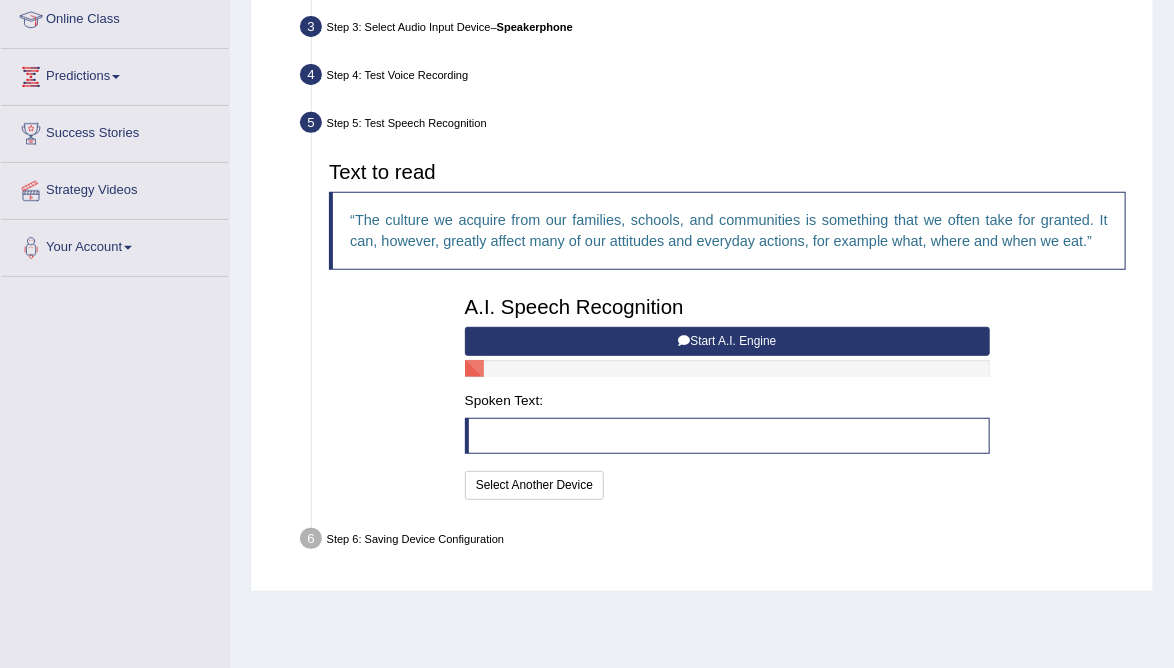 click on "Start A.I. Engine" at bounding box center (727, 341) 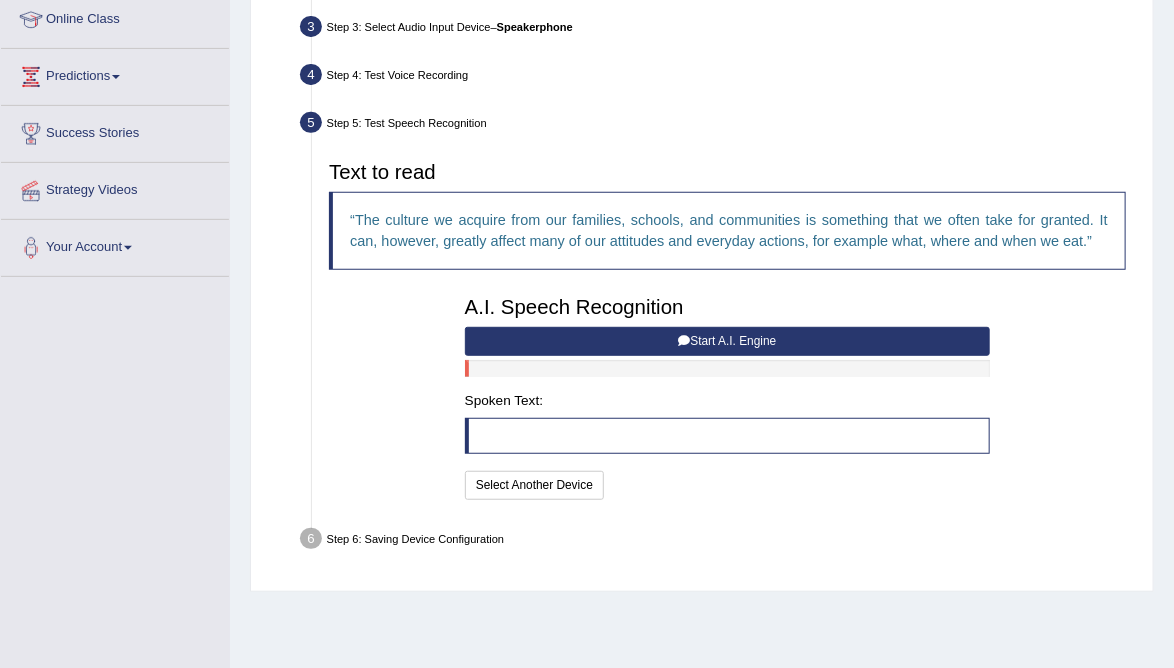 click on "Start A.I. Engine" at bounding box center (727, 341) 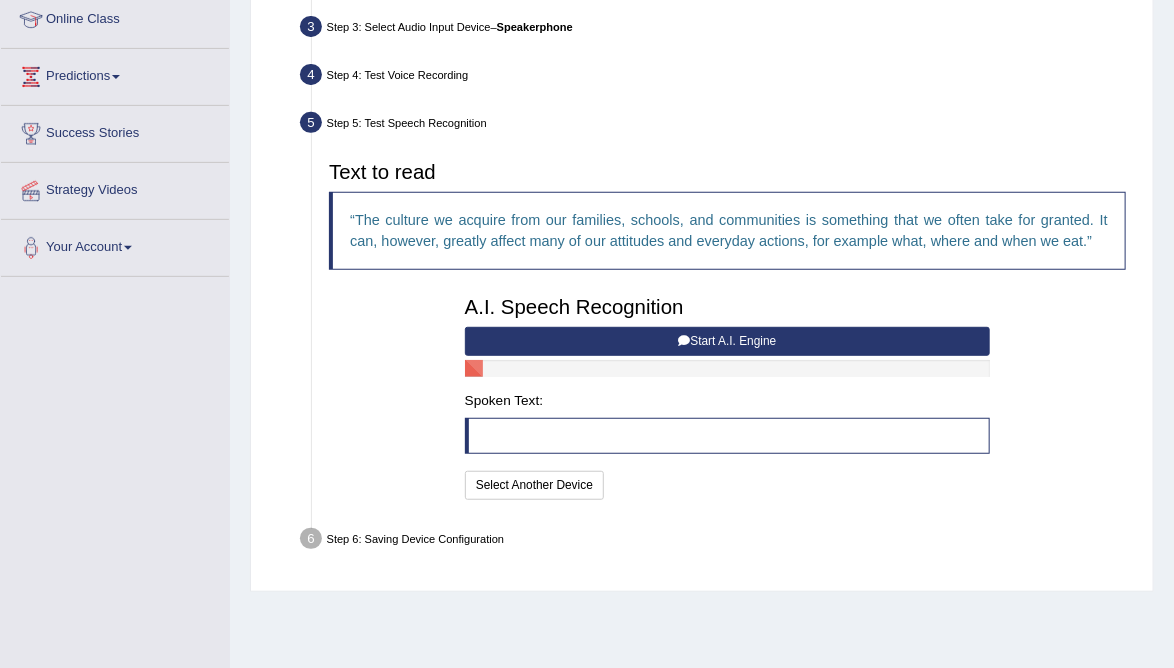 click on "Start A.I. Engine" at bounding box center (727, 341) 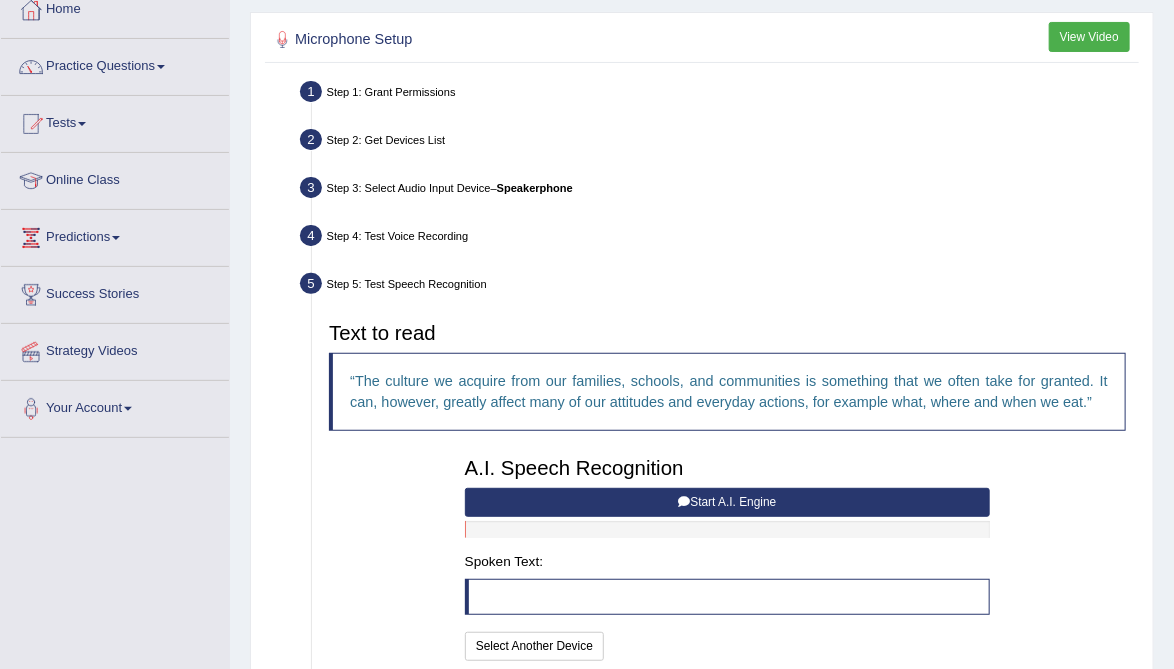 scroll, scrollTop: 0, scrollLeft: 0, axis: both 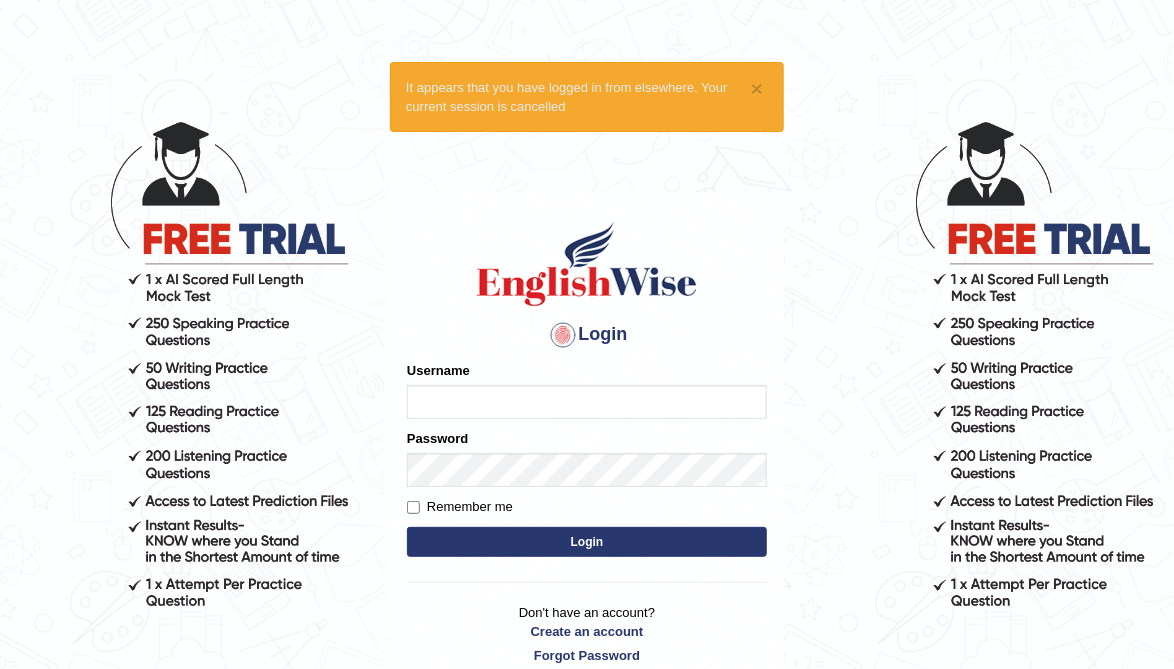 click on "Username" at bounding box center (587, 390) 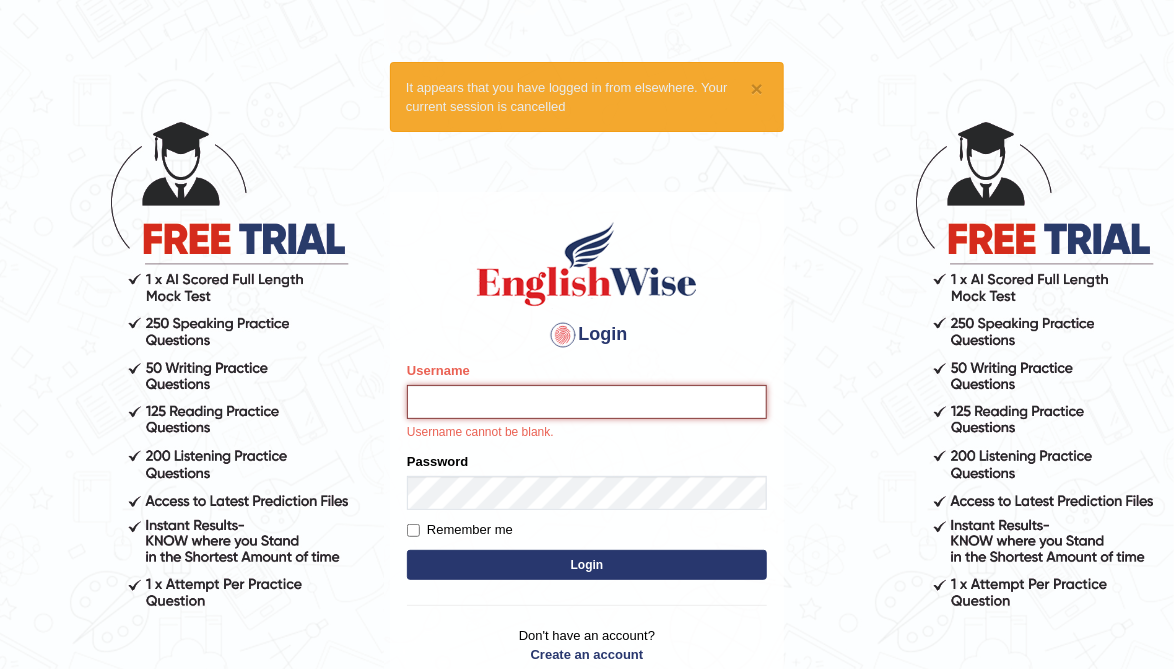 click on "Username" at bounding box center [587, 402] 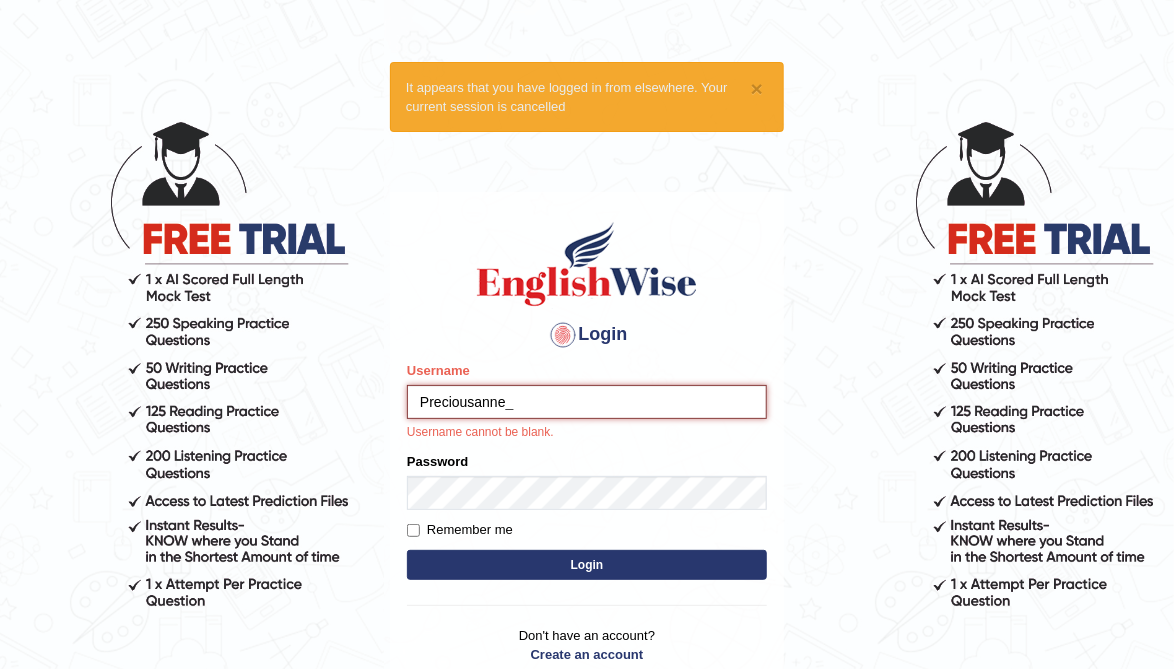 type on "Preciousanne_" 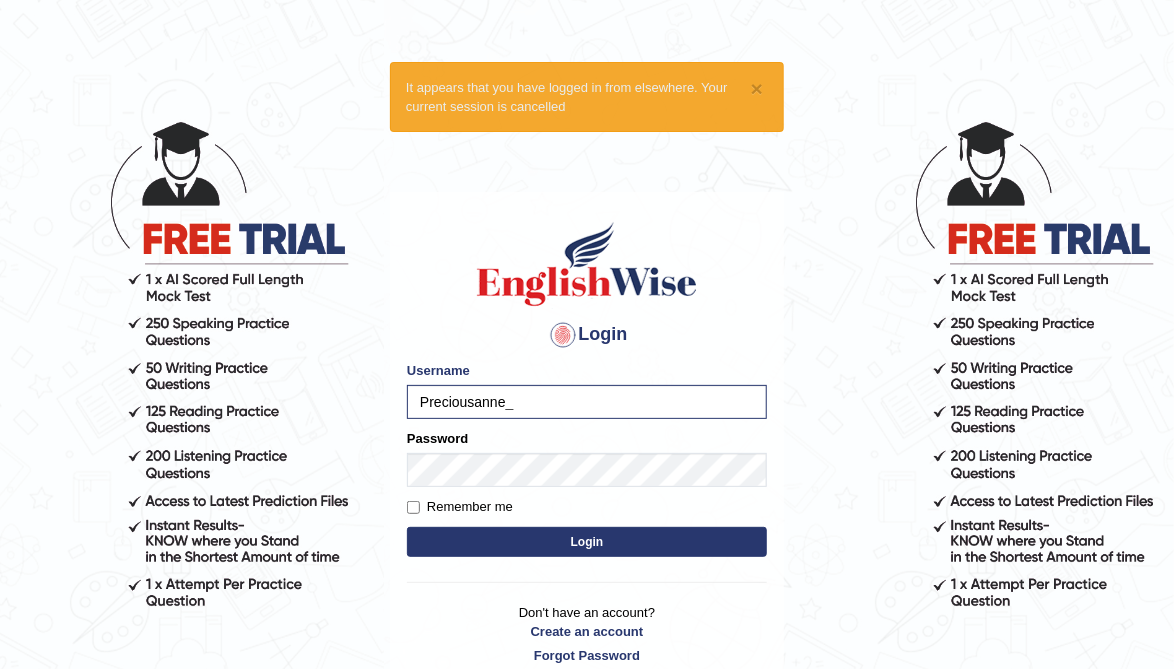click on "Login" at bounding box center [587, 542] 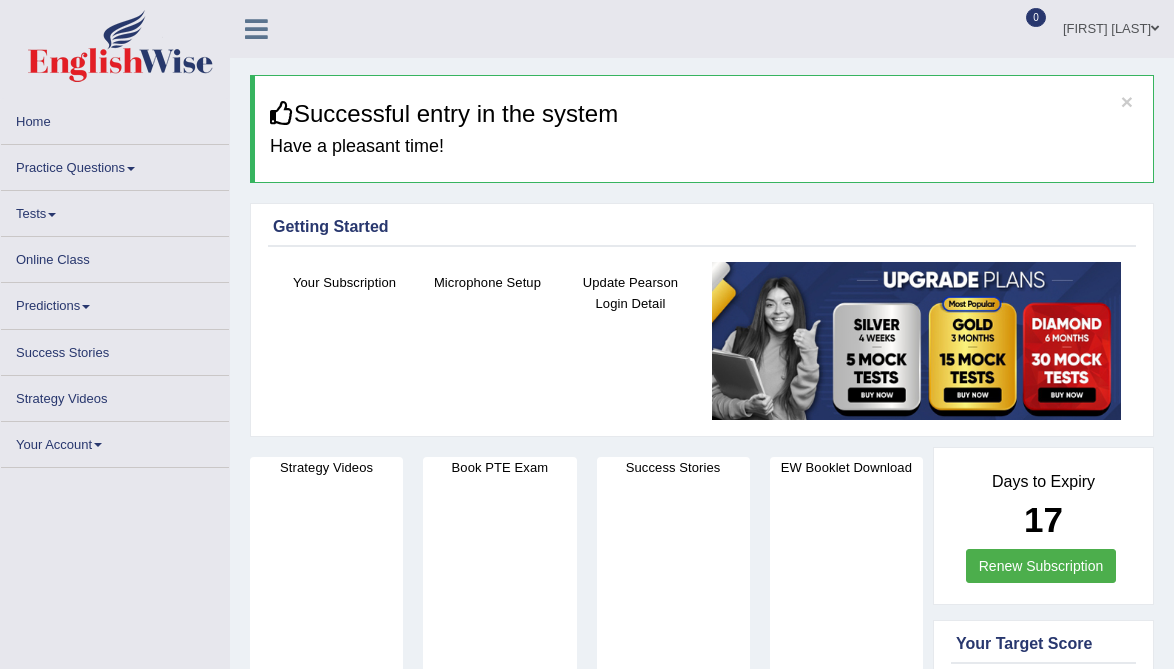 scroll, scrollTop: 0, scrollLeft: 0, axis: both 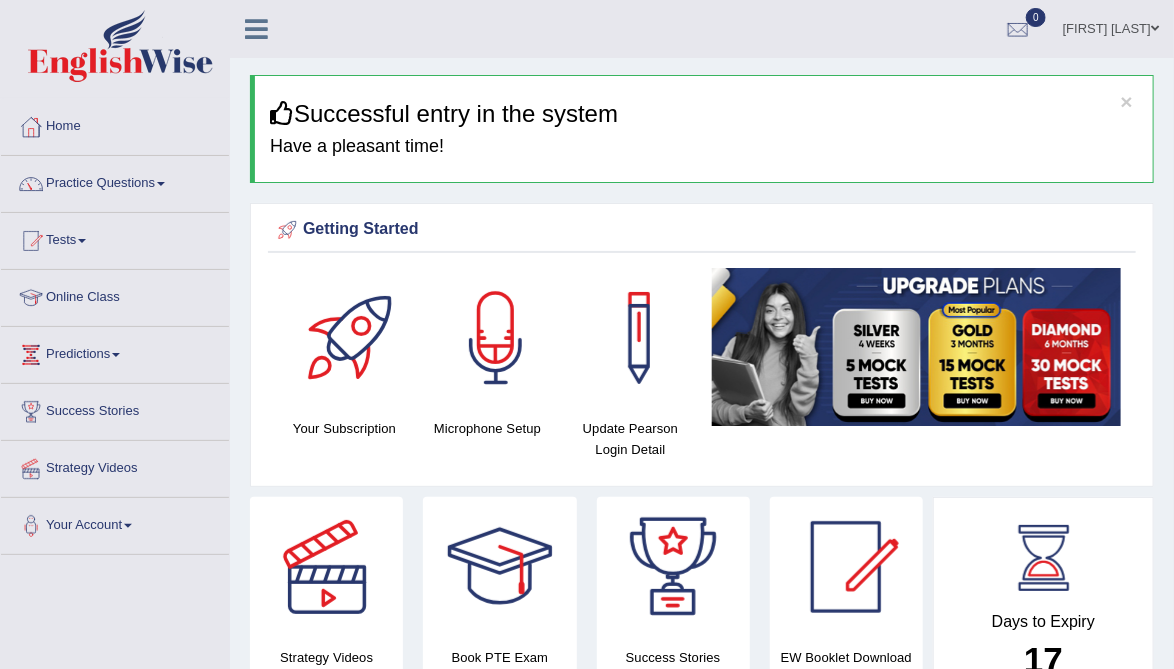 click at bounding box center [496, 338] 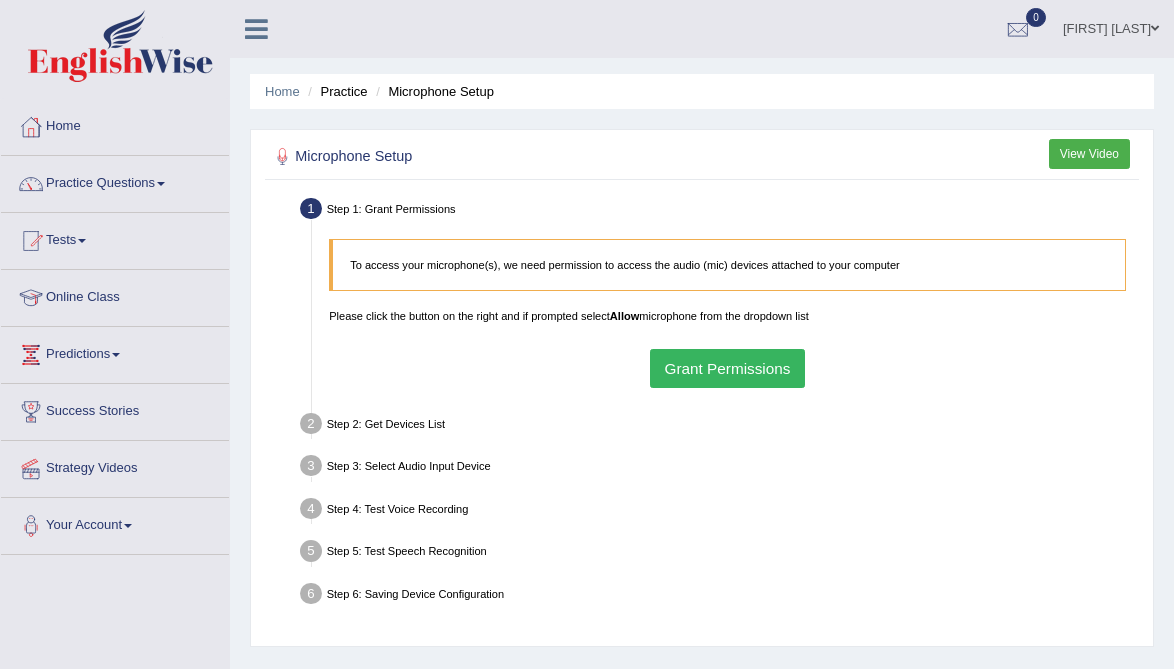 scroll, scrollTop: 0, scrollLeft: 0, axis: both 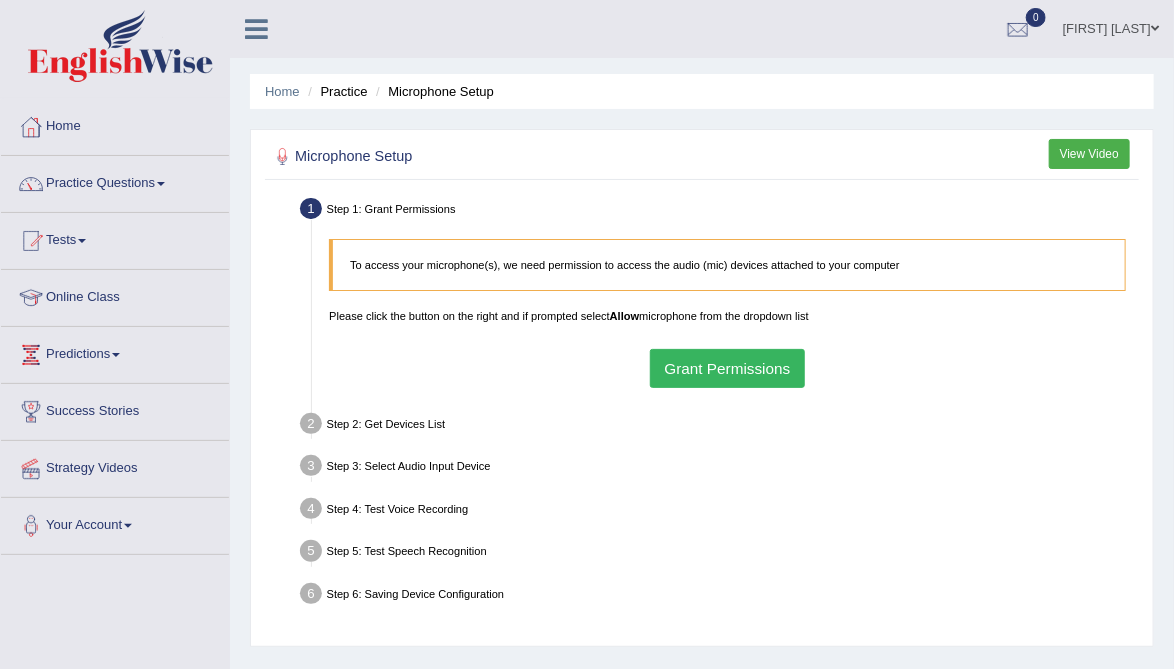click on "Grant Permissions" at bounding box center (727, 368) 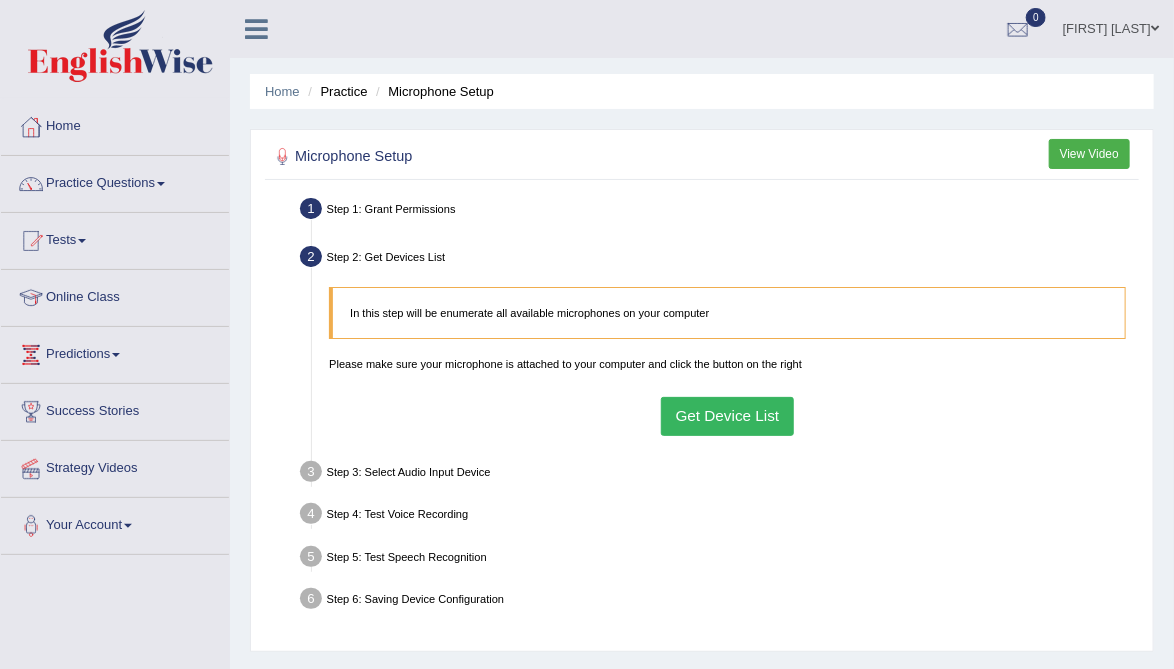 click on "Get Device List" at bounding box center [727, 416] 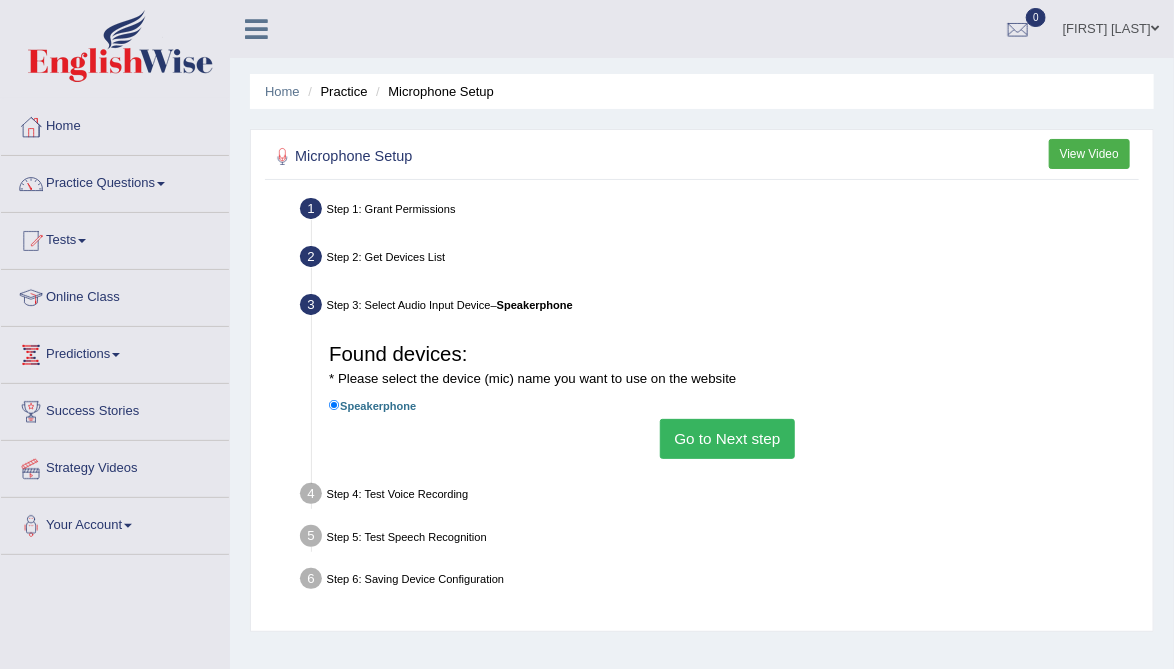 click on "Go to Next step" at bounding box center [727, 438] 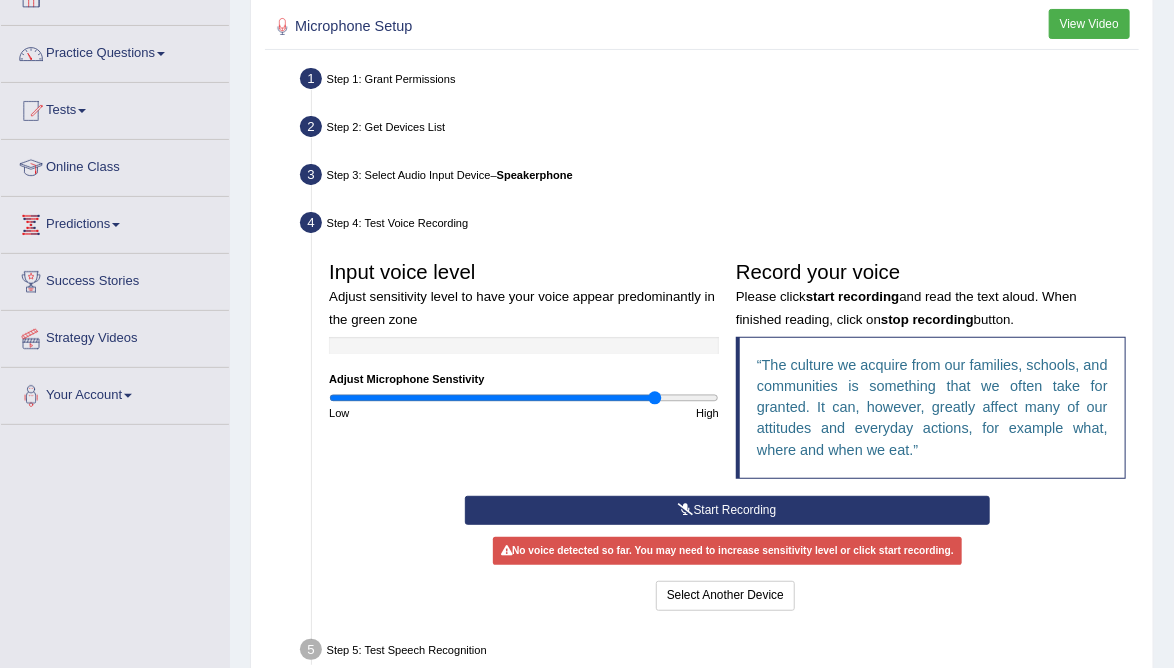scroll, scrollTop: 133, scrollLeft: 0, axis: vertical 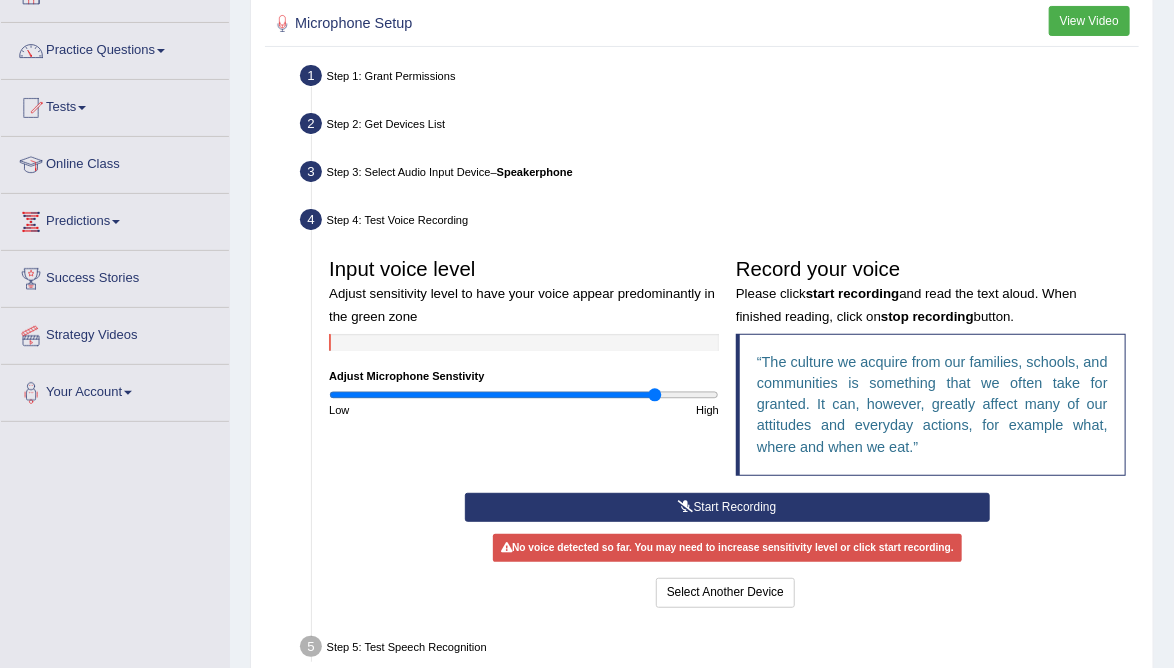 click on "Start Recording" at bounding box center [727, 507] 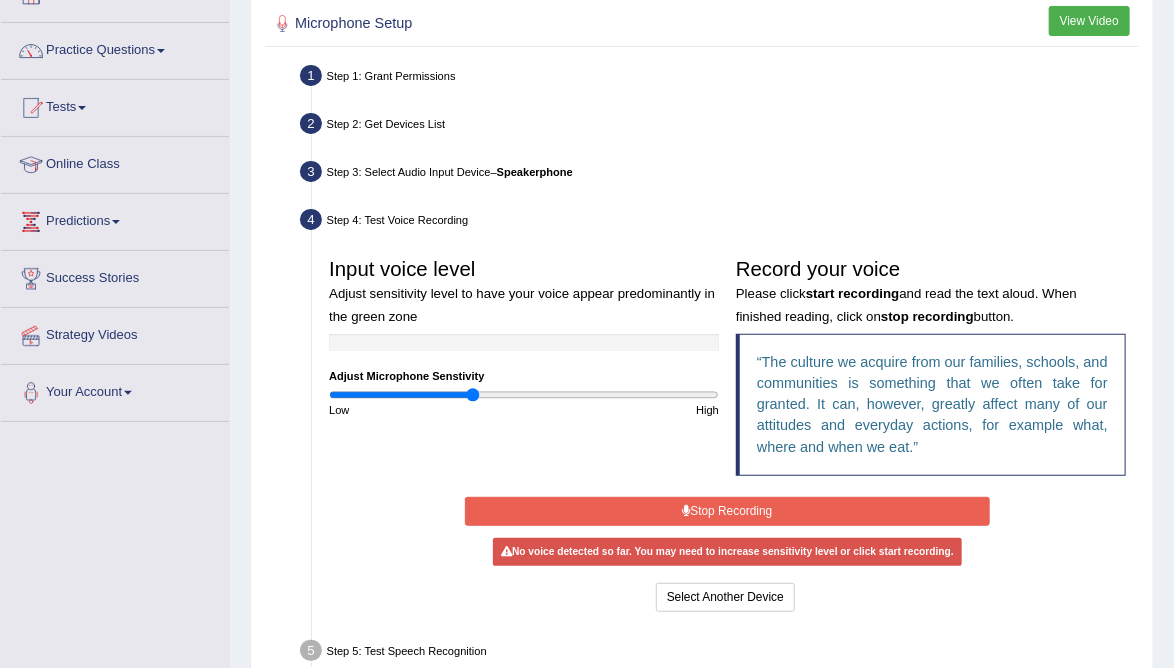 type on "0.74" 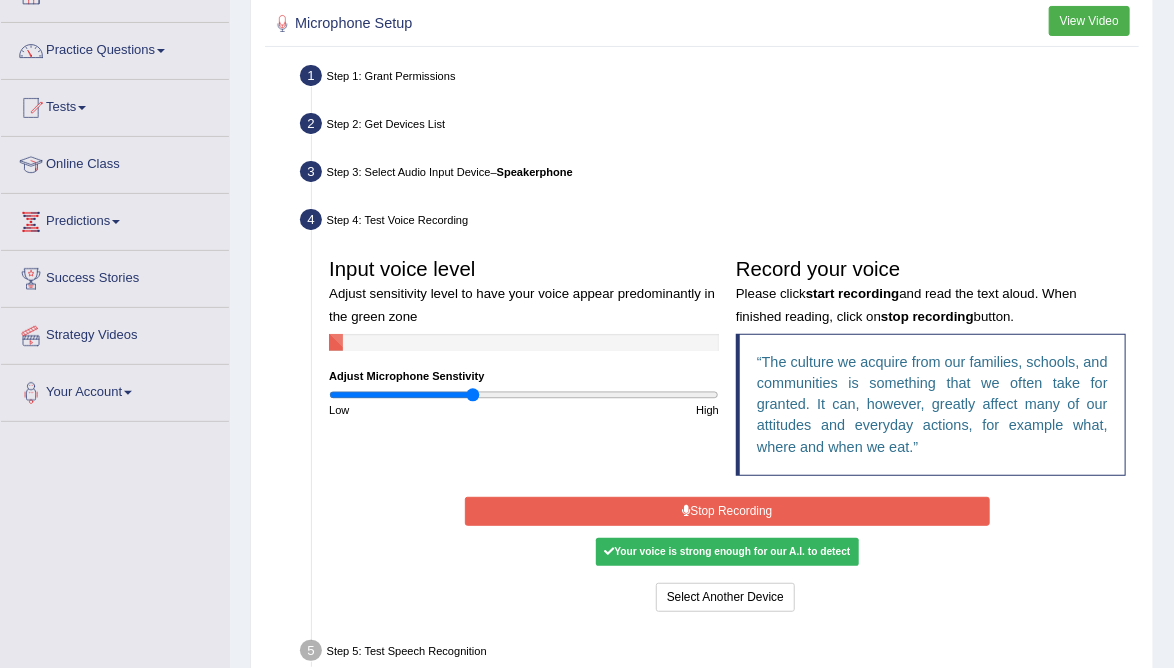click on "Stop Recording" at bounding box center (727, 511) 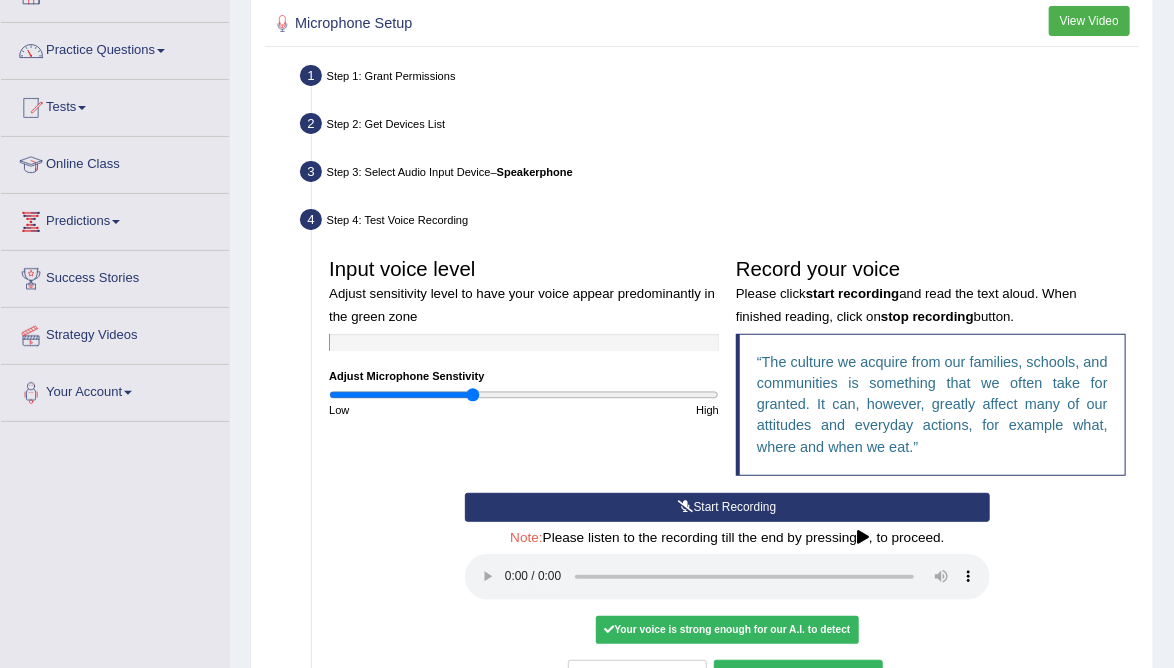click on "Voice is ok. Go to Next step" at bounding box center (798, 674) 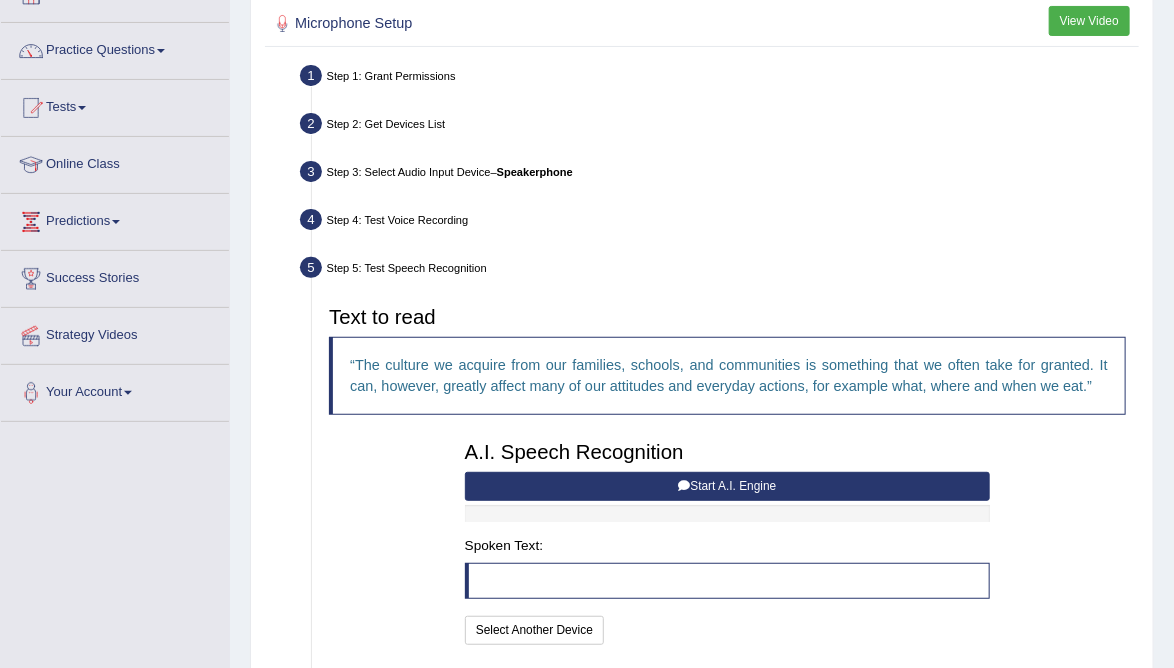 click on "Start A.I. Engine" at bounding box center [727, 486] 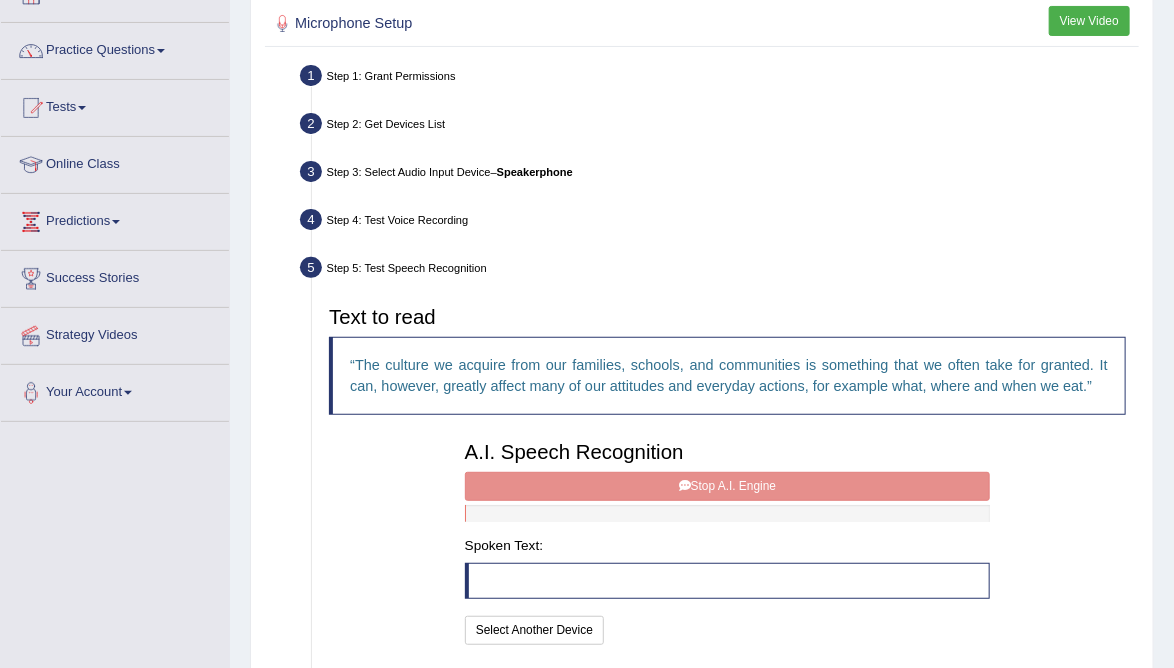 click at bounding box center [727, 513] 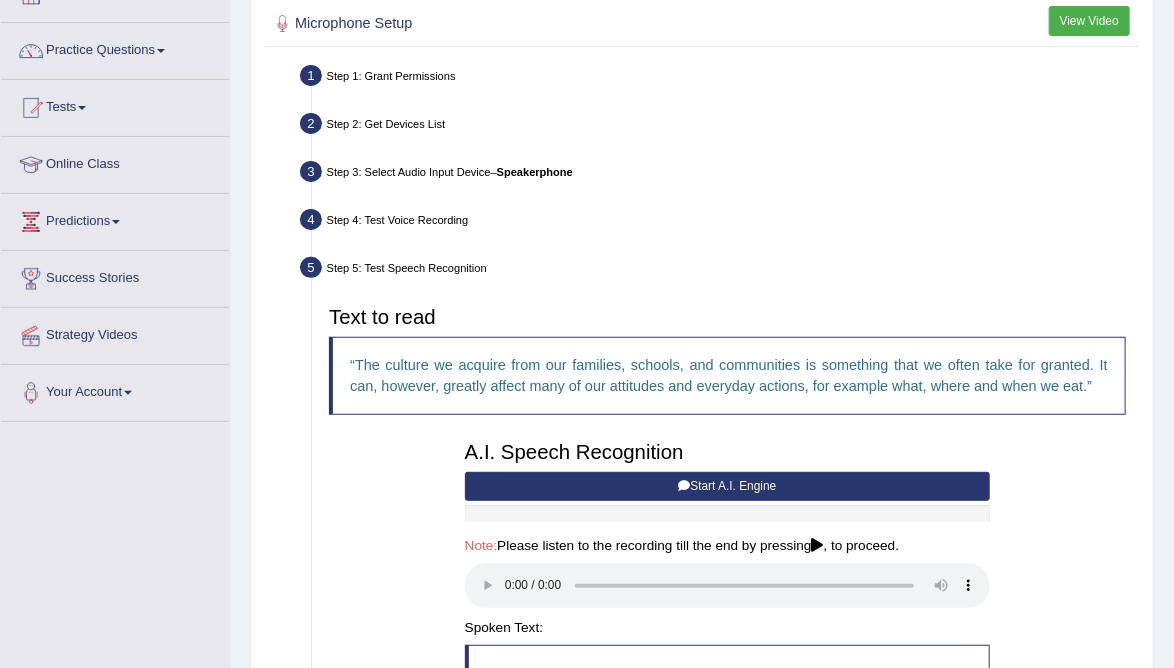 click on "Start A.I. Engine" at bounding box center [727, 486] 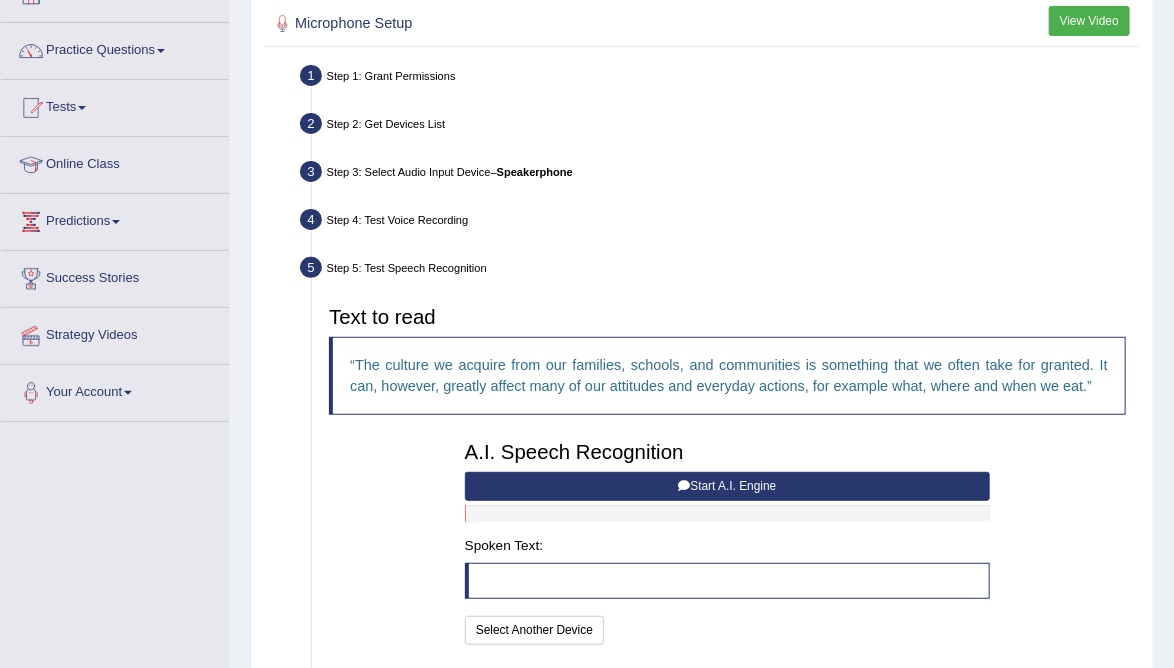click on "Start A.I. Engine" at bounding box center (727, 486) 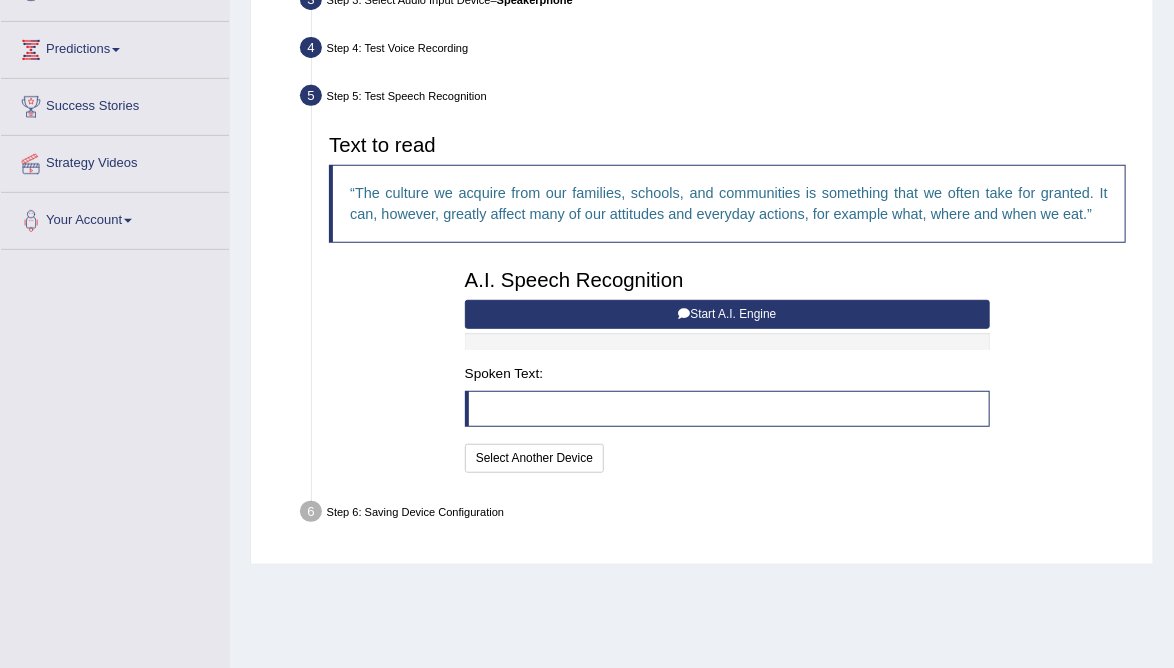 scroll, scrollTop: 306, scrollLeft: 0, axis: vertical 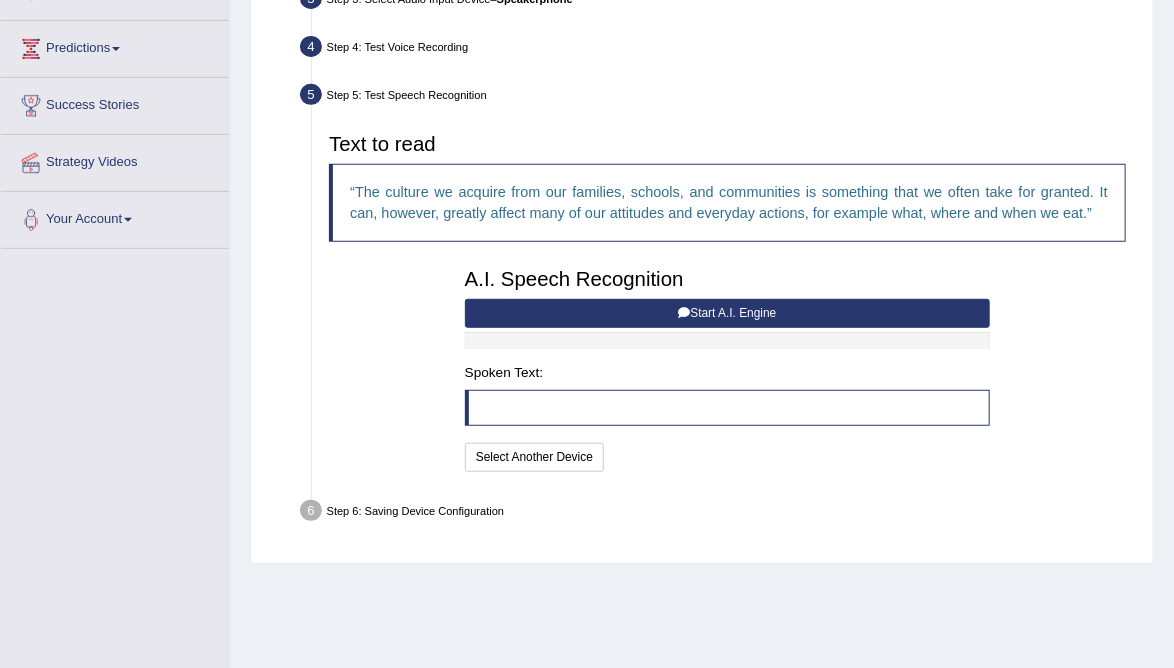 click on "Start A.I. Engine" at bounding box center [727, 313] 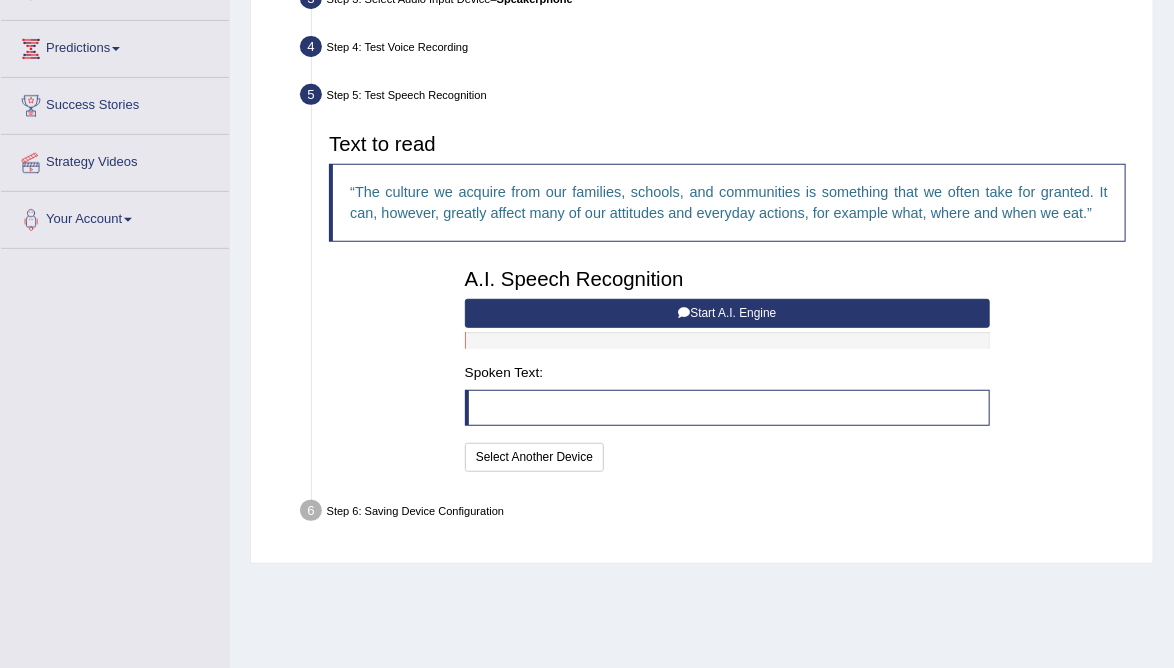 click on "Start A.I. Engine" at bounding box center (727, 313) 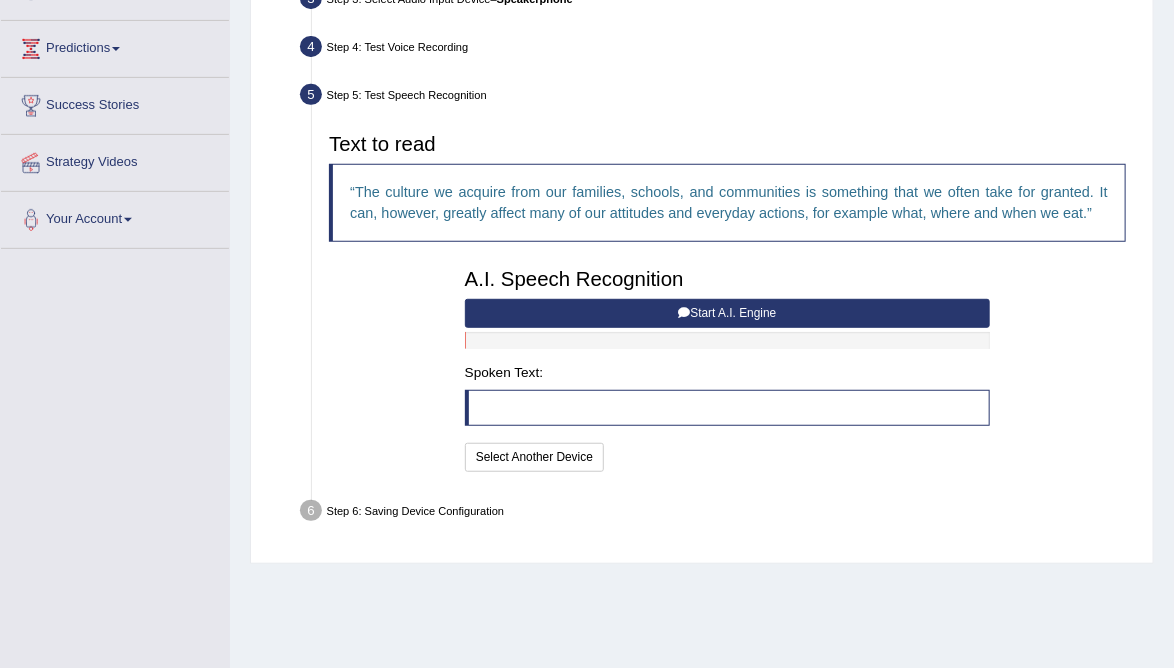click on "Start A.I. Engine" at bounding box center (727, 313) 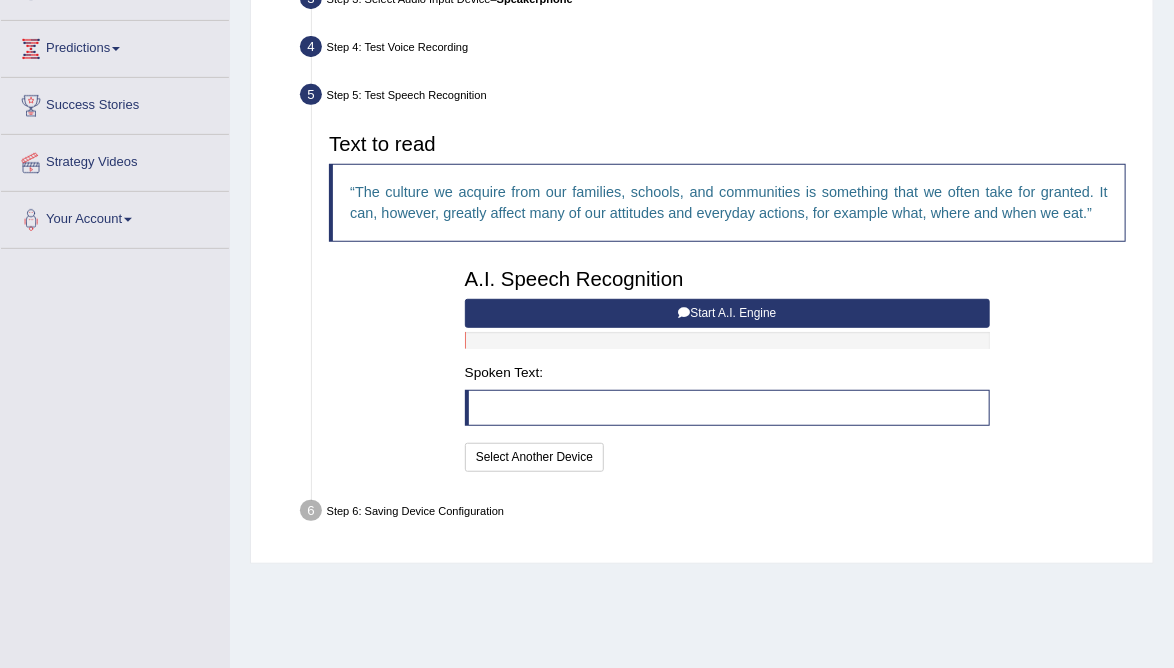 click at bounding box center [727, 408] 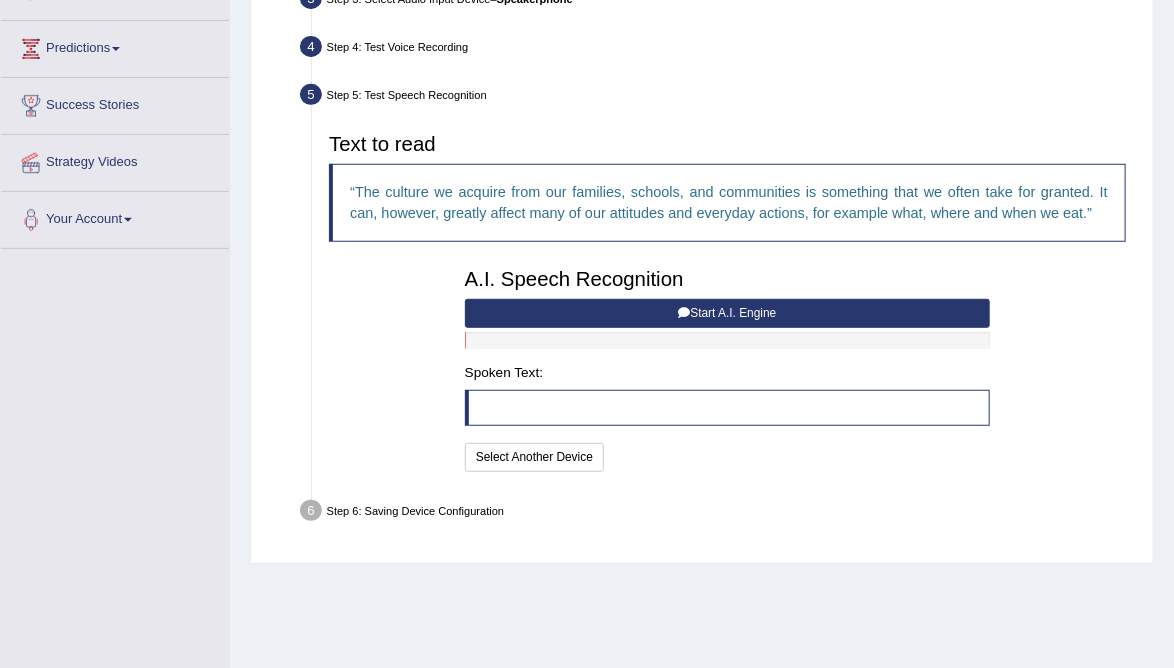 click at bounding box center [727, 408] 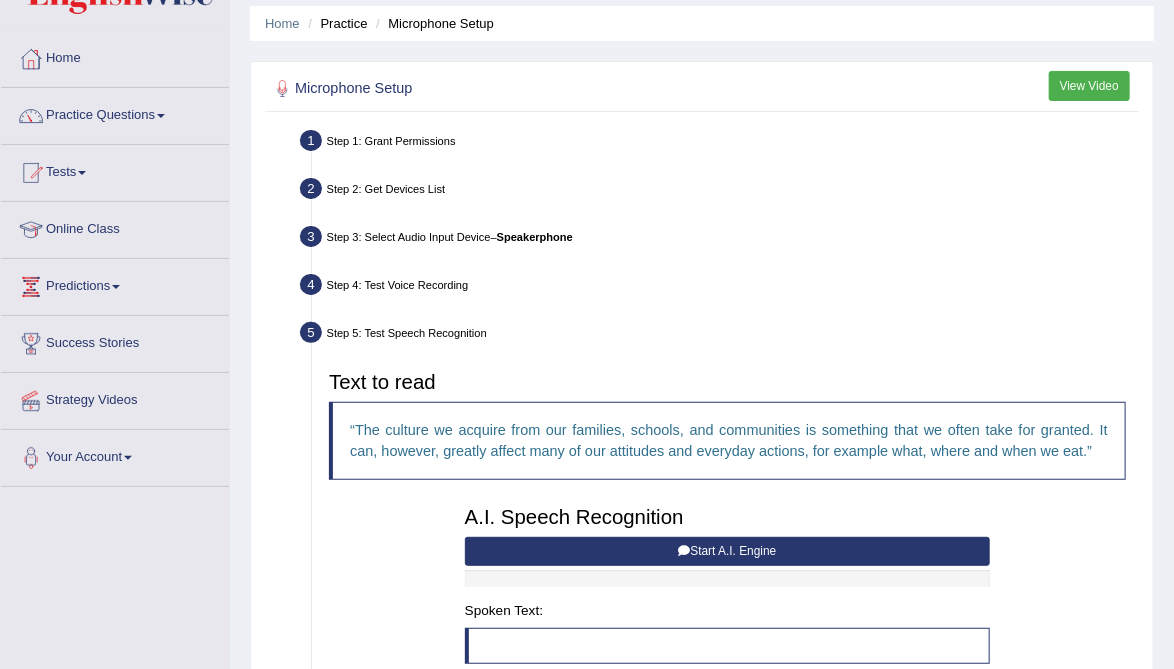 scroll, scrollTop: 0, scrollLeft: 0, axis: both 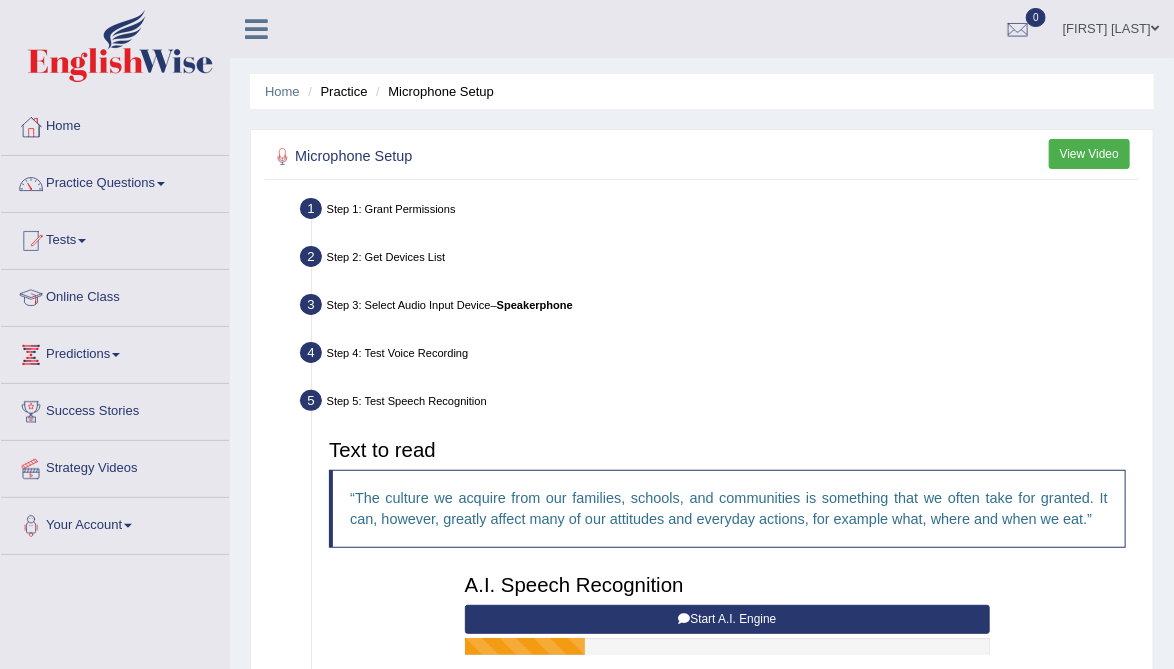 click on "Practice Questions" at bounding box center (115, 181) 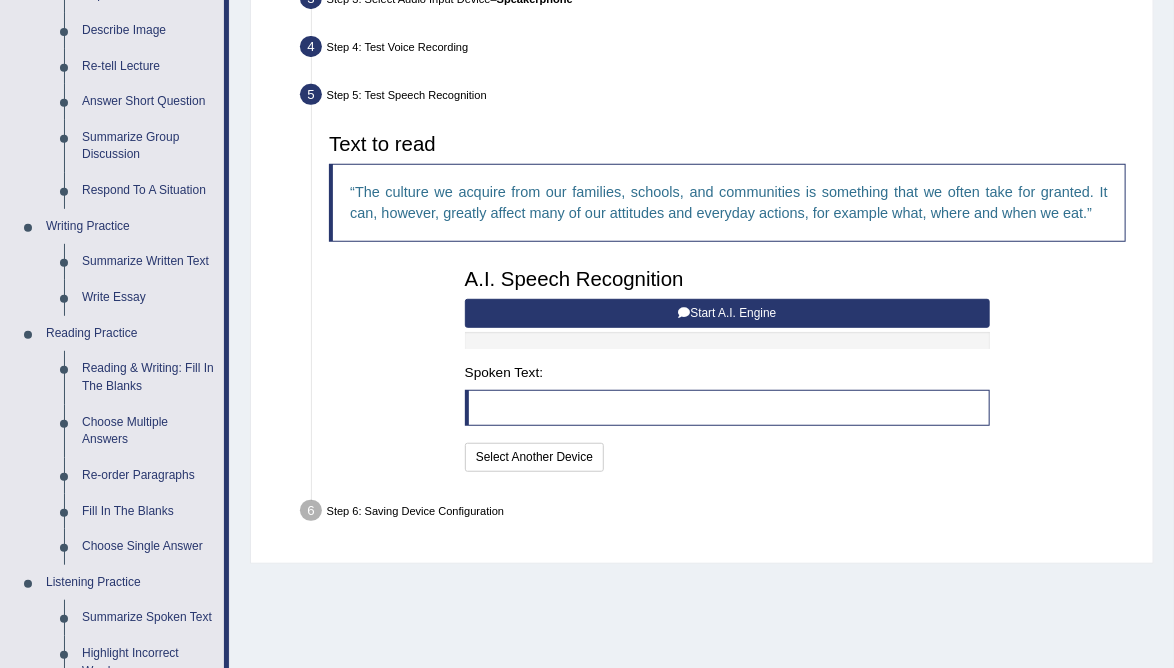 scroll, scrollTop: 311, scrollLeft: 0, axis: vertical 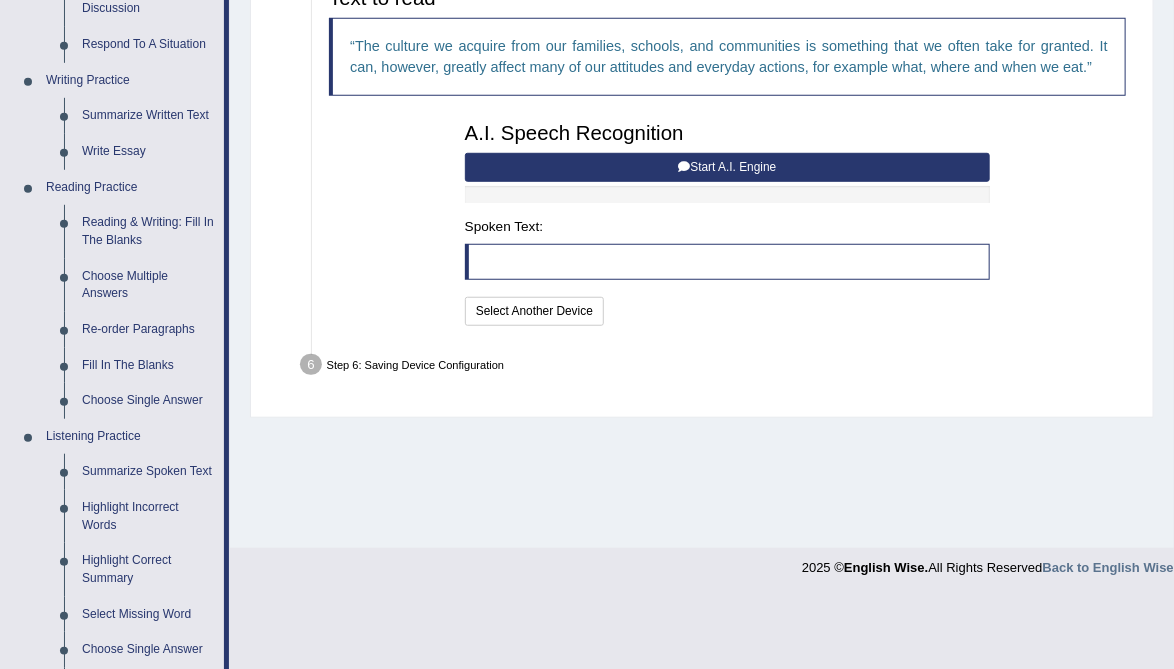 click at bounding box center (587, 334) 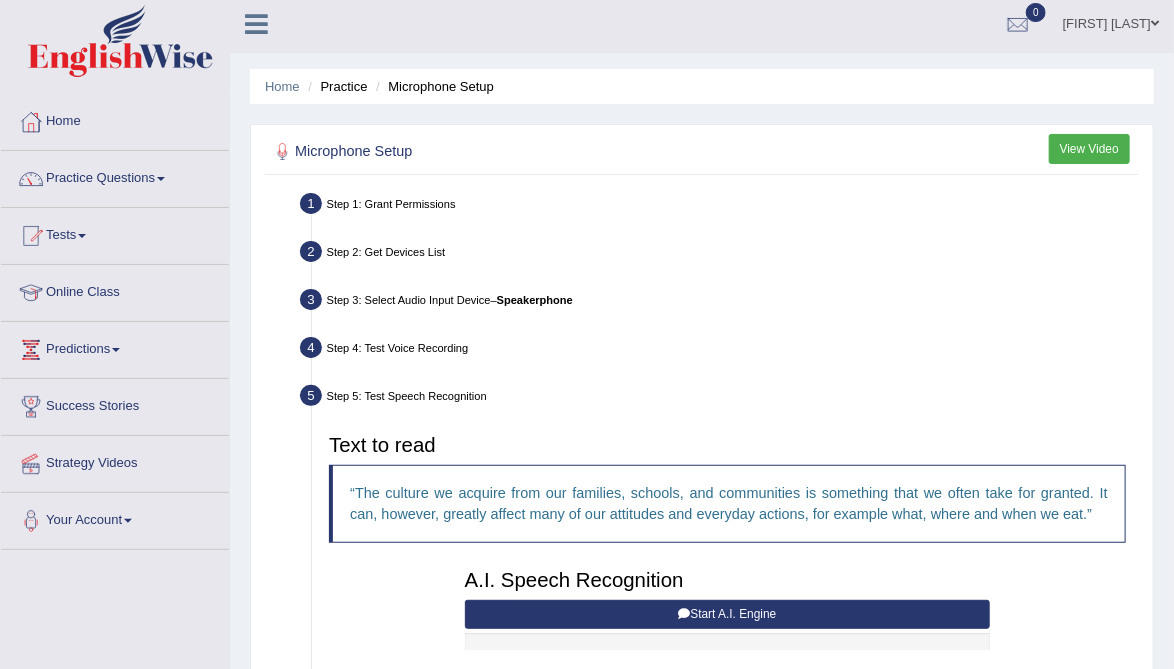 scroll, scrollTop: 2, scrollLeft: 0, axis: vertical 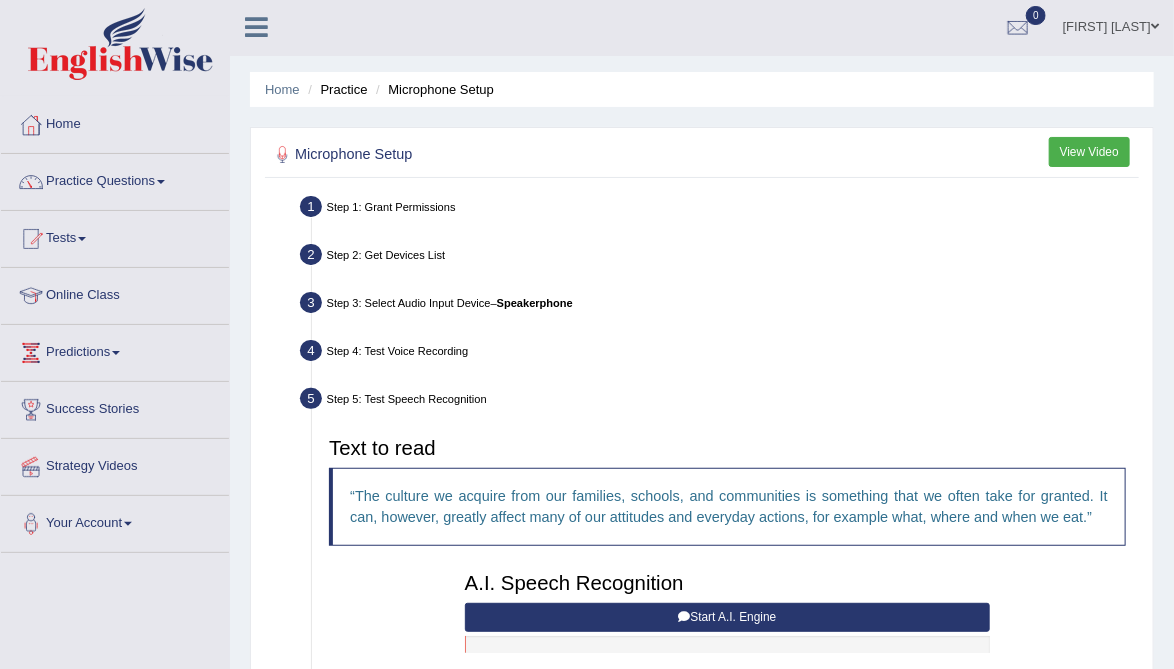 click on "Practice Questions" at bounding box center [115, 179] 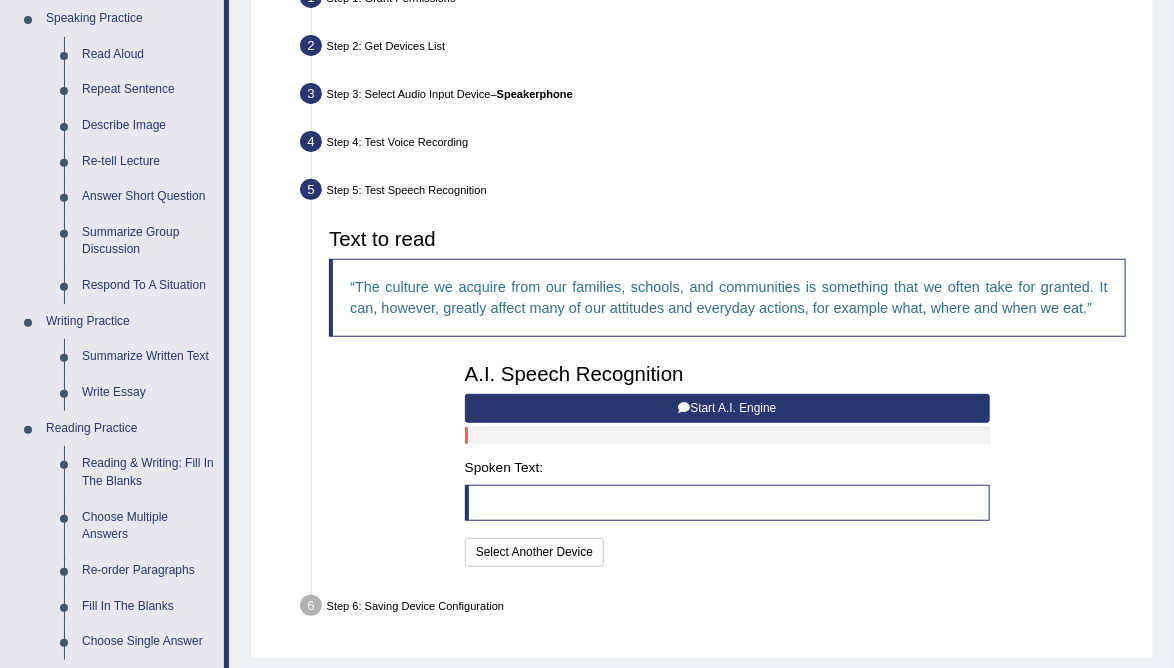 scroll, scrollTop: 211, scrollLeft: 0, axis: vertical 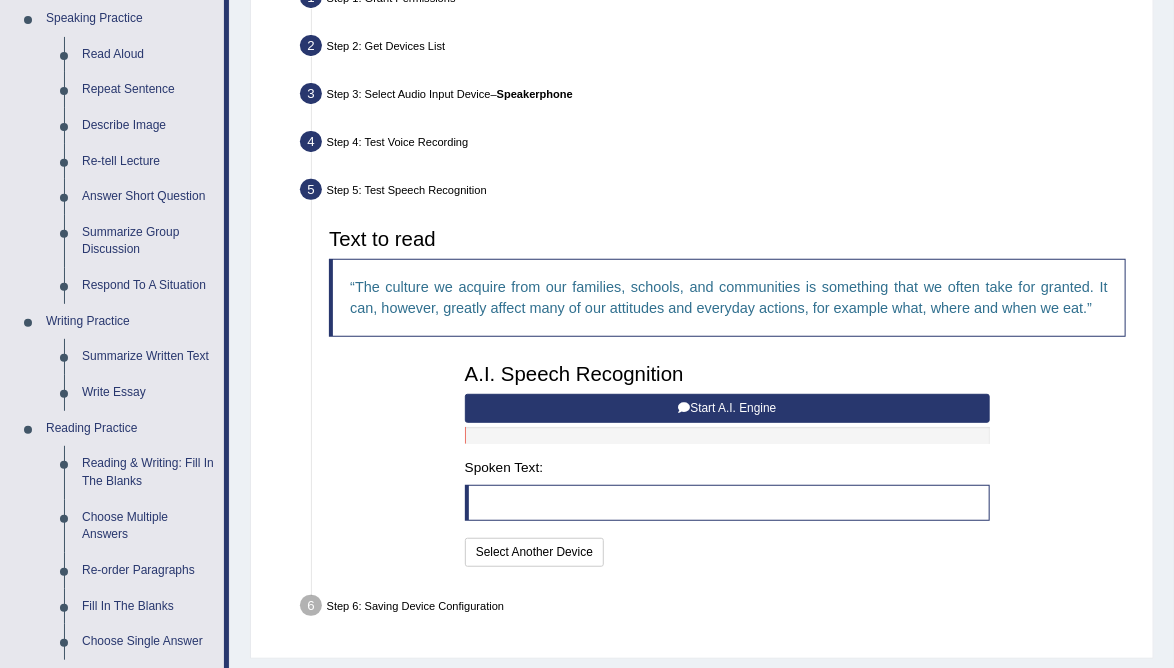 click at bounding box center (587, 334) 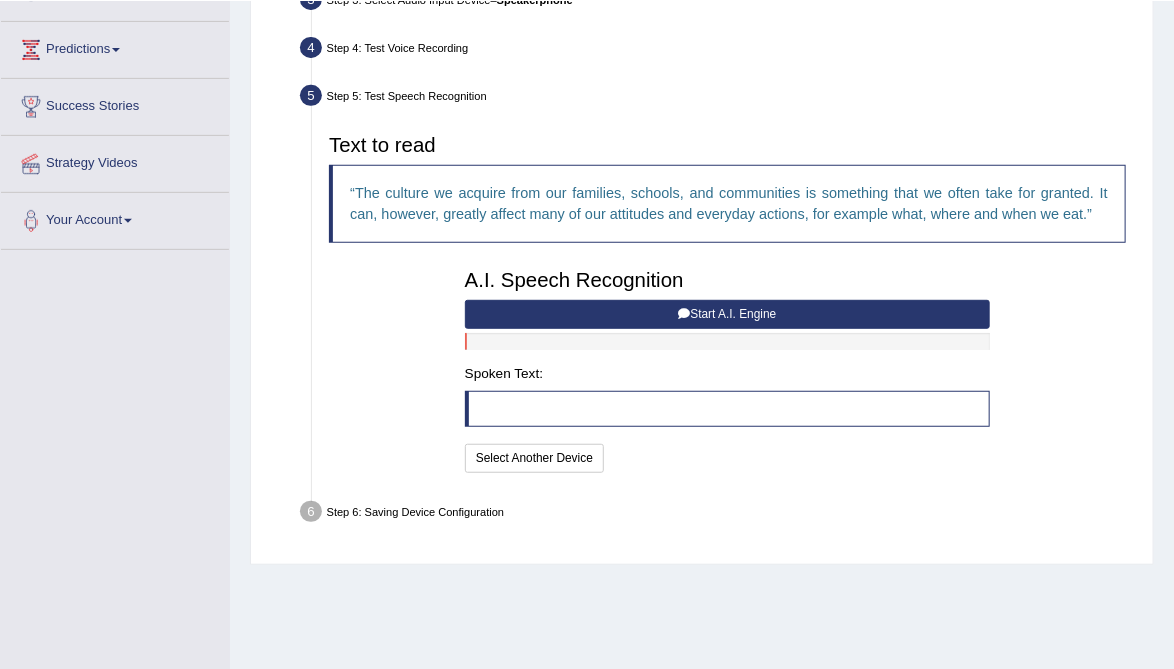 scroll, scrollTop: 0, scrollLeft: 0, axis: both 